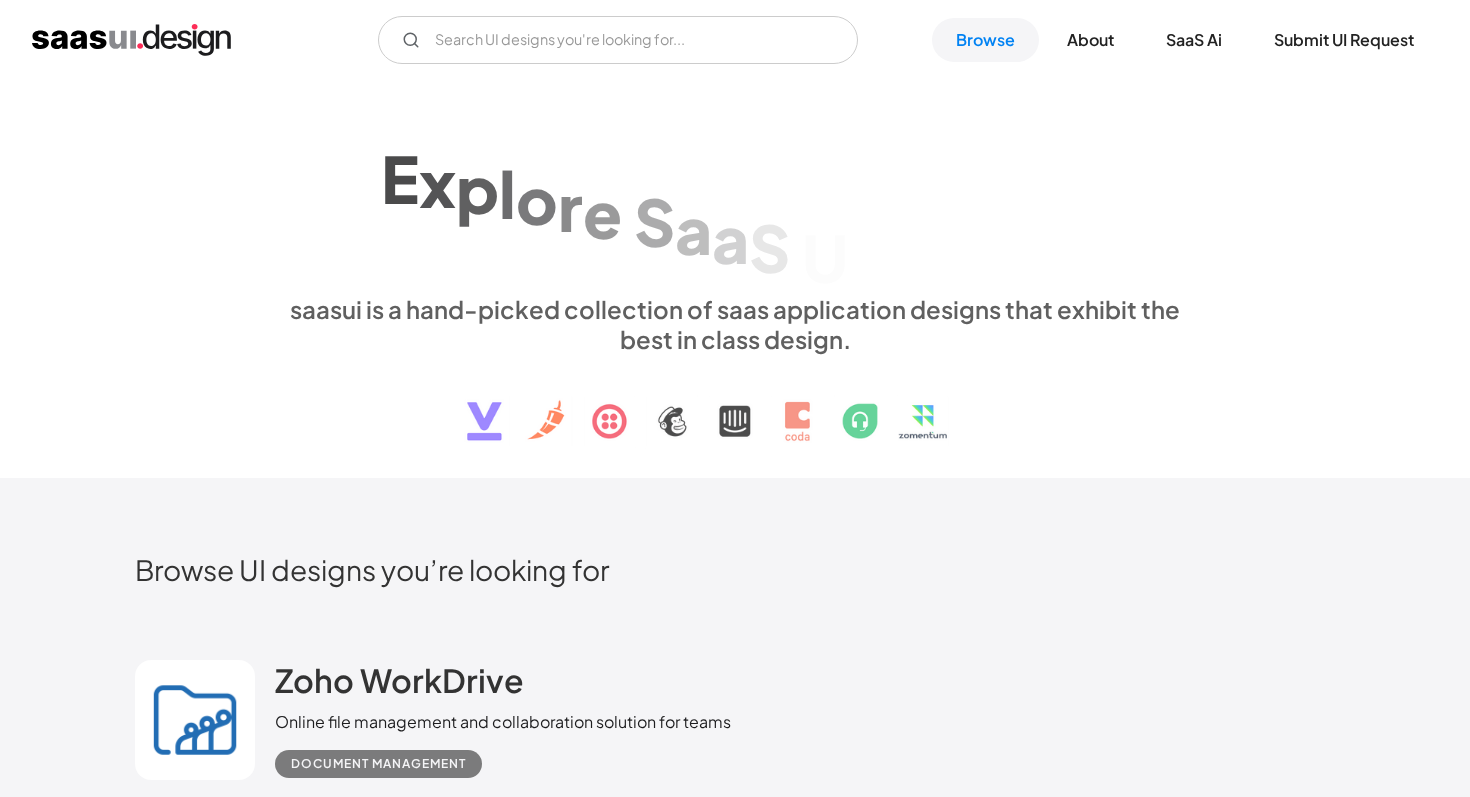 scroll, scrollTop: 0, scrollLeft: 0, axis: both 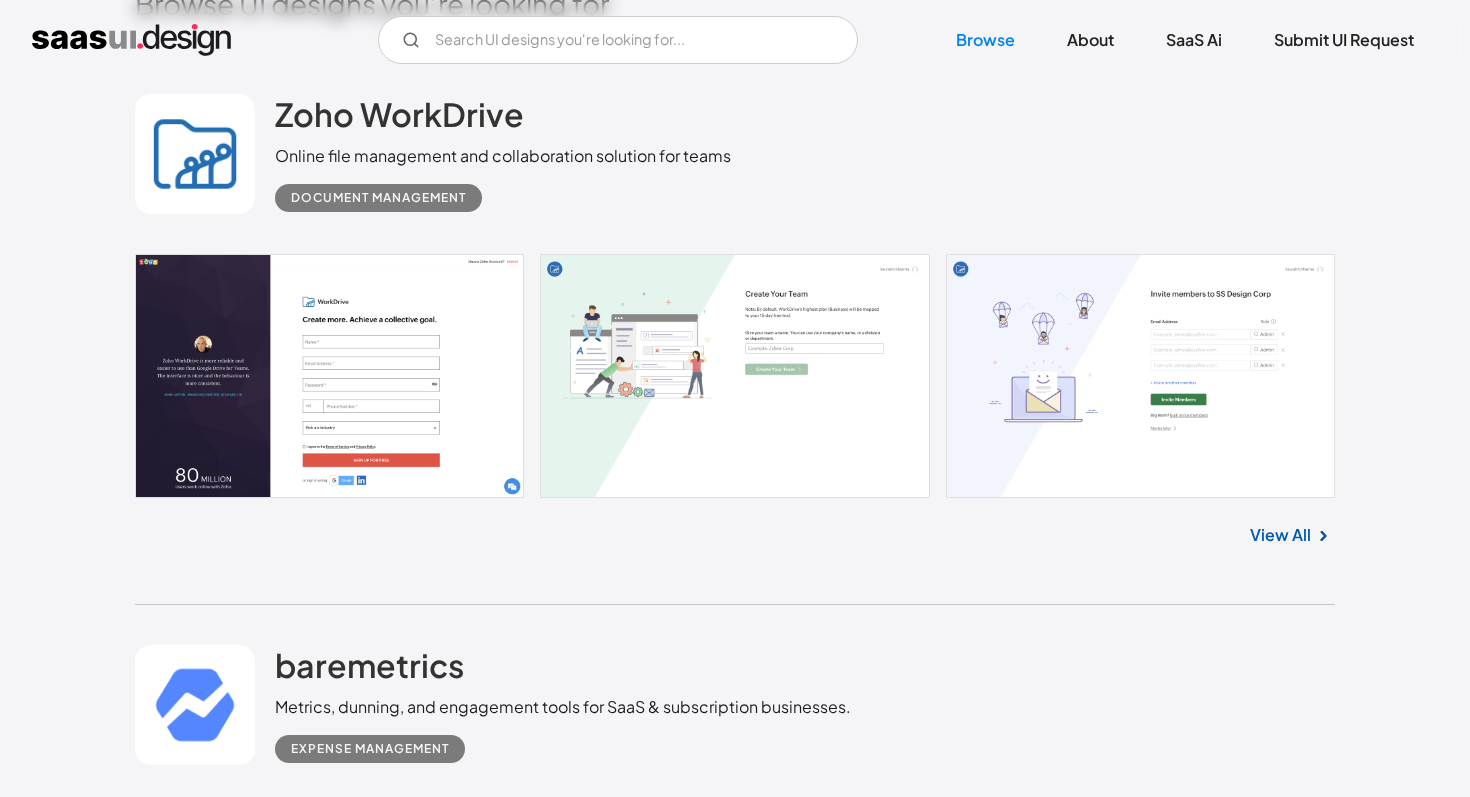 click on "View All" at bounding box center (1280, 535) 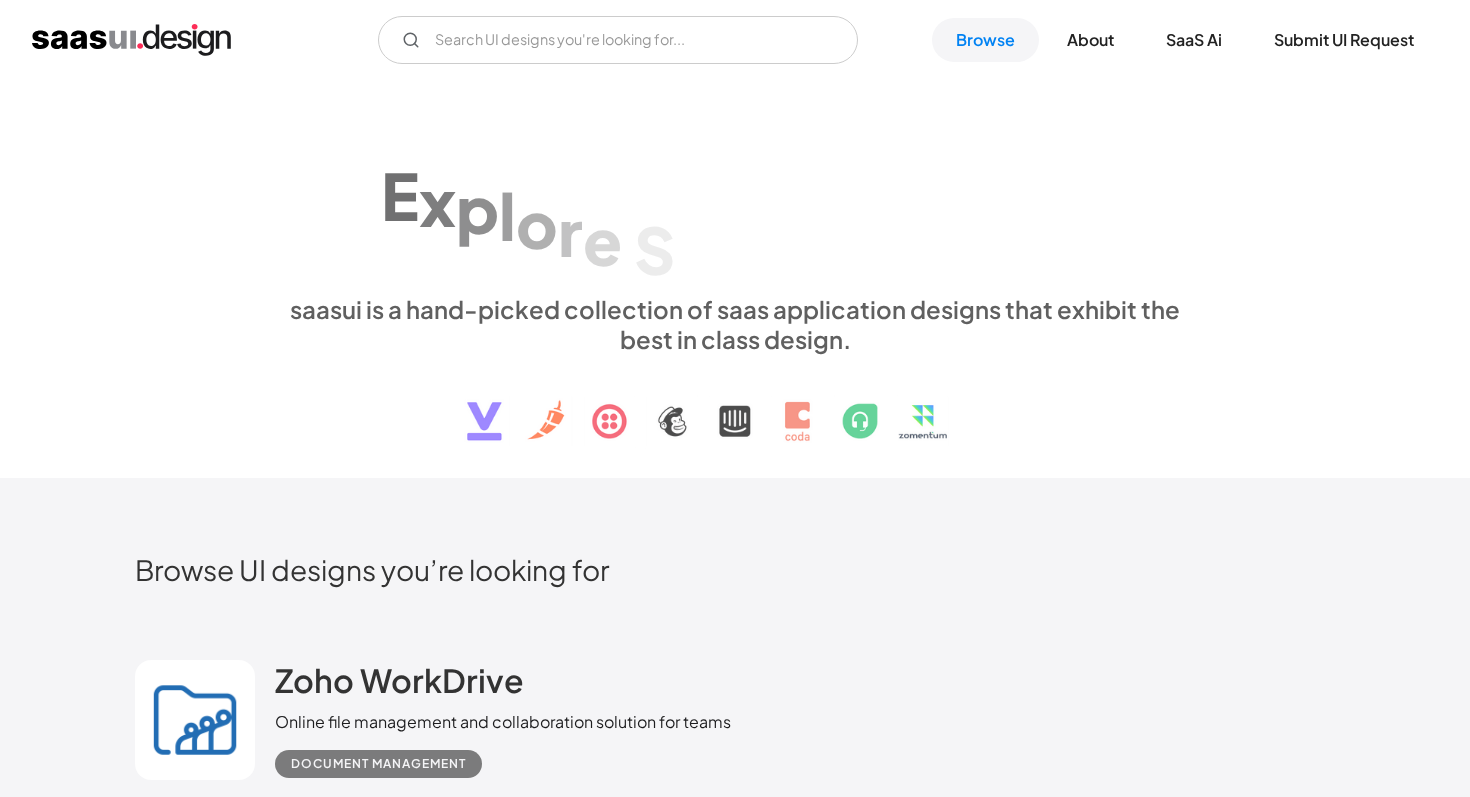scroll, scrollTop: 0, scrollLeft: 0, axis: both 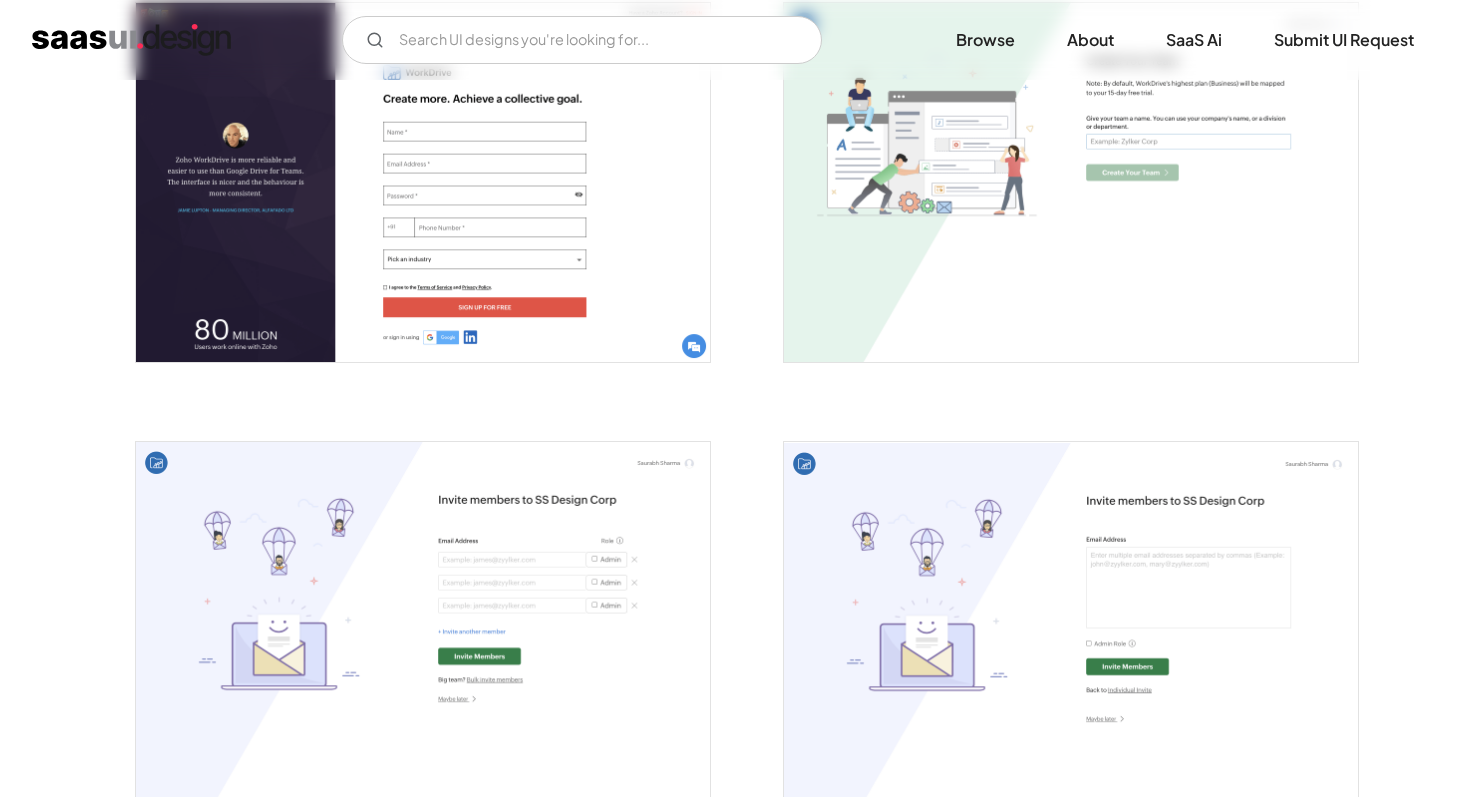 click at bounding box center [423, 182] 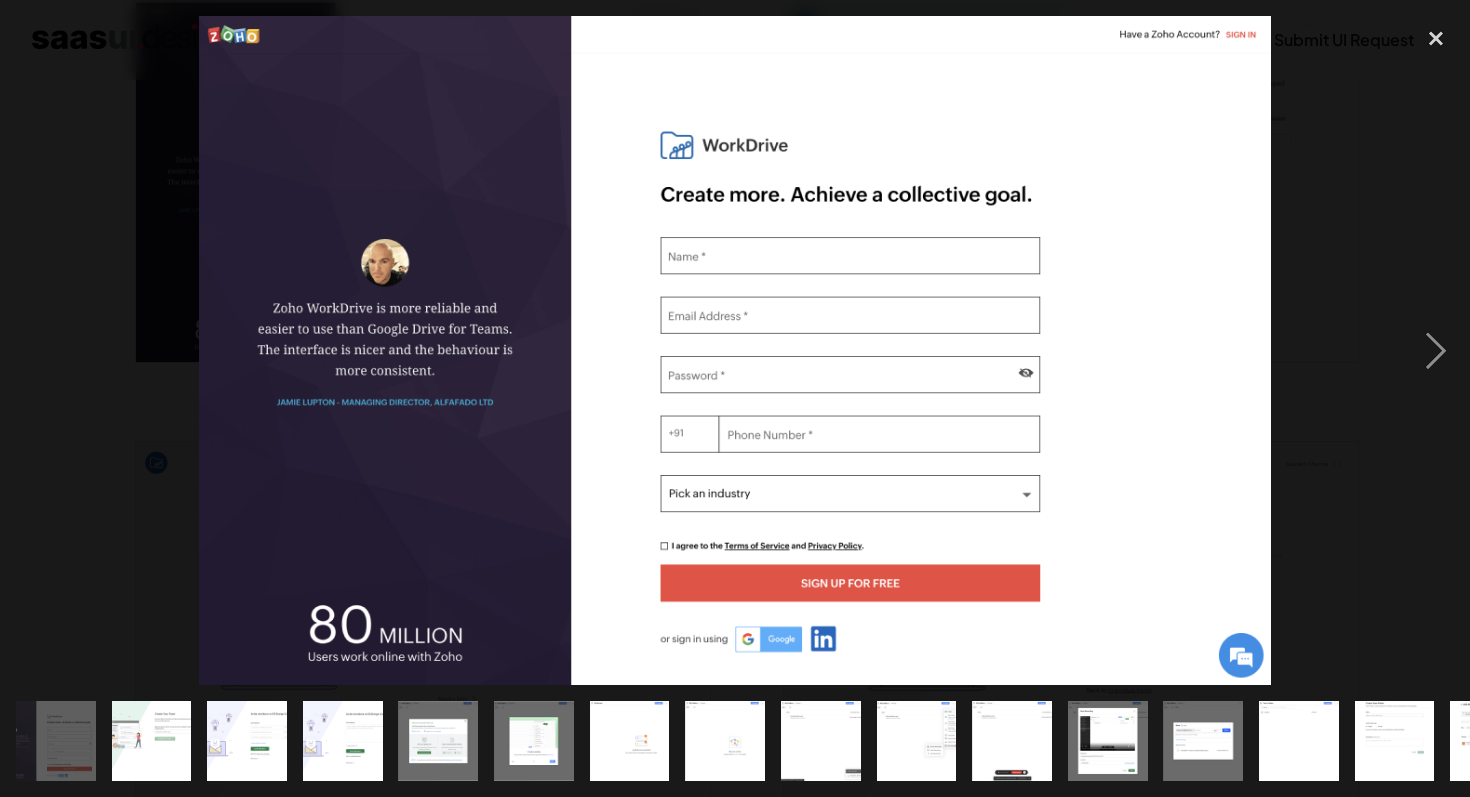 click at bounding box center [152, 741] 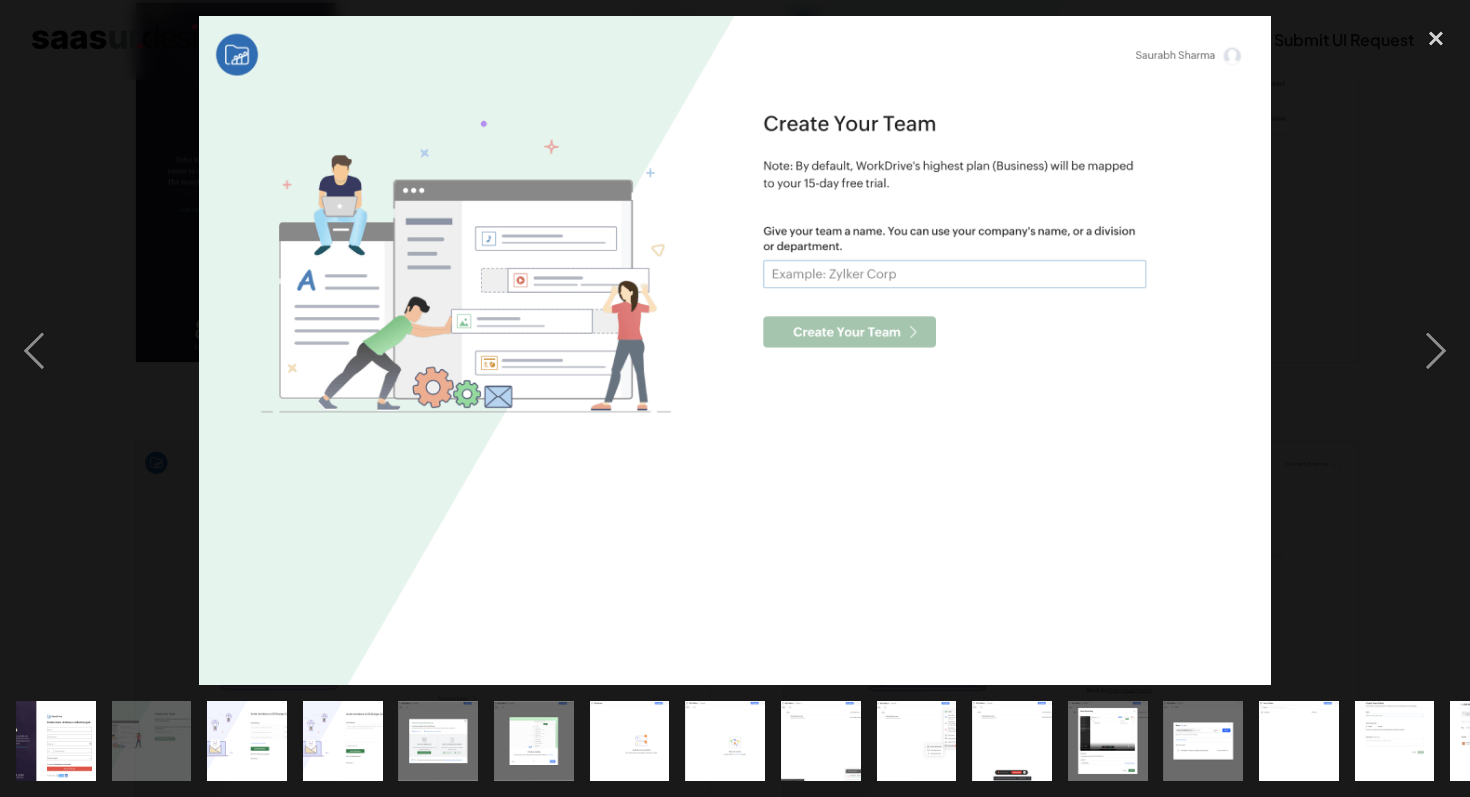 click at bounding box center (247, 741) 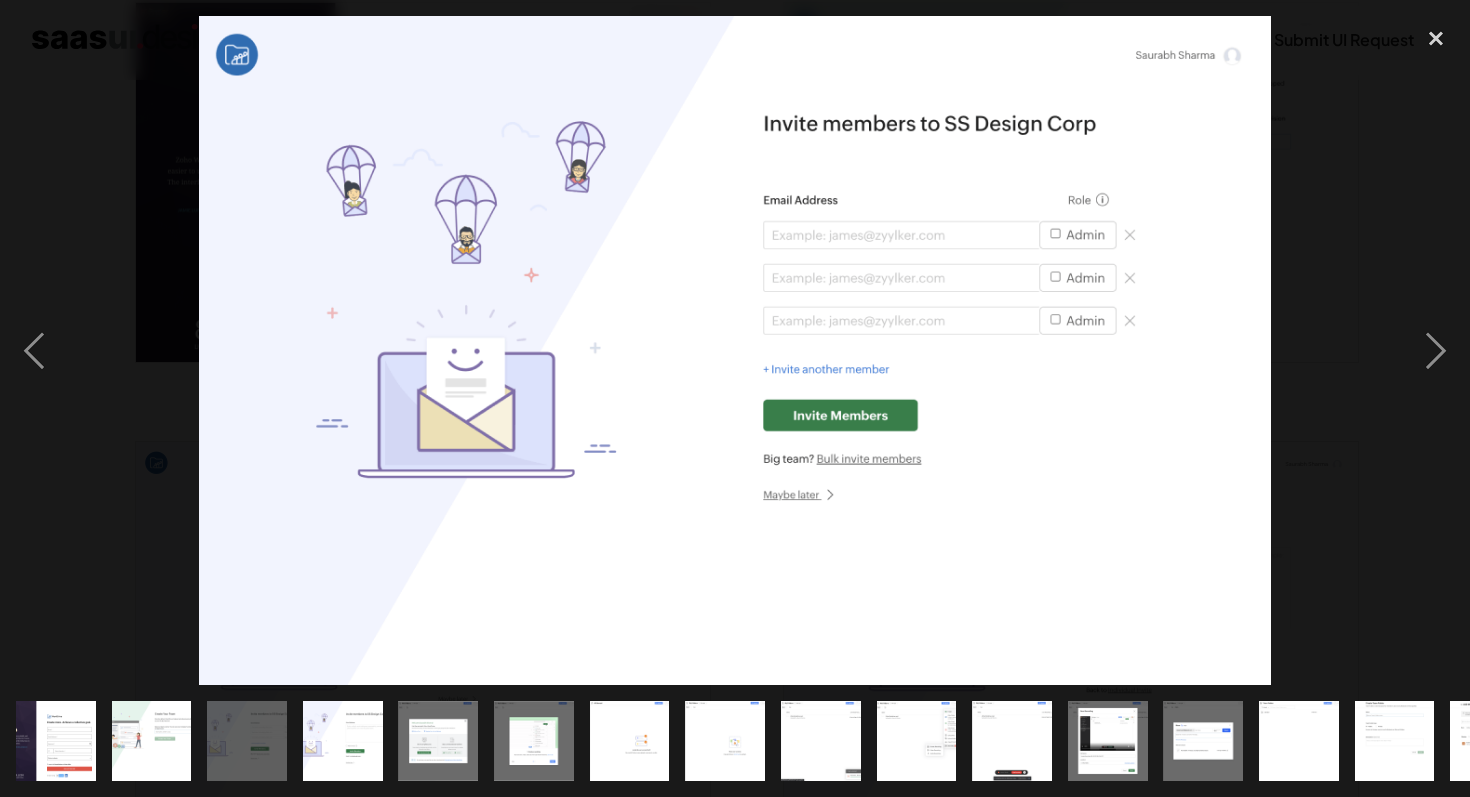click at bounding box center [343, 741] 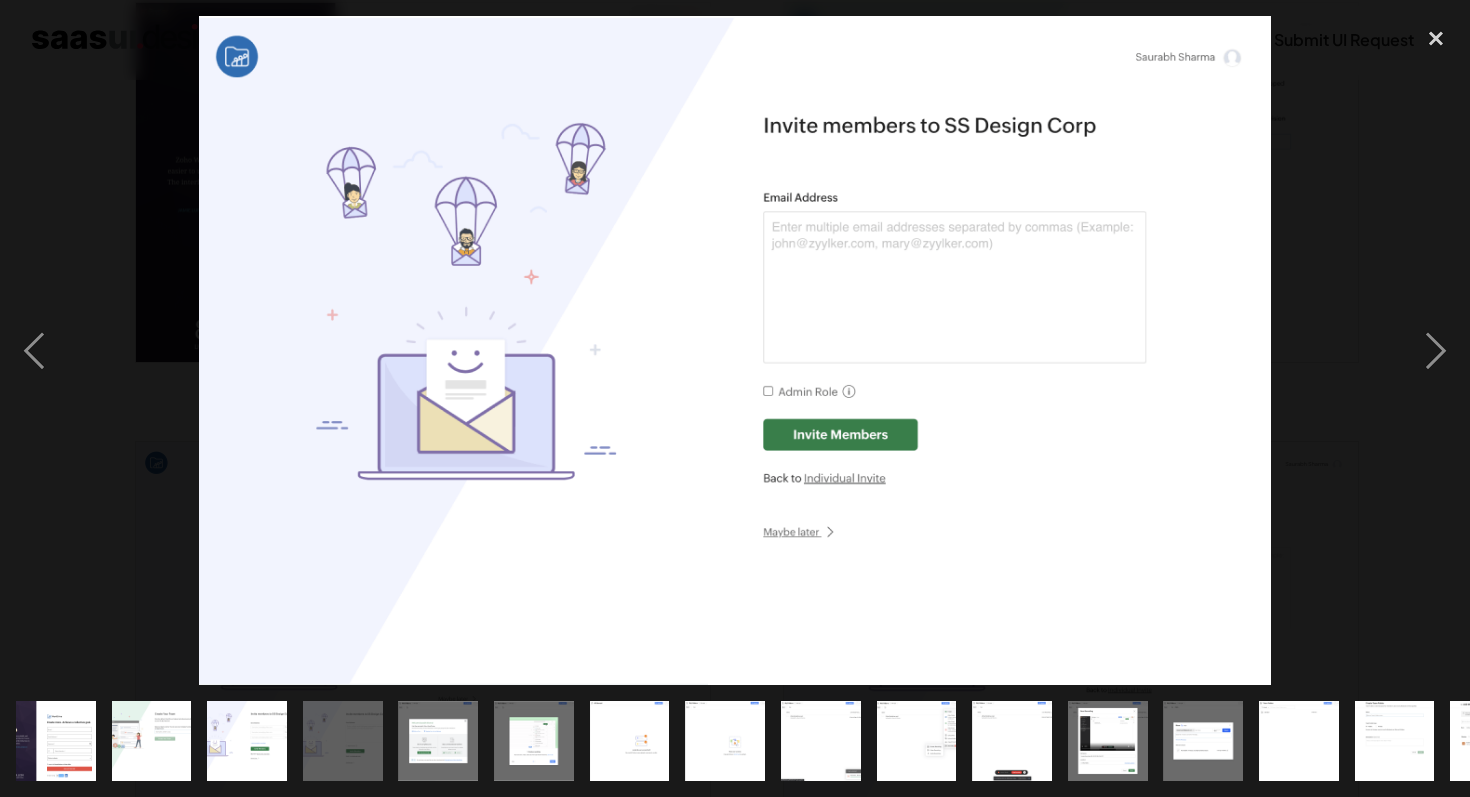 click at bounding box center [439, 741] 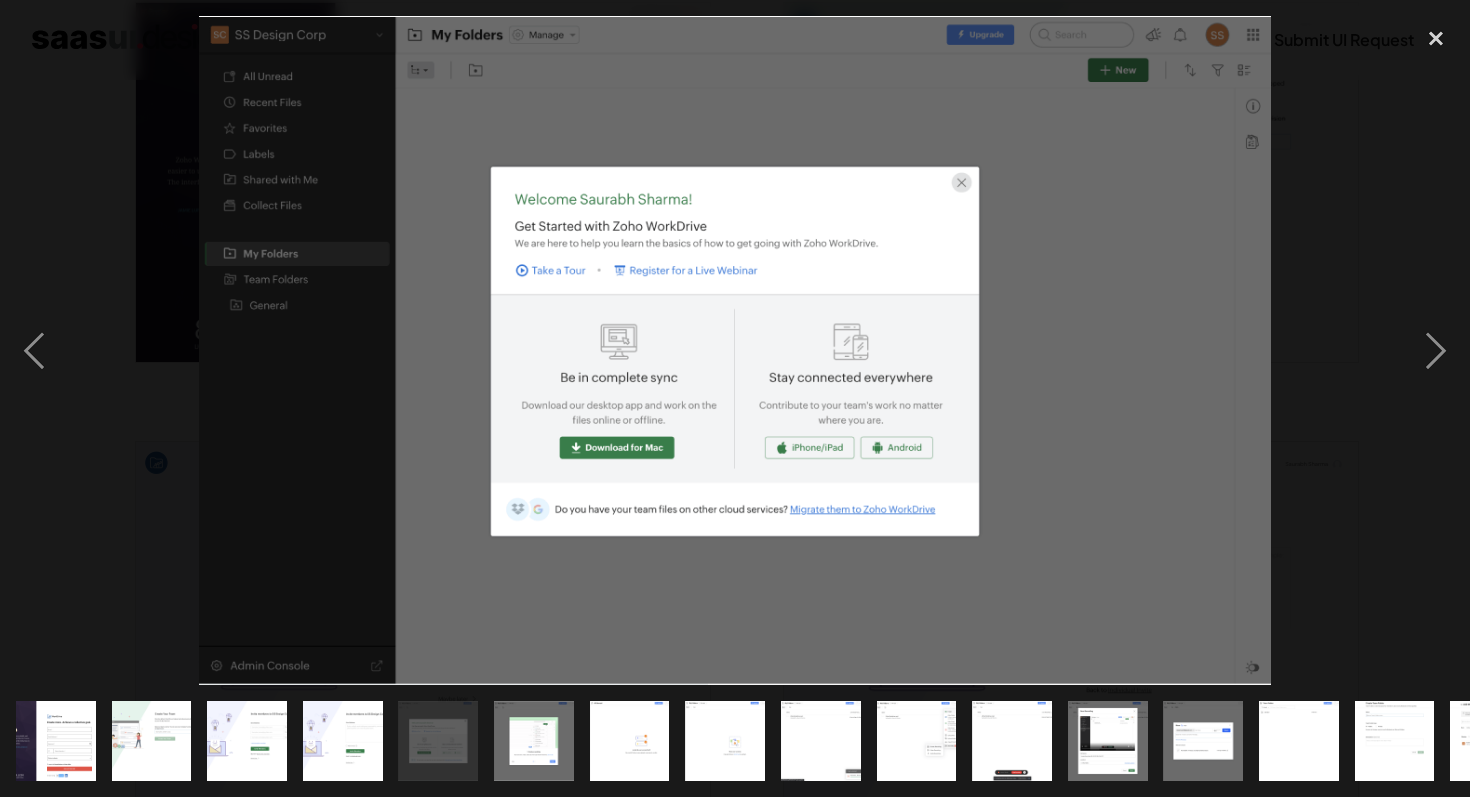 click at bounding box center [534, 741] 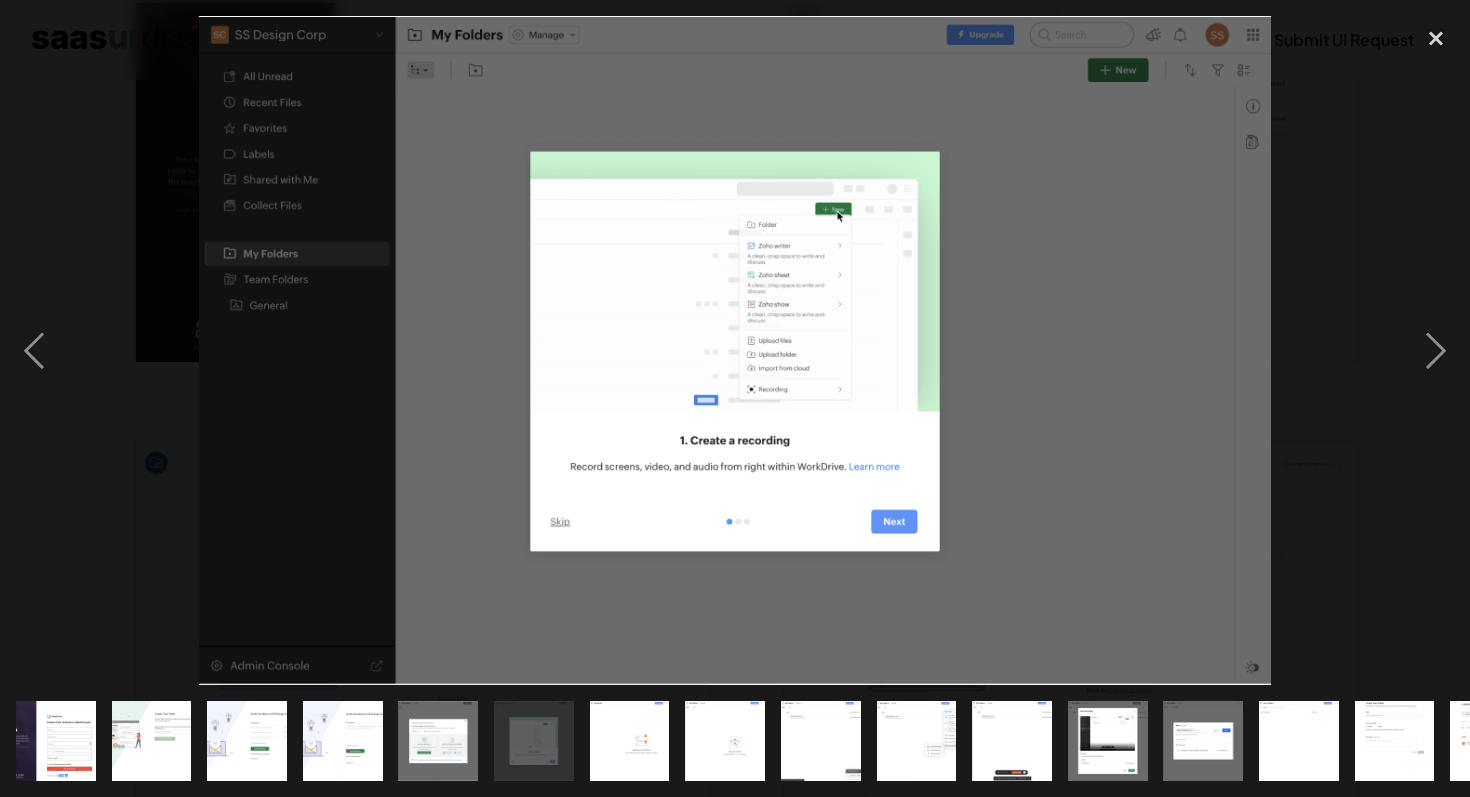 click at bounding box center [630, 741] 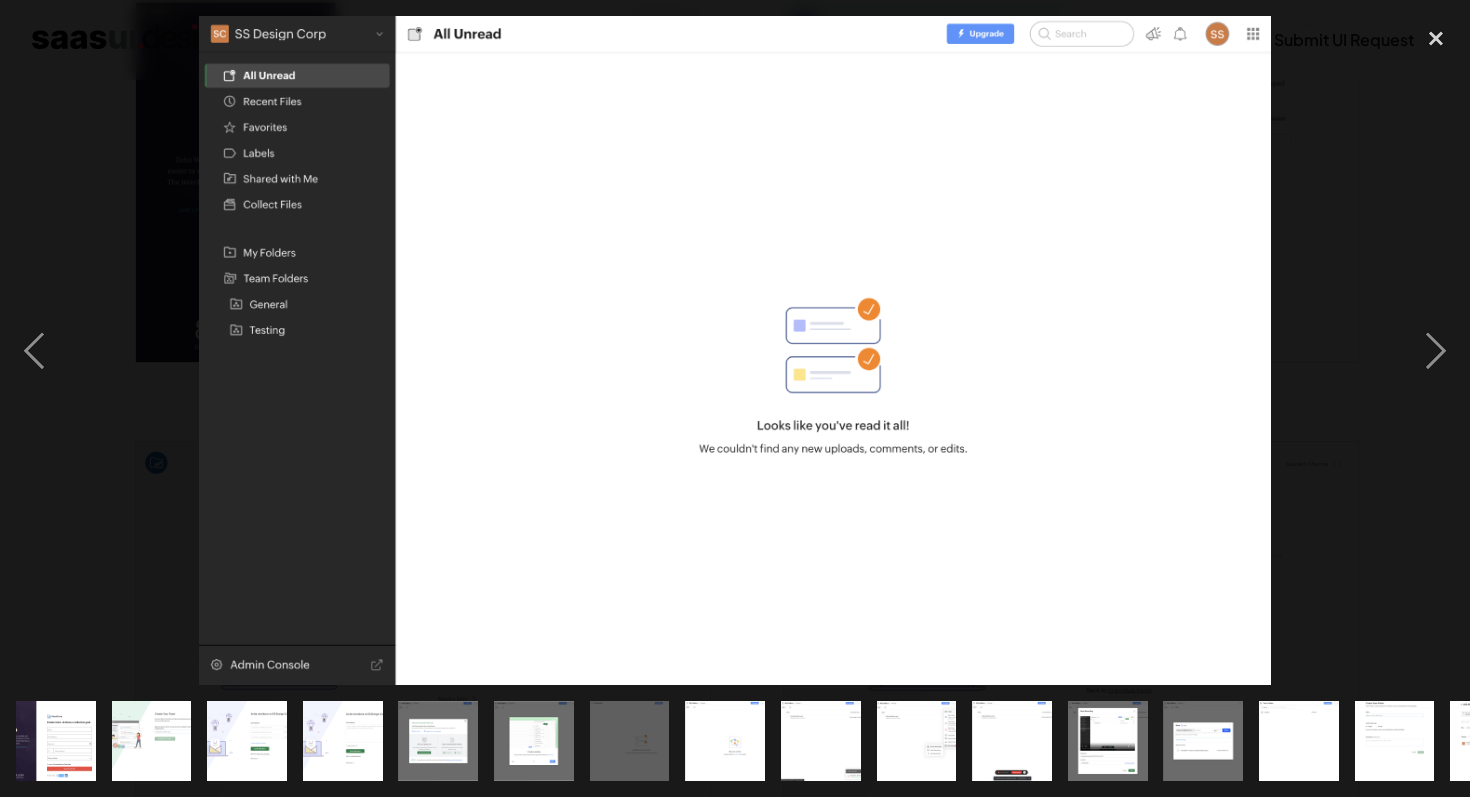 click at bounding box center [725, 741] 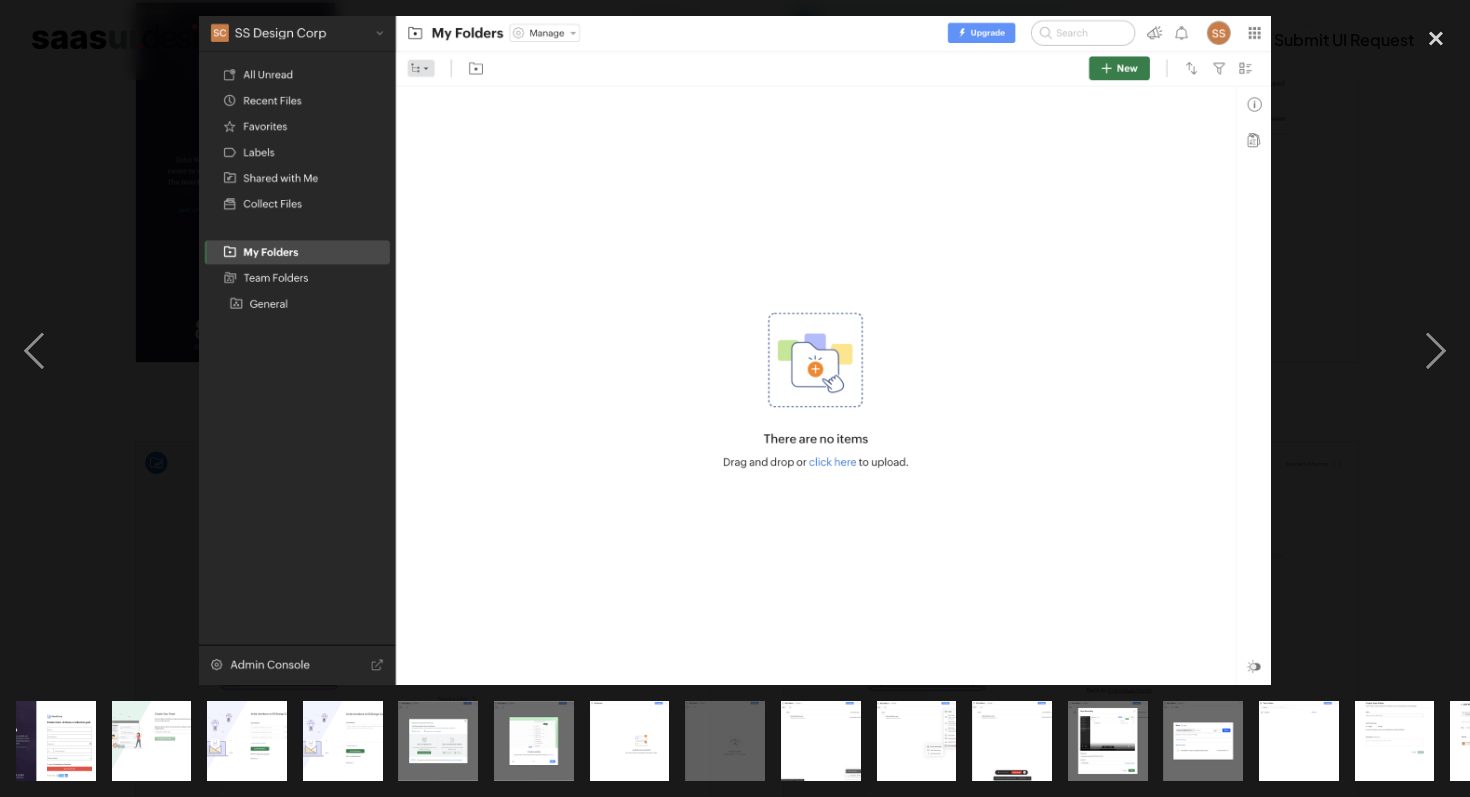 click at bounding box center (821, 741) 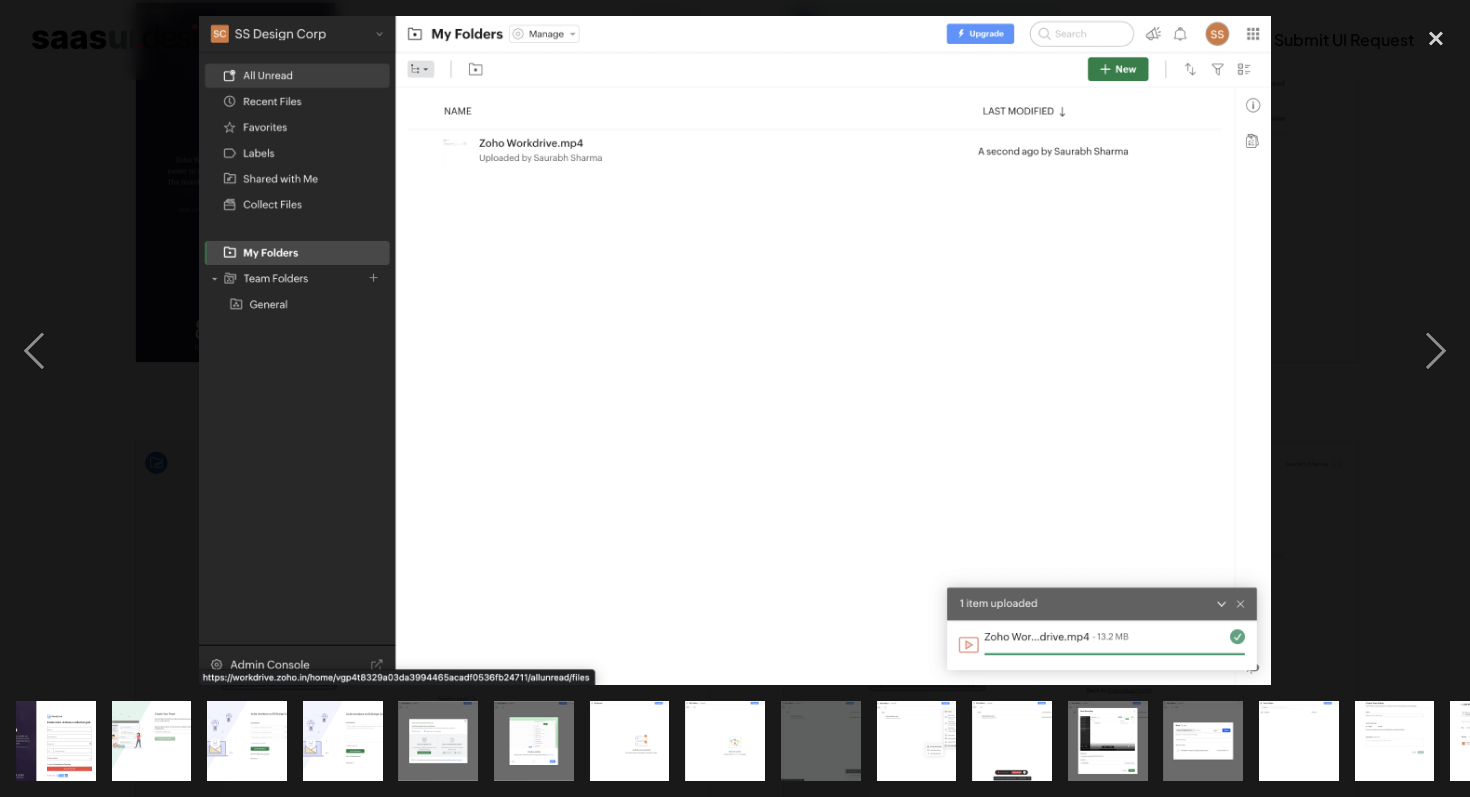 click at bounding box center (917, 741) 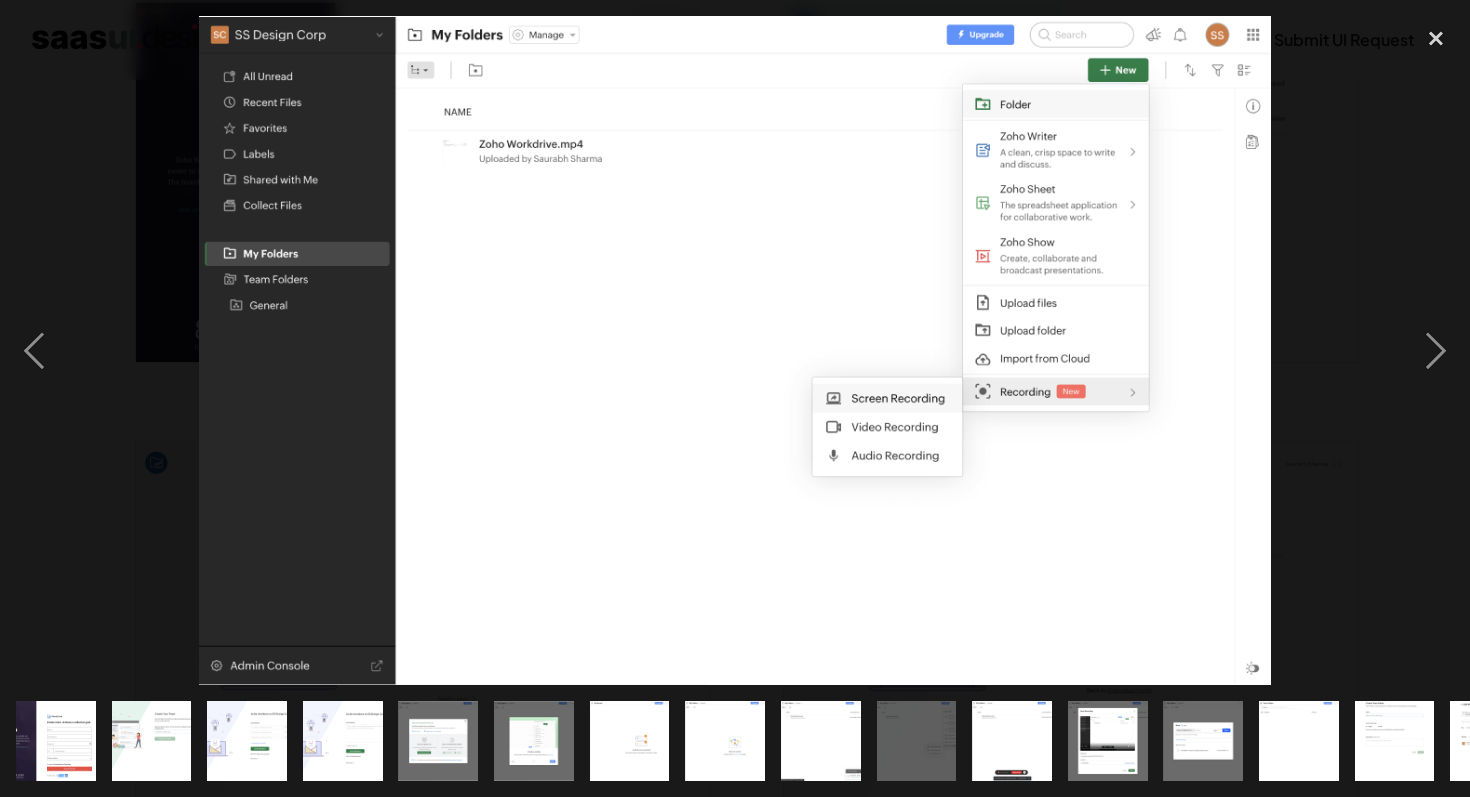 click at bounding box center (1012, 741) 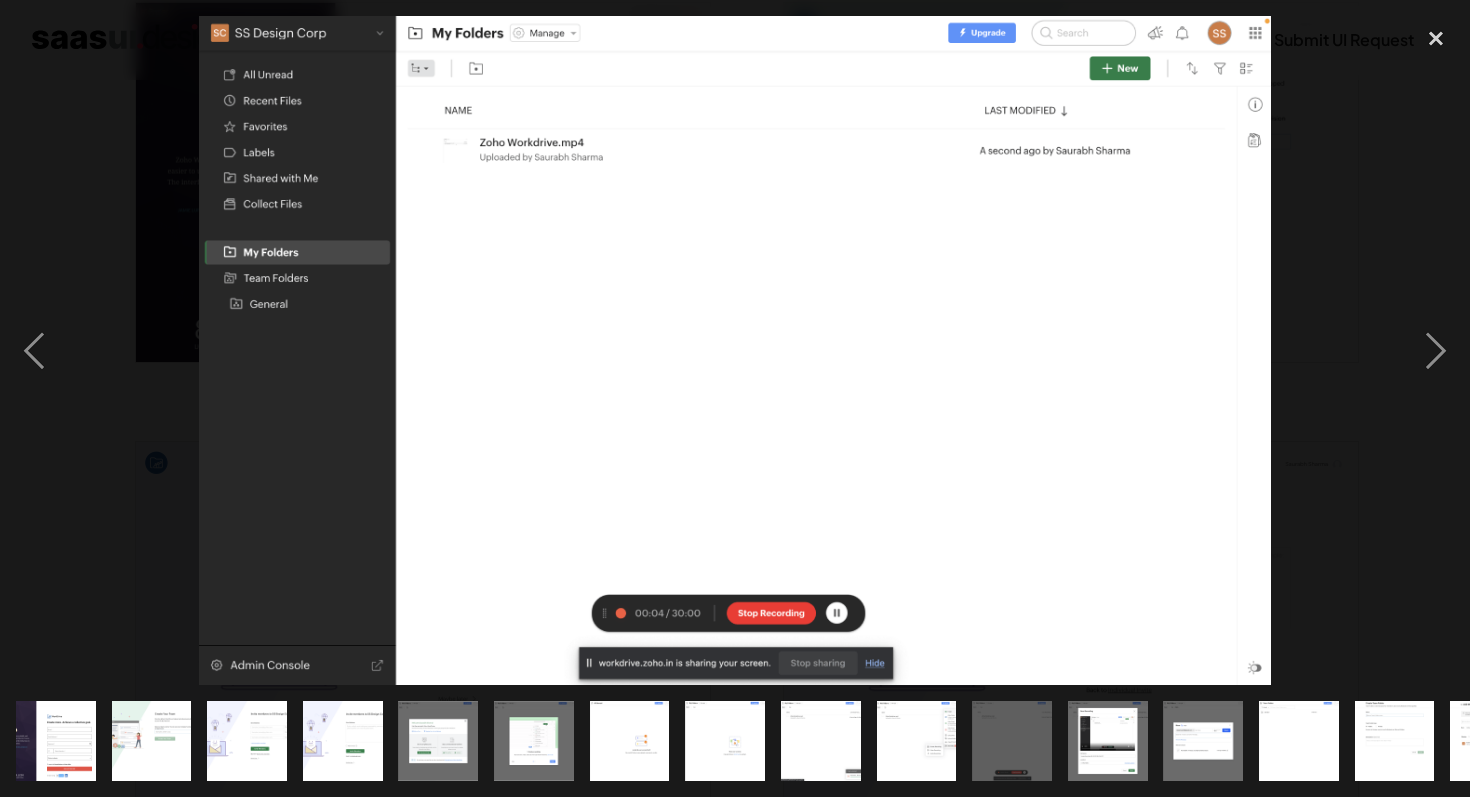 click at bounding box center [1108, 741] 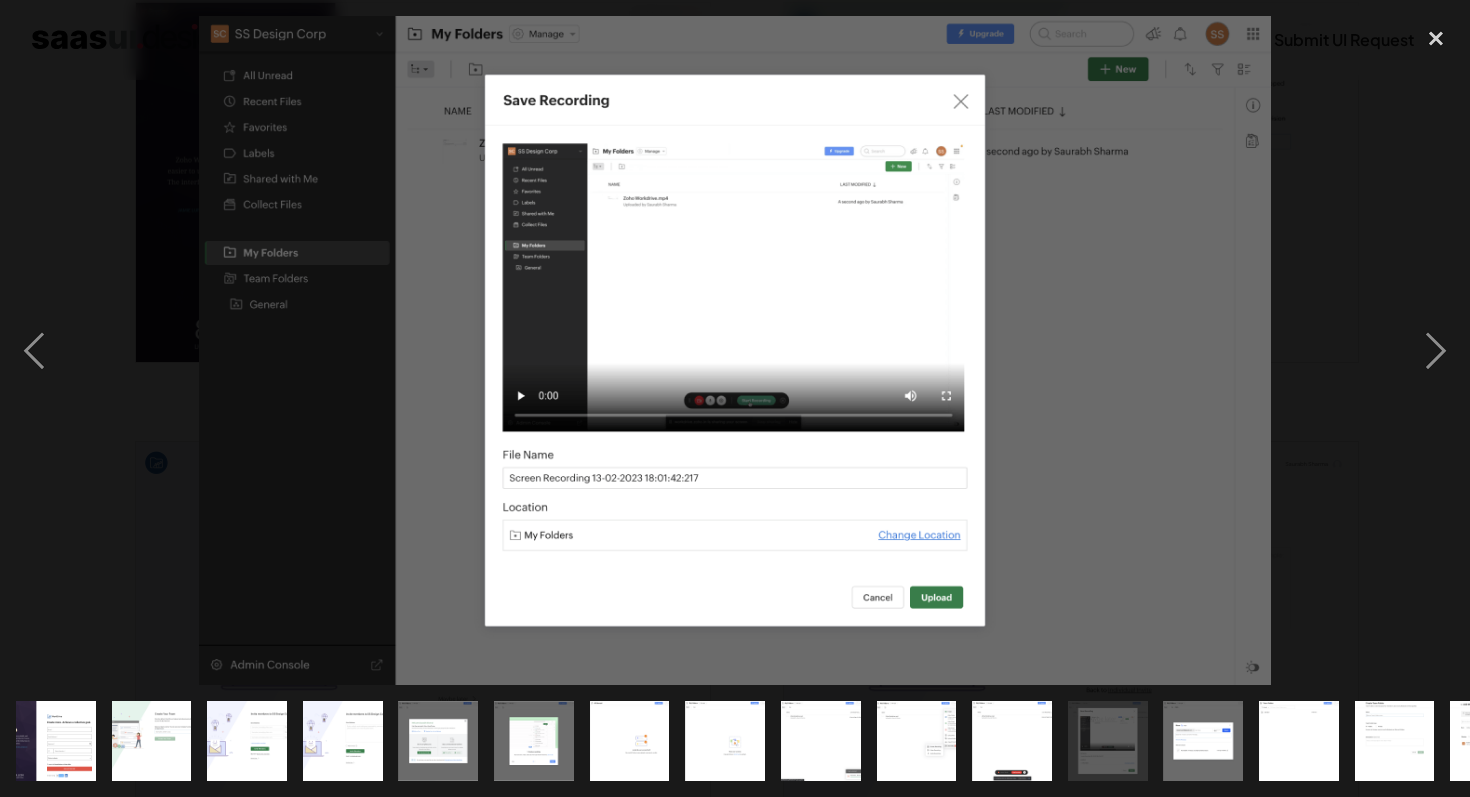 click at bounding box center (1204, 741) 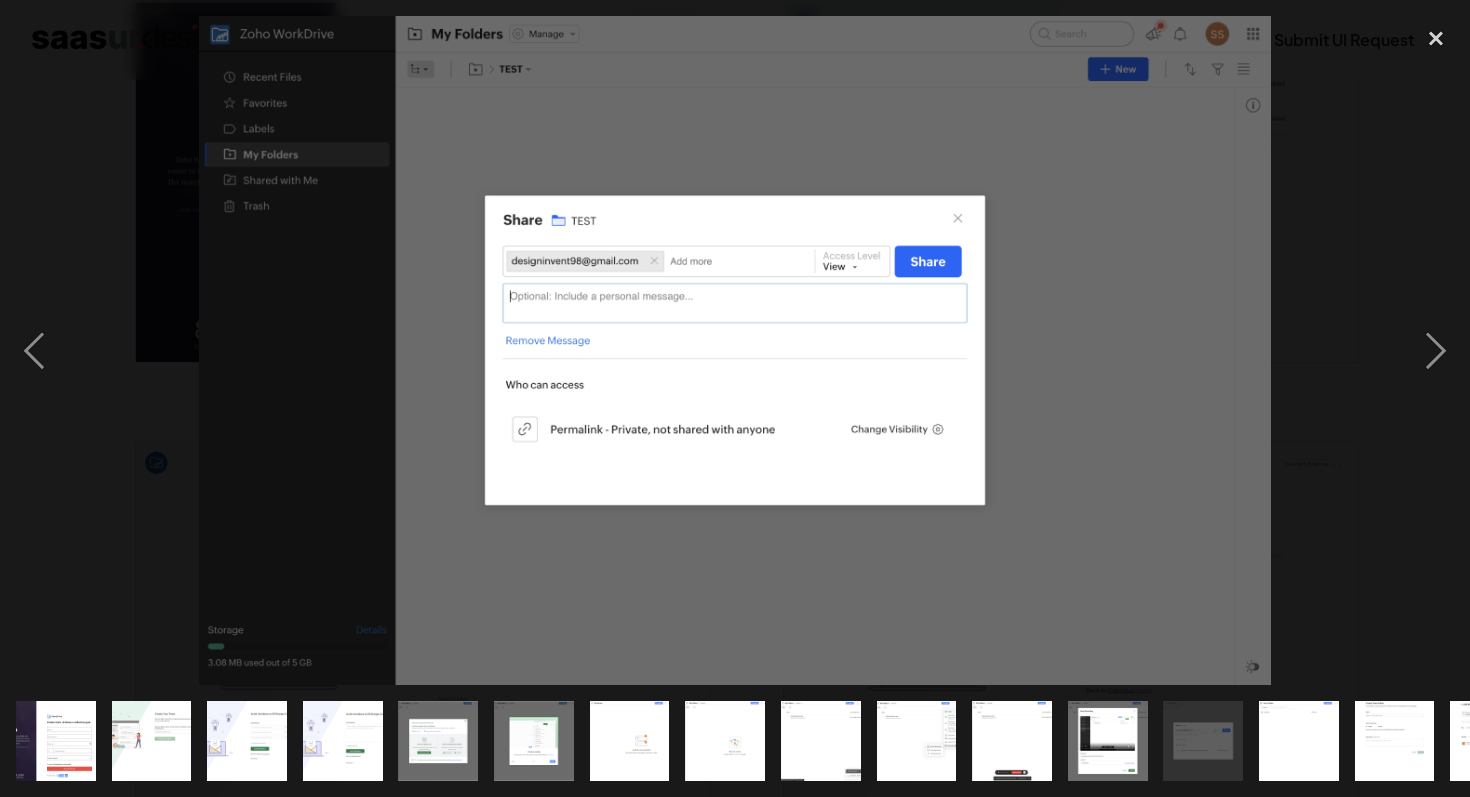 click at bounding box center [1299, 741] 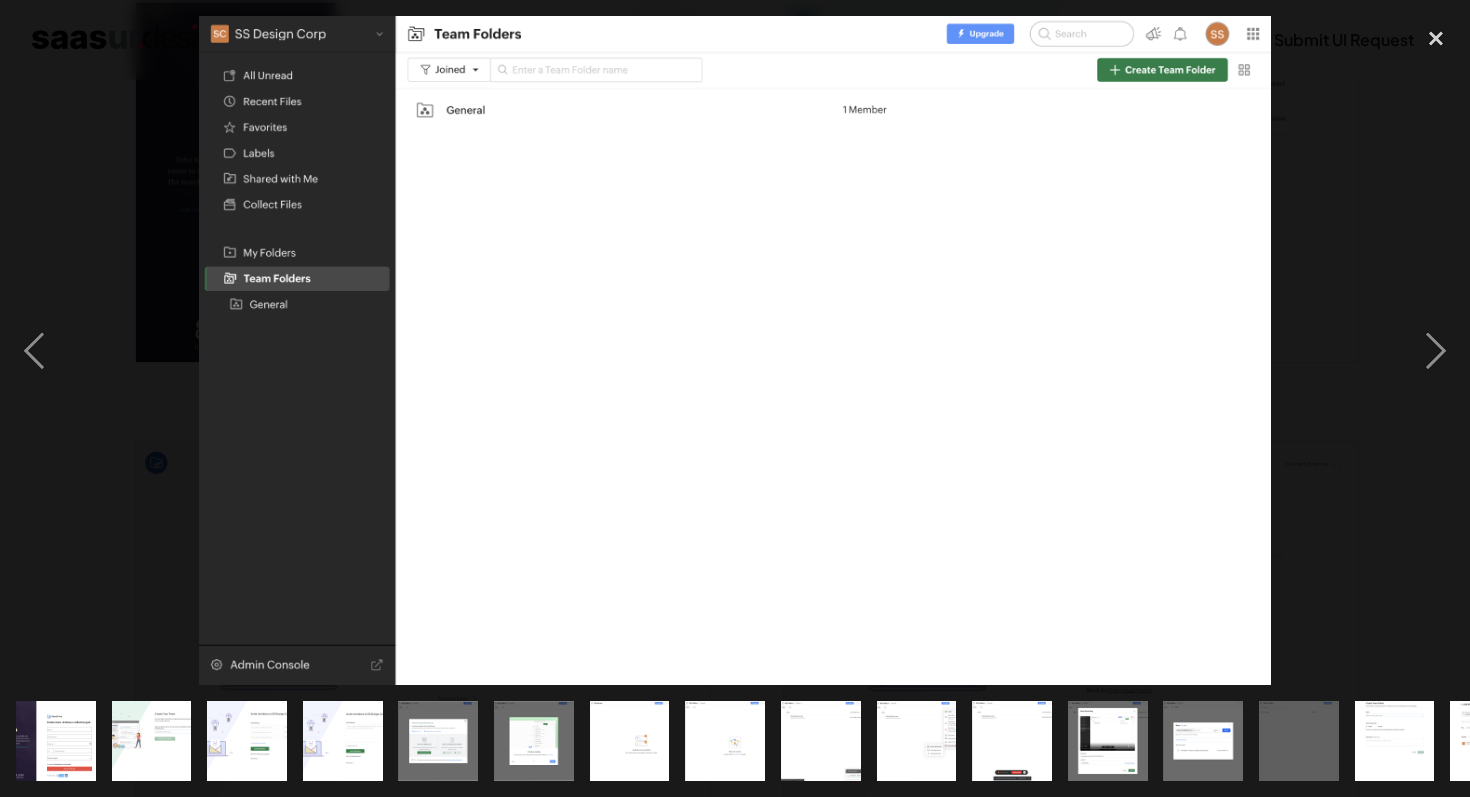 click at bounding box center (1299, 741) 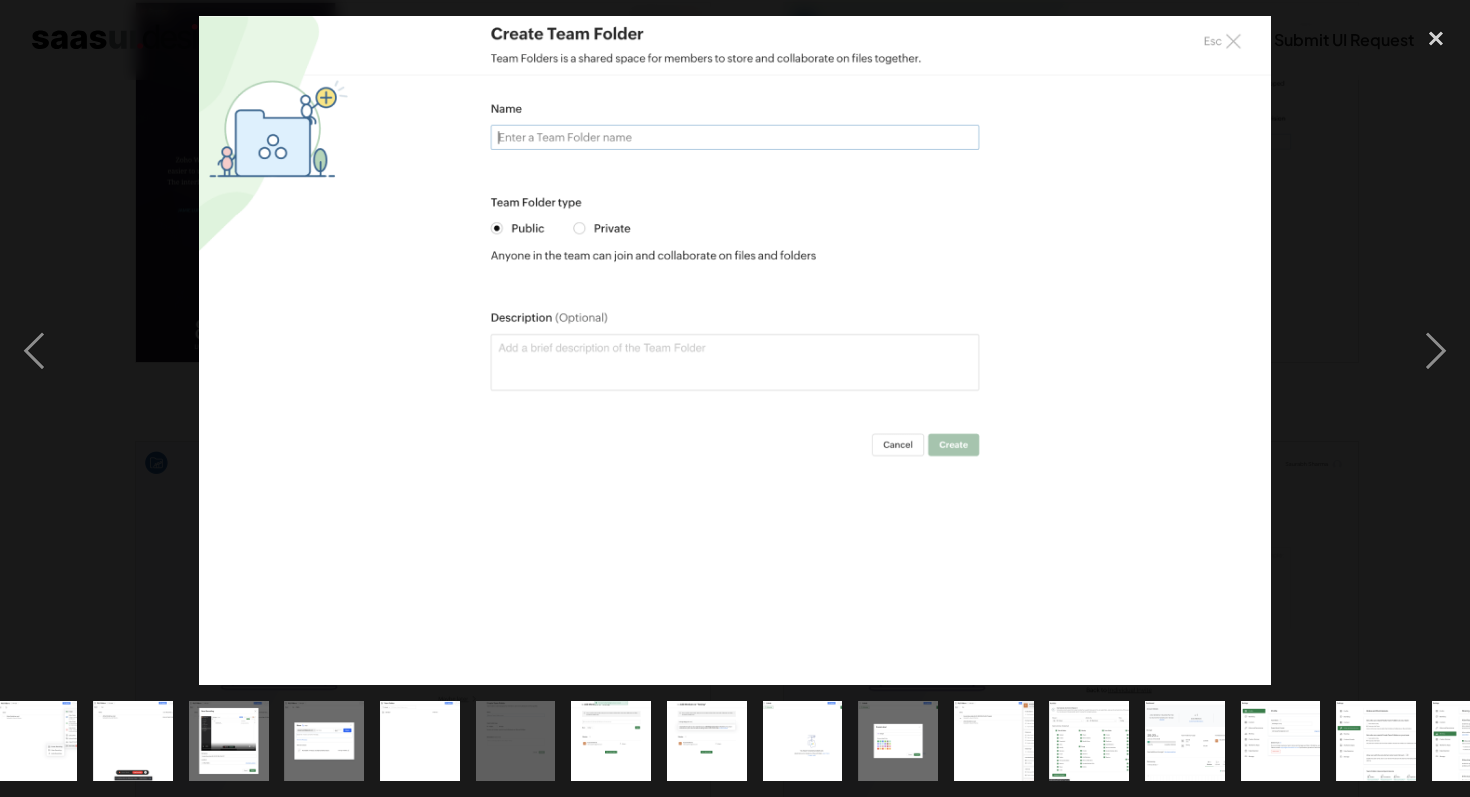 scroll, scrollTop: 0, scrollLeft: 937, axis: horizontal 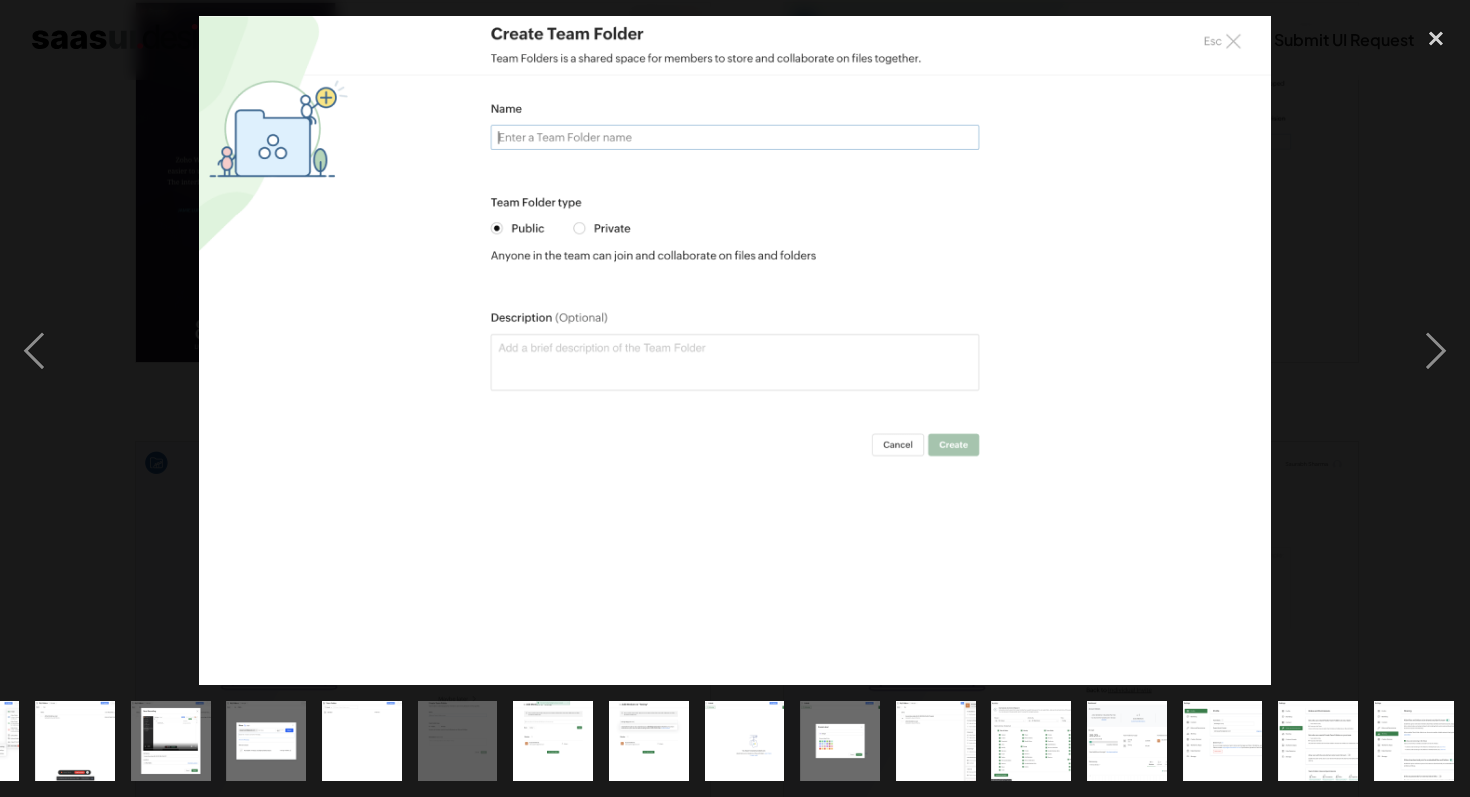 click at bounding box center (553, 741) 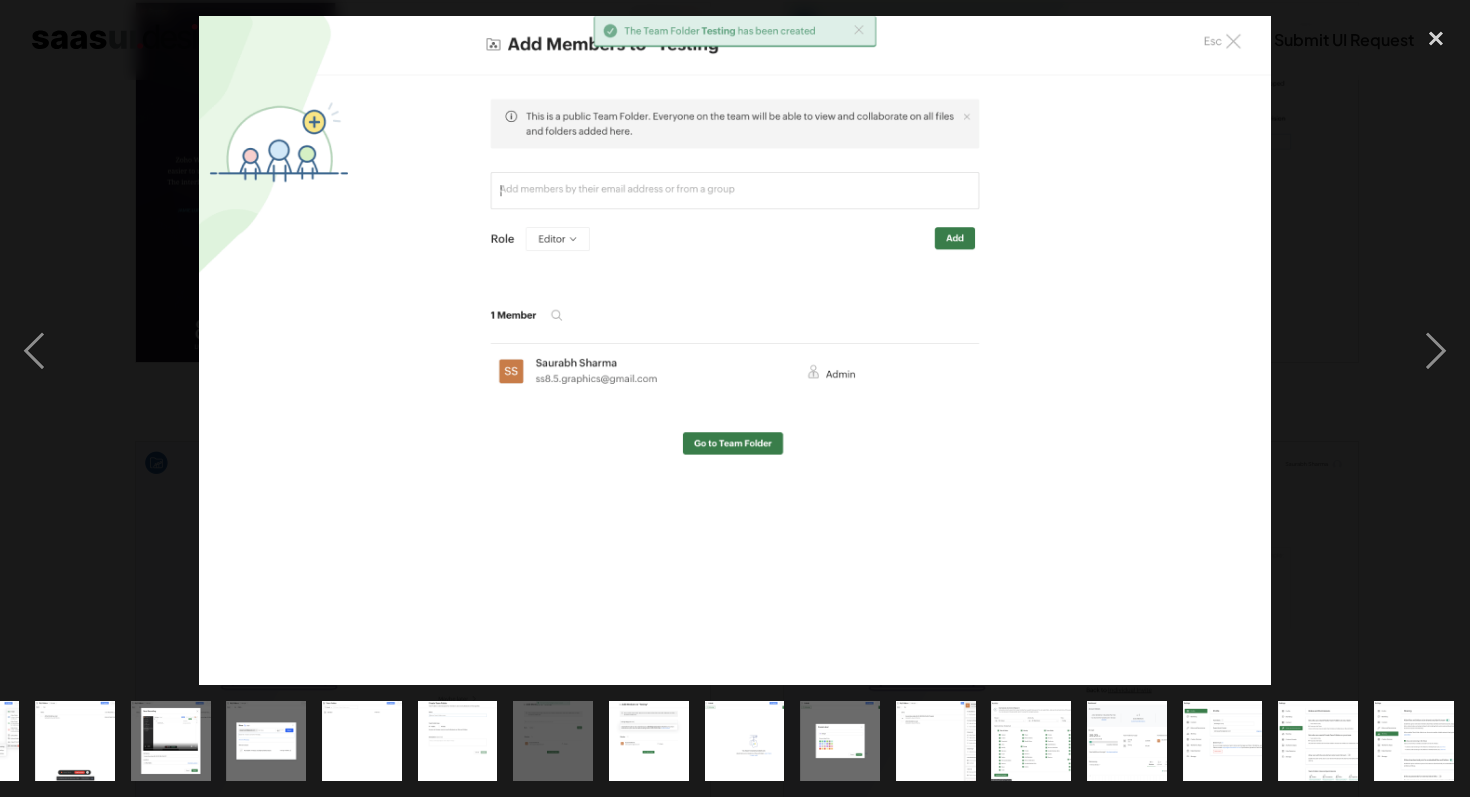 click at bounding box center [649, 741] 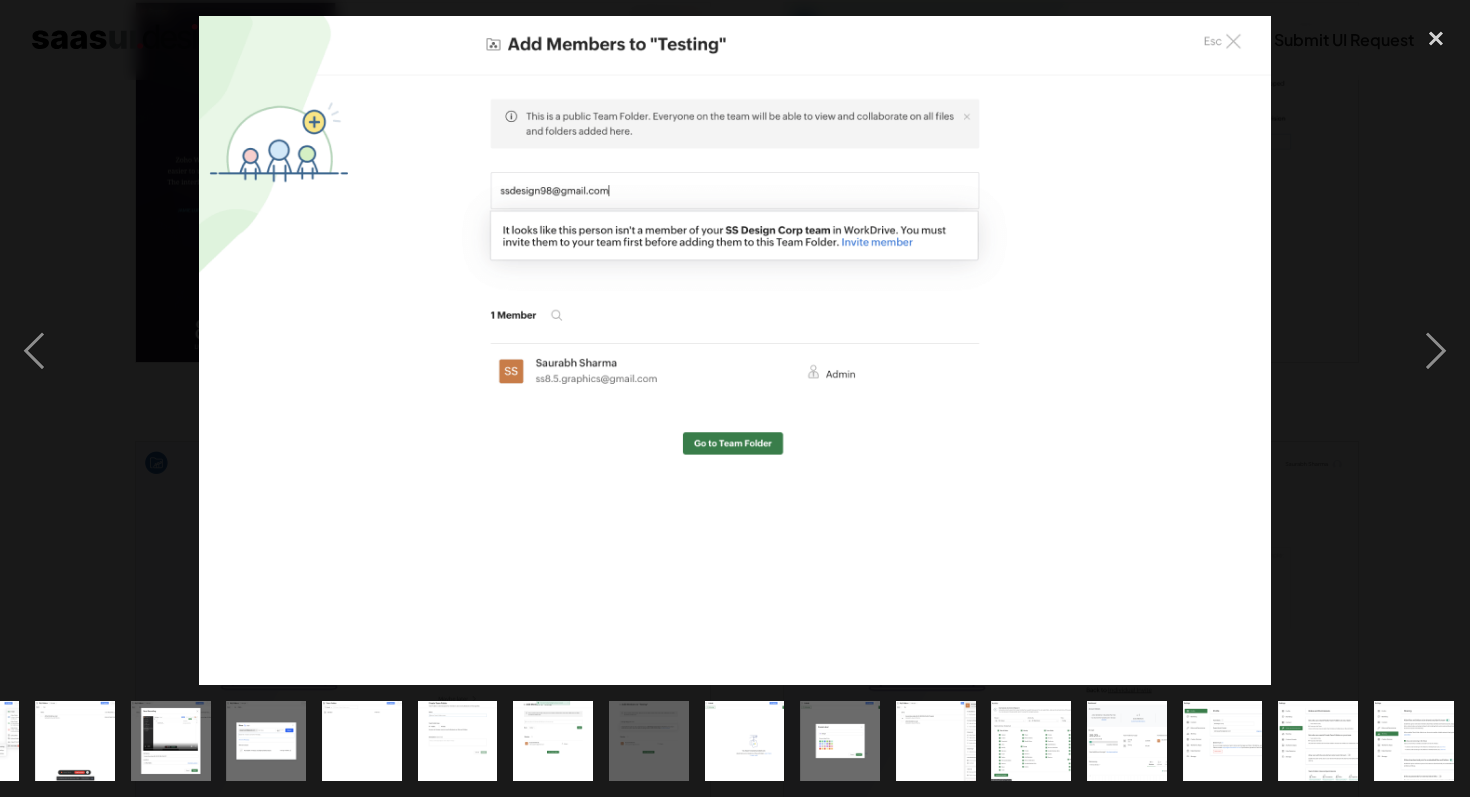 click at bounding box center [745, 741] 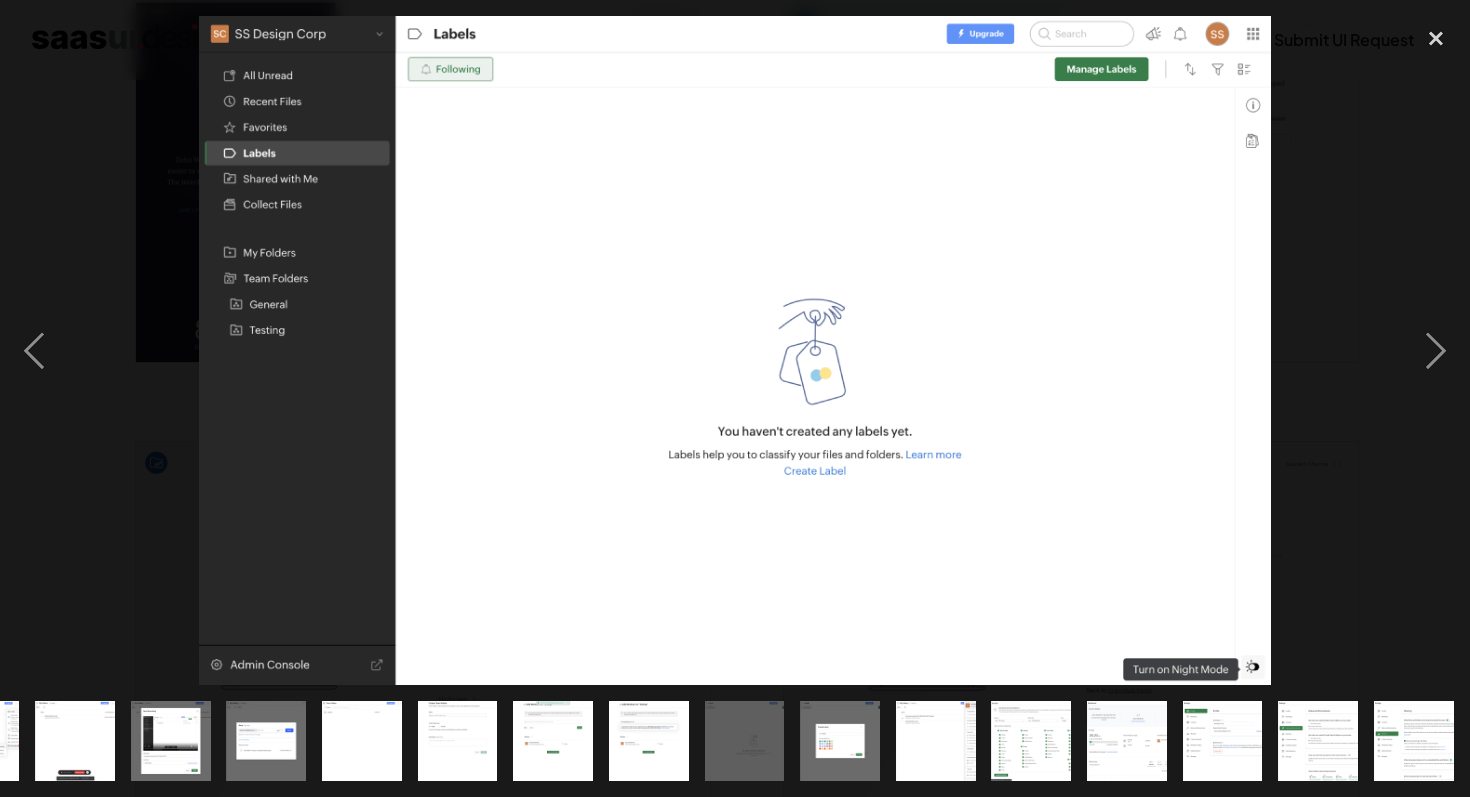 click at bounding box center (840, 741) 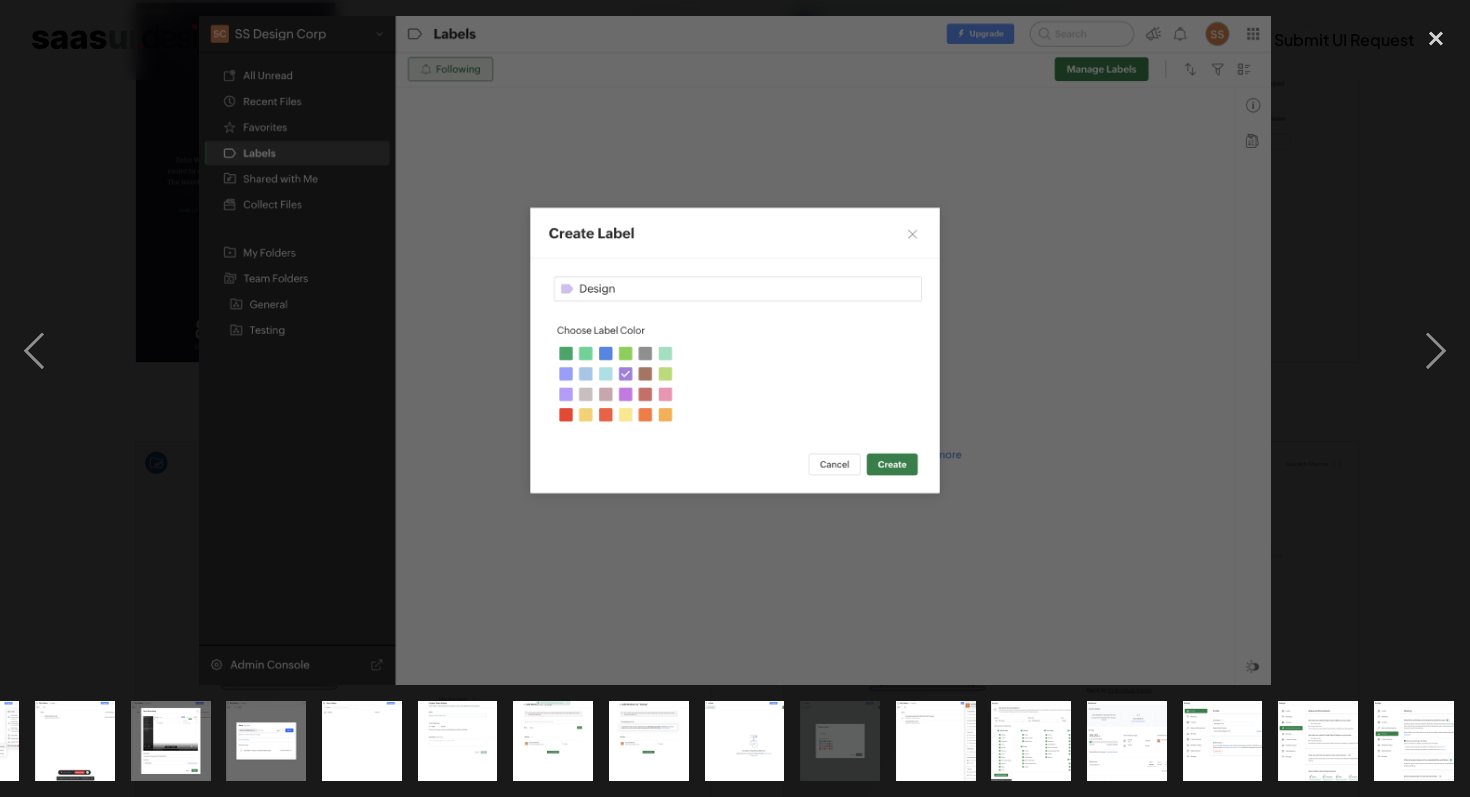 click at bounding box center (734, 350) 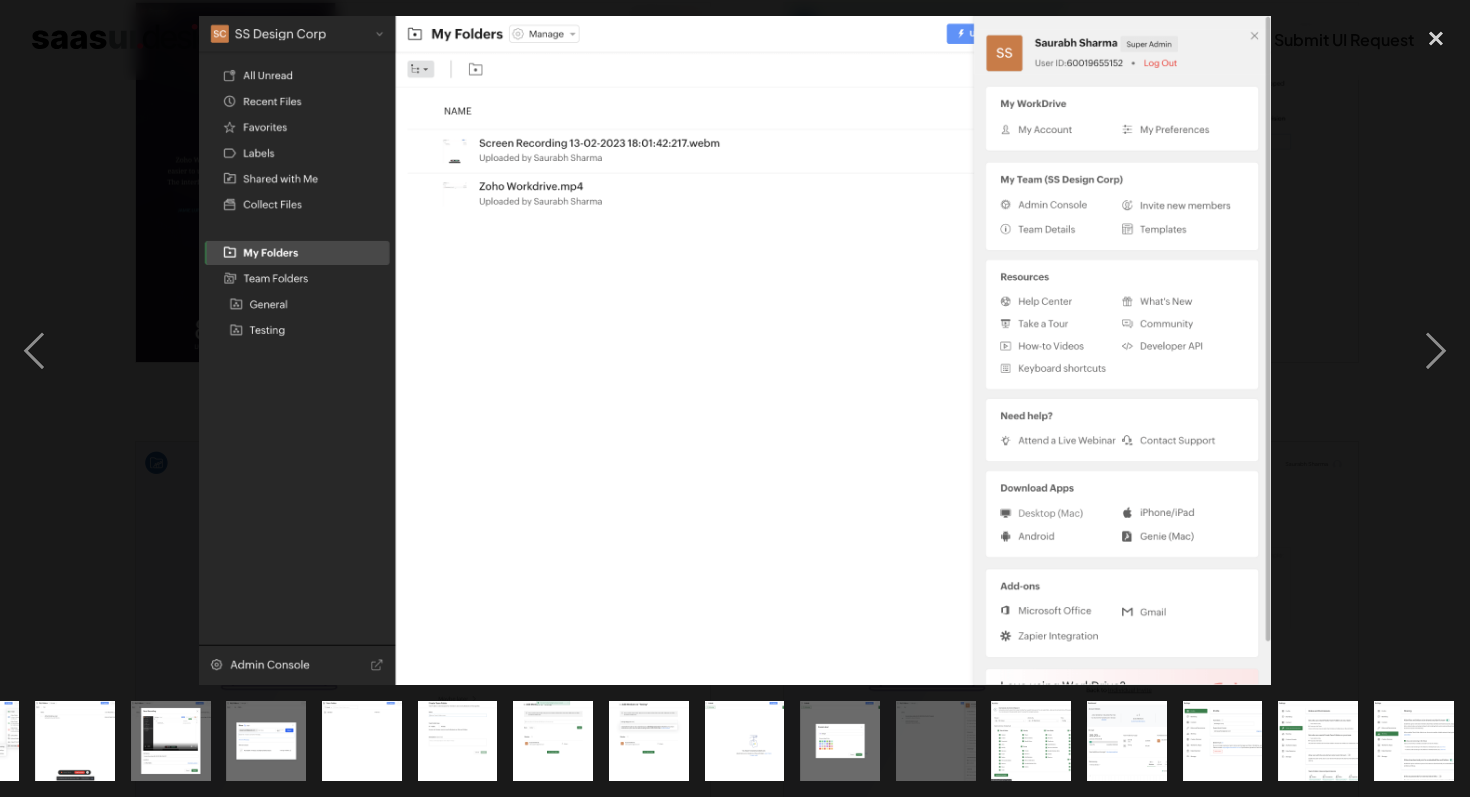 click at bounding box center [1032, 741] 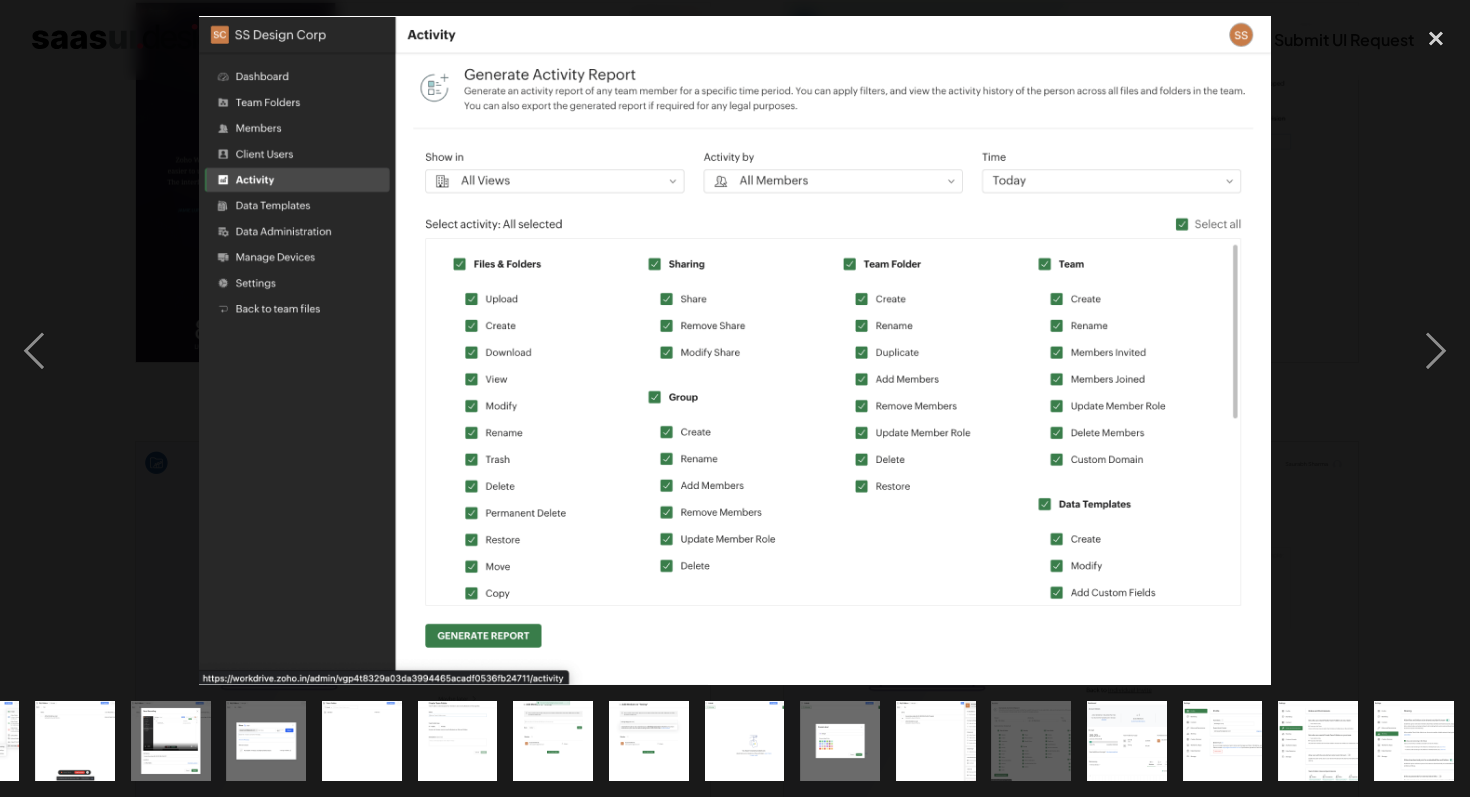 click at bounding box center [936, 741] 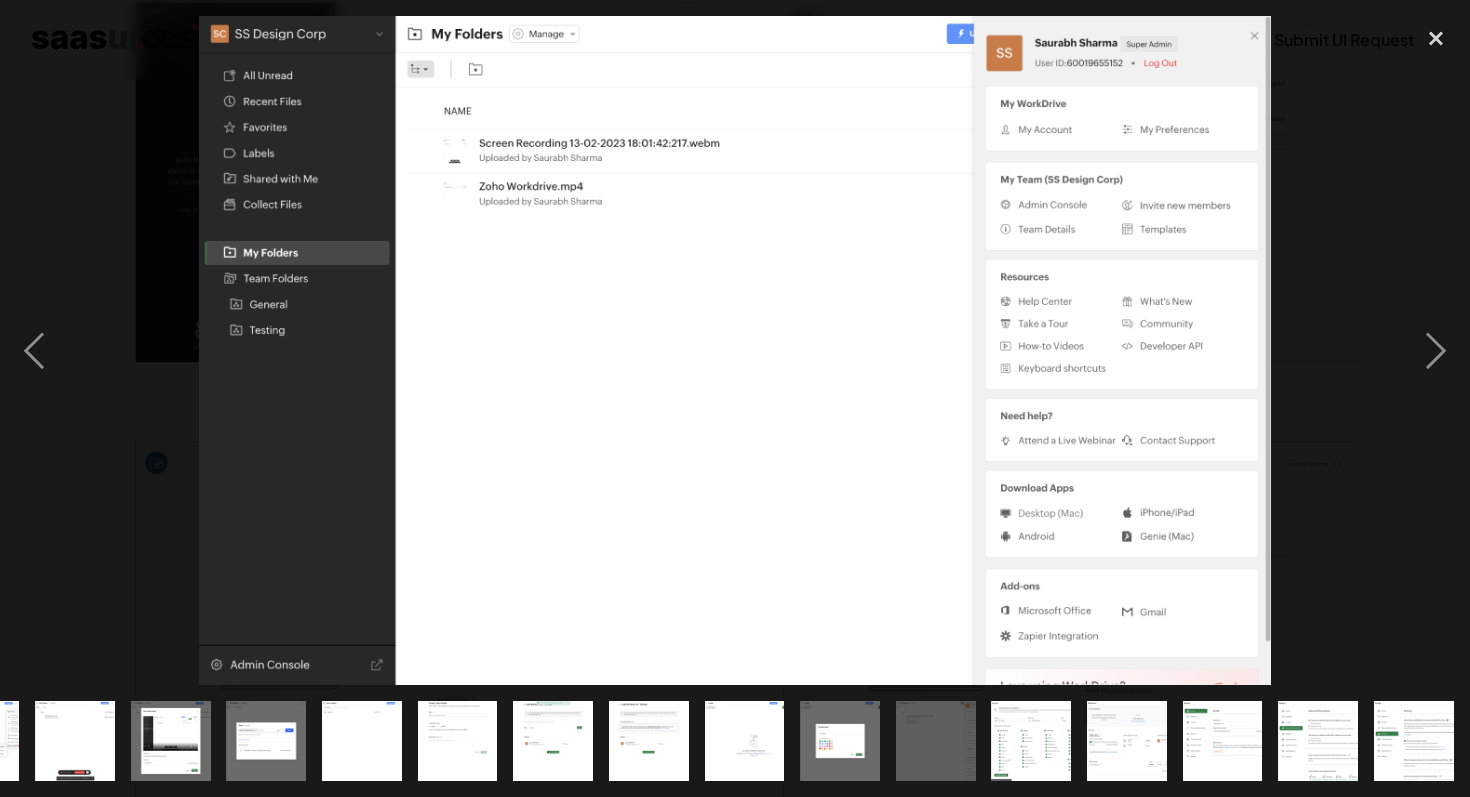 click at bounding box center (1032, 741) 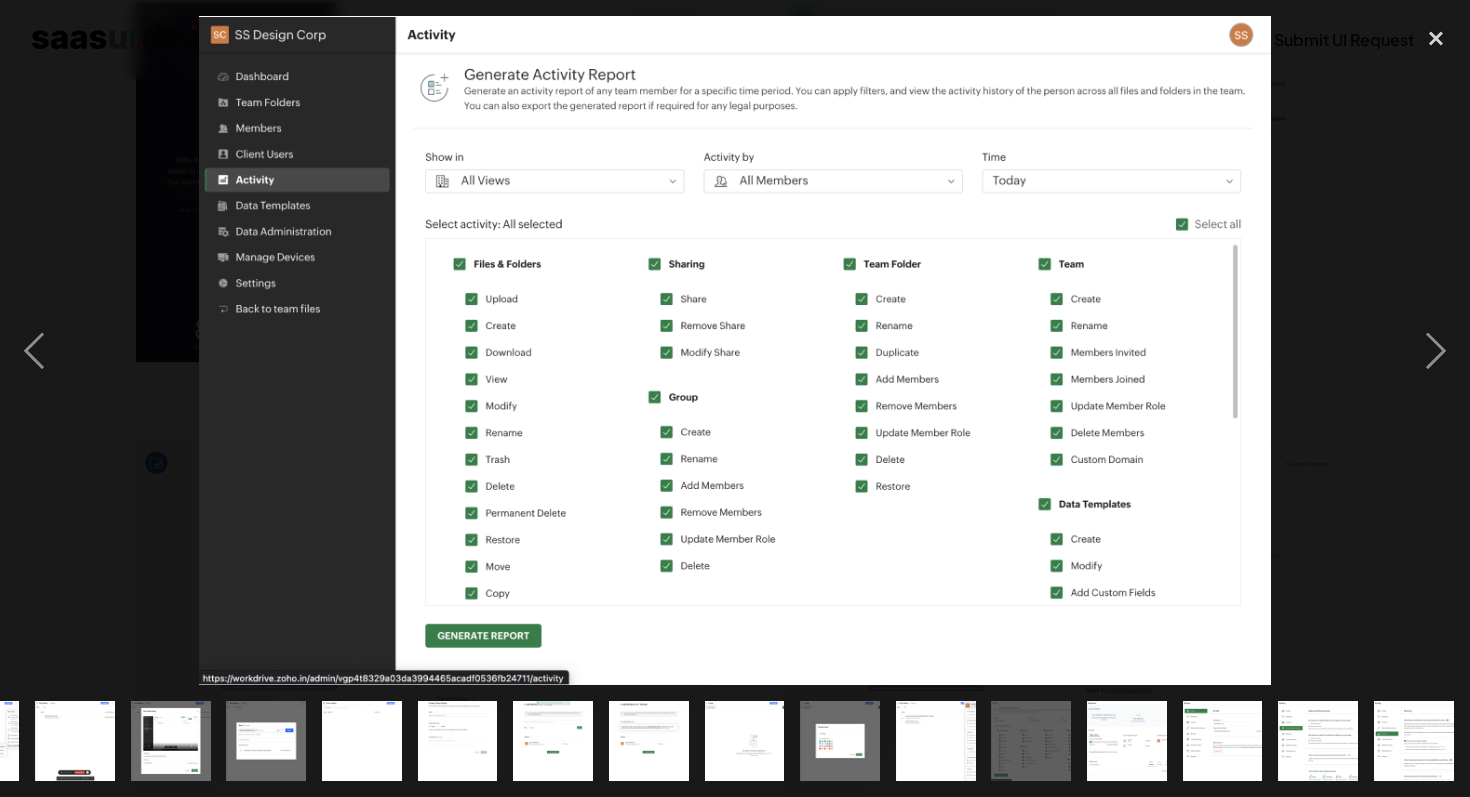 click at bounding box center (1127, 741) 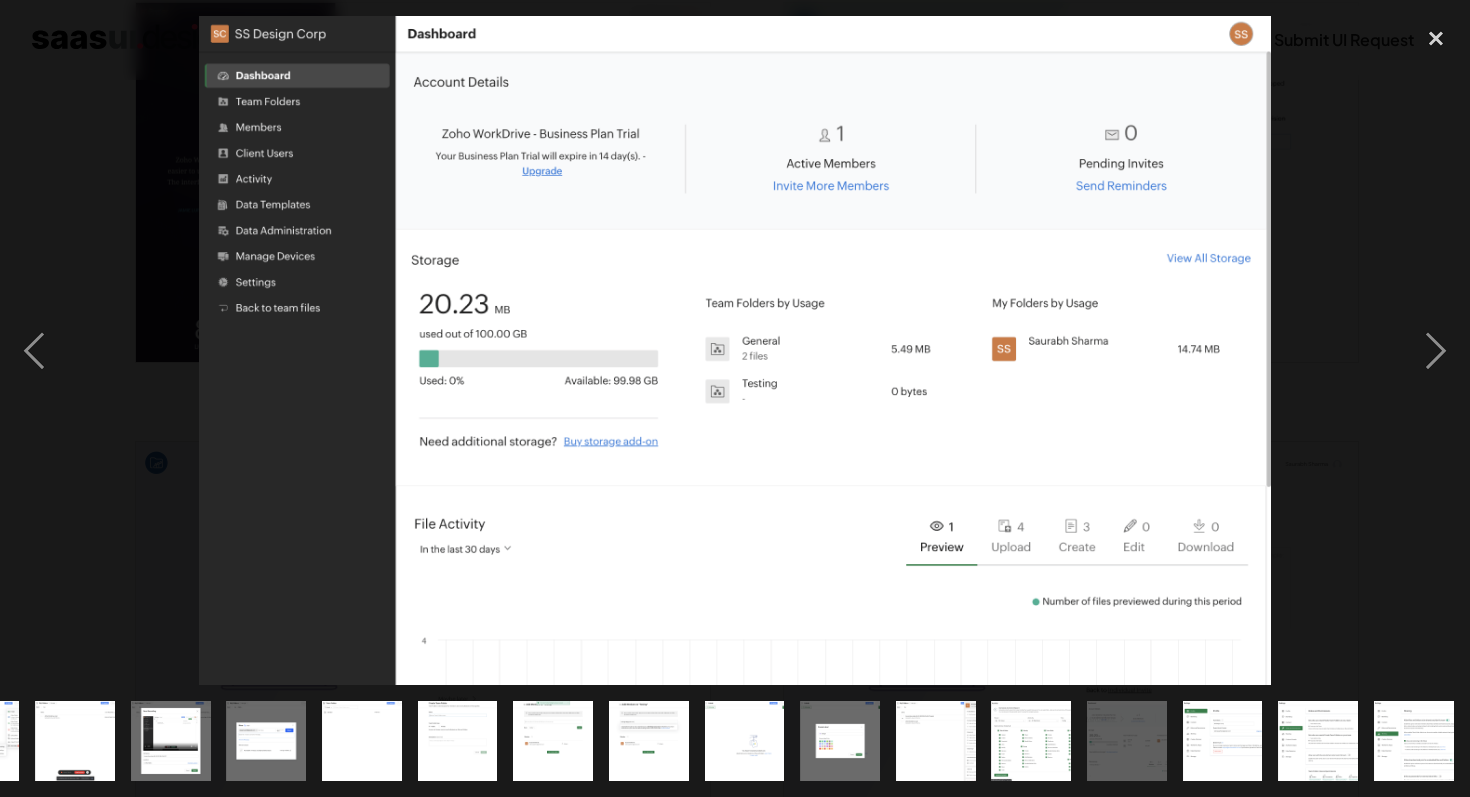 click at bounding box center [1223, 741] 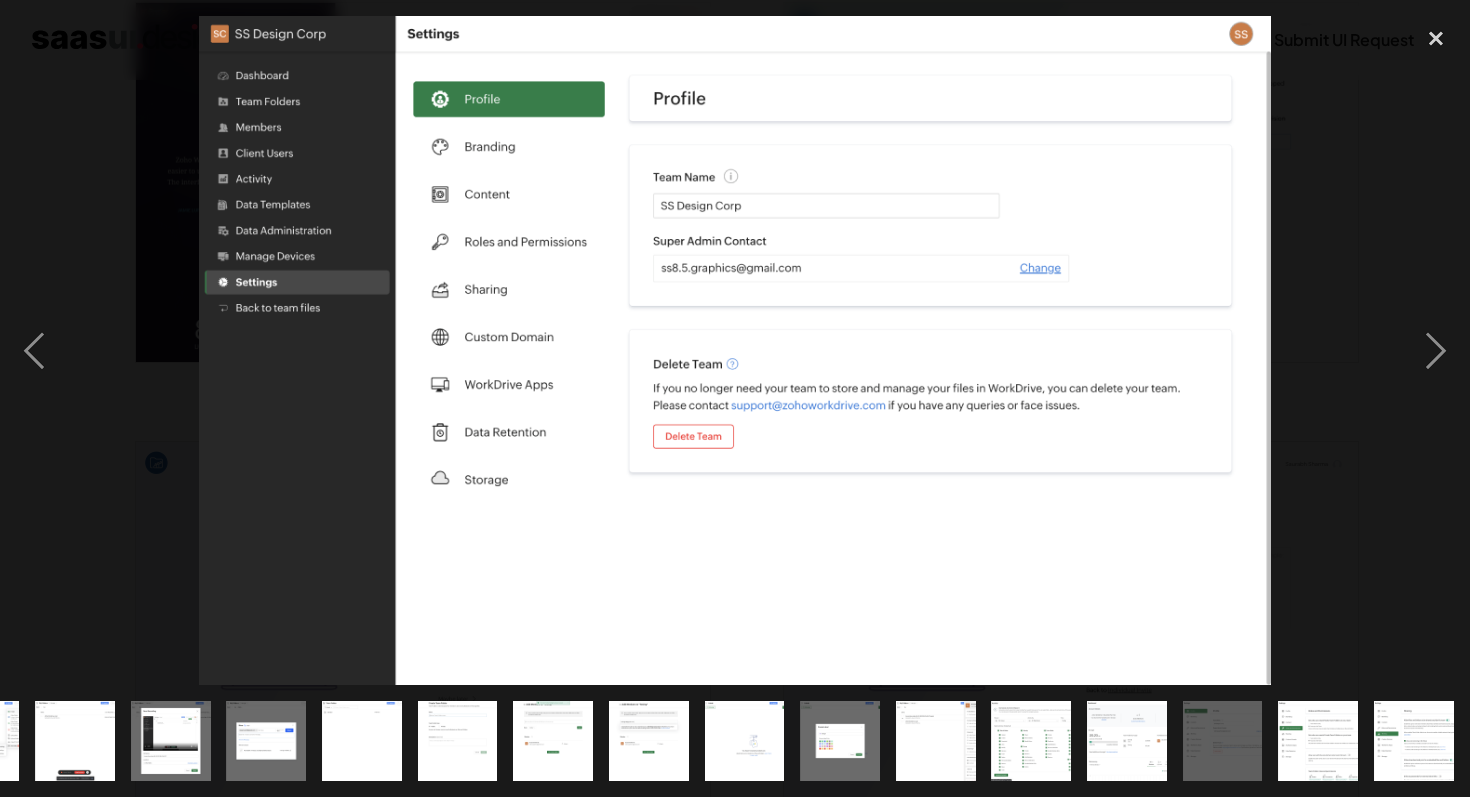 click at bounding box center [1318, 741] 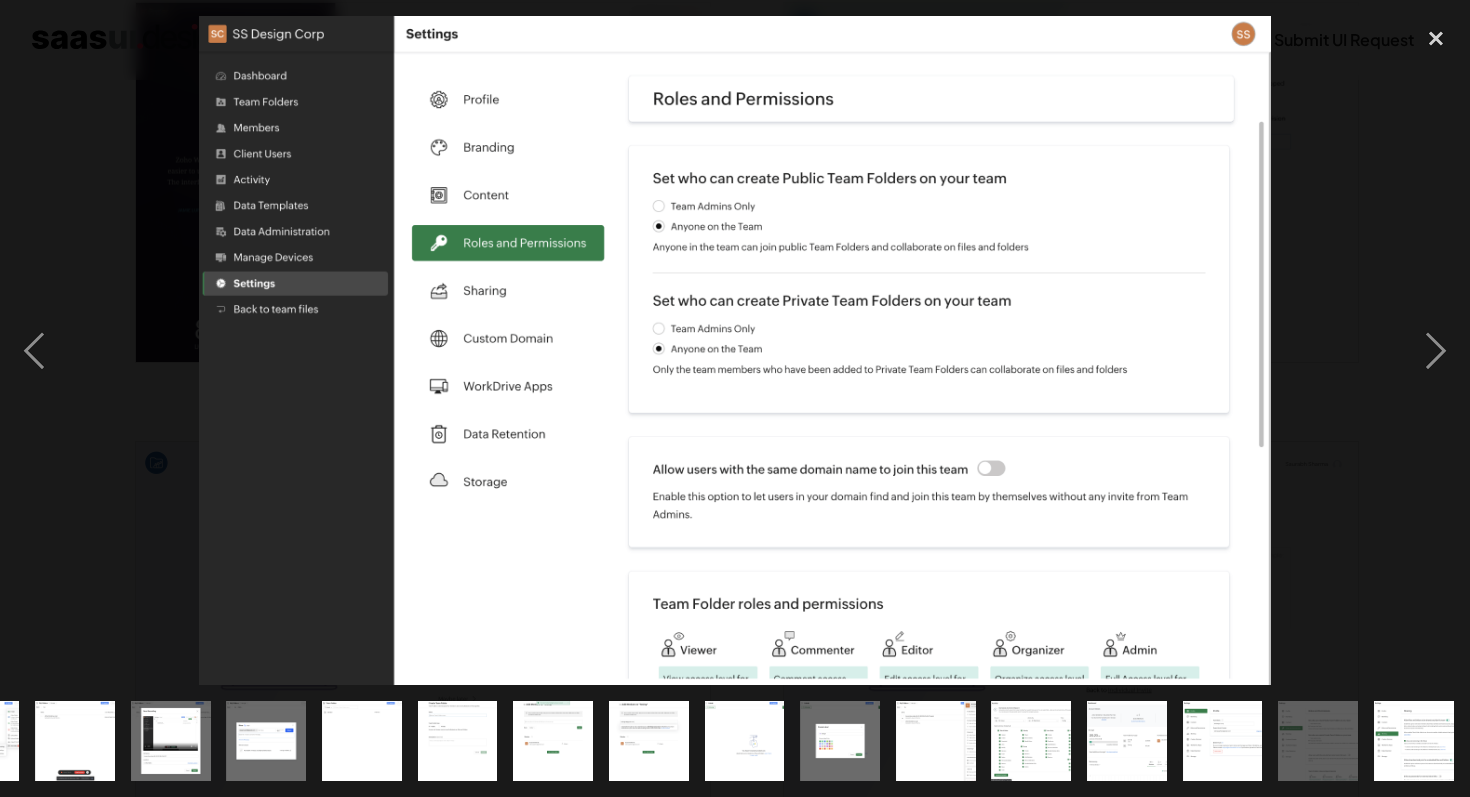 click at bounding box center (1223, 741) 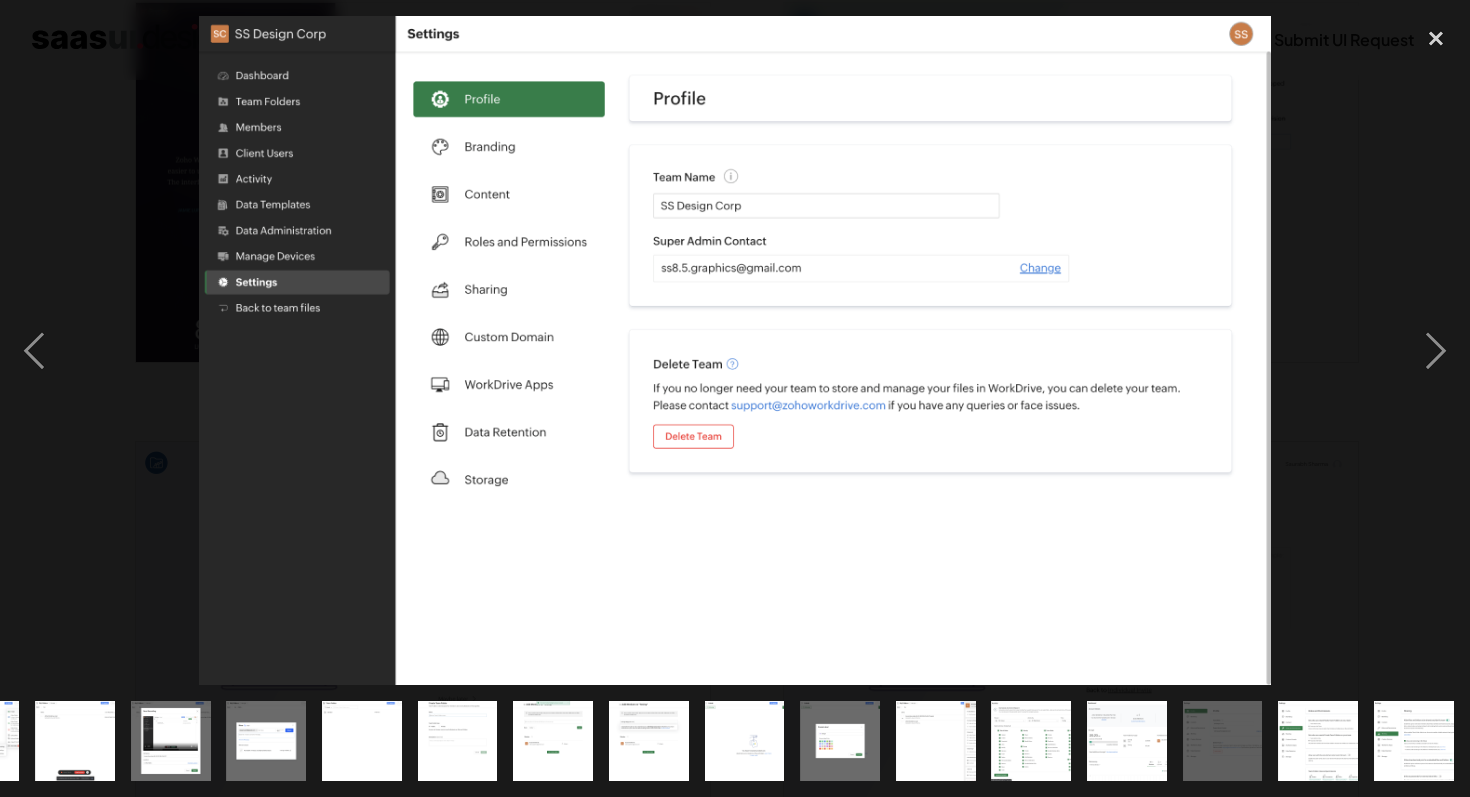 click at bounding box center (1127, 741) 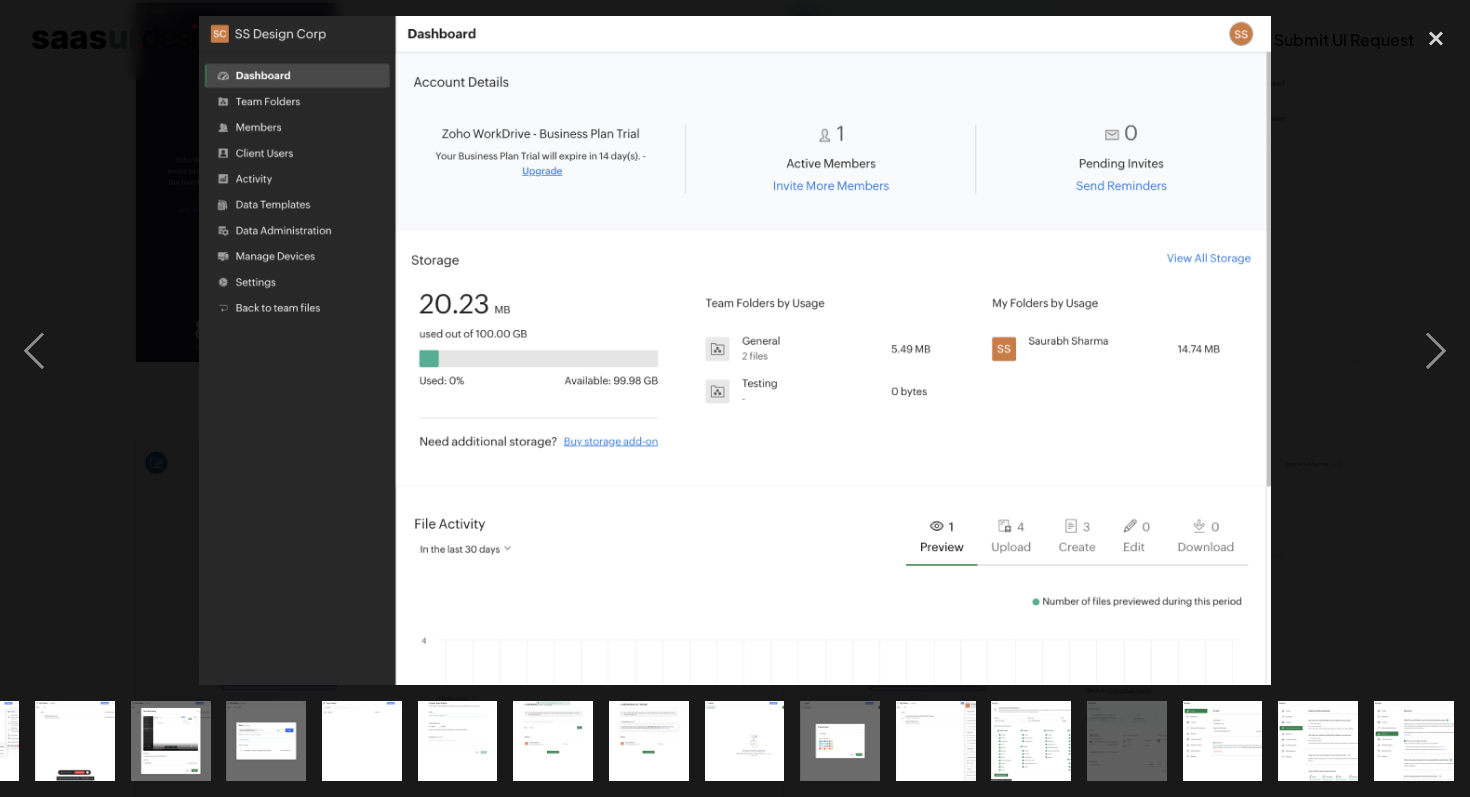click at bounding box center (1032, 741) 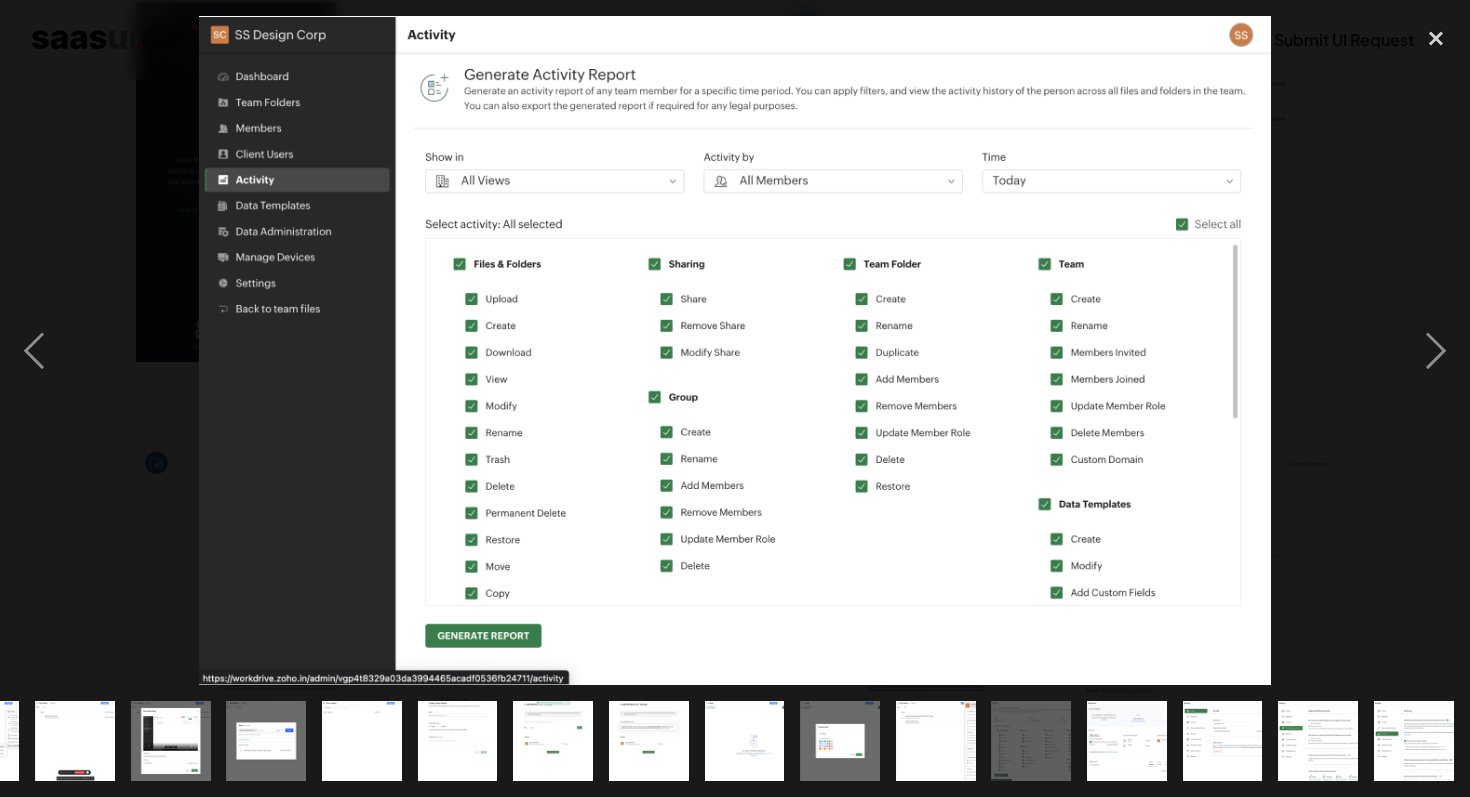 click at bounding box center [1127, 741] 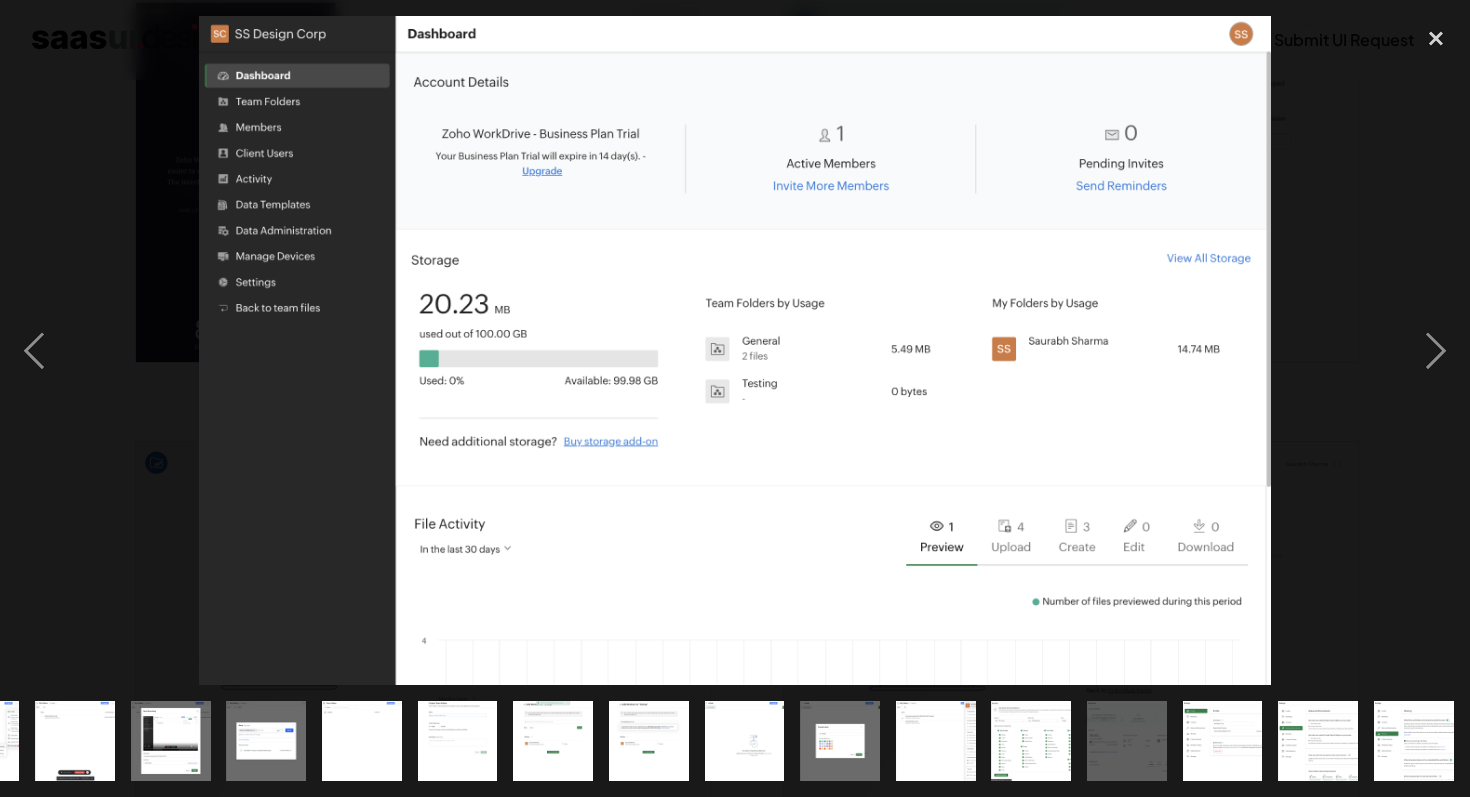 click at bounding box center [1223, 741] 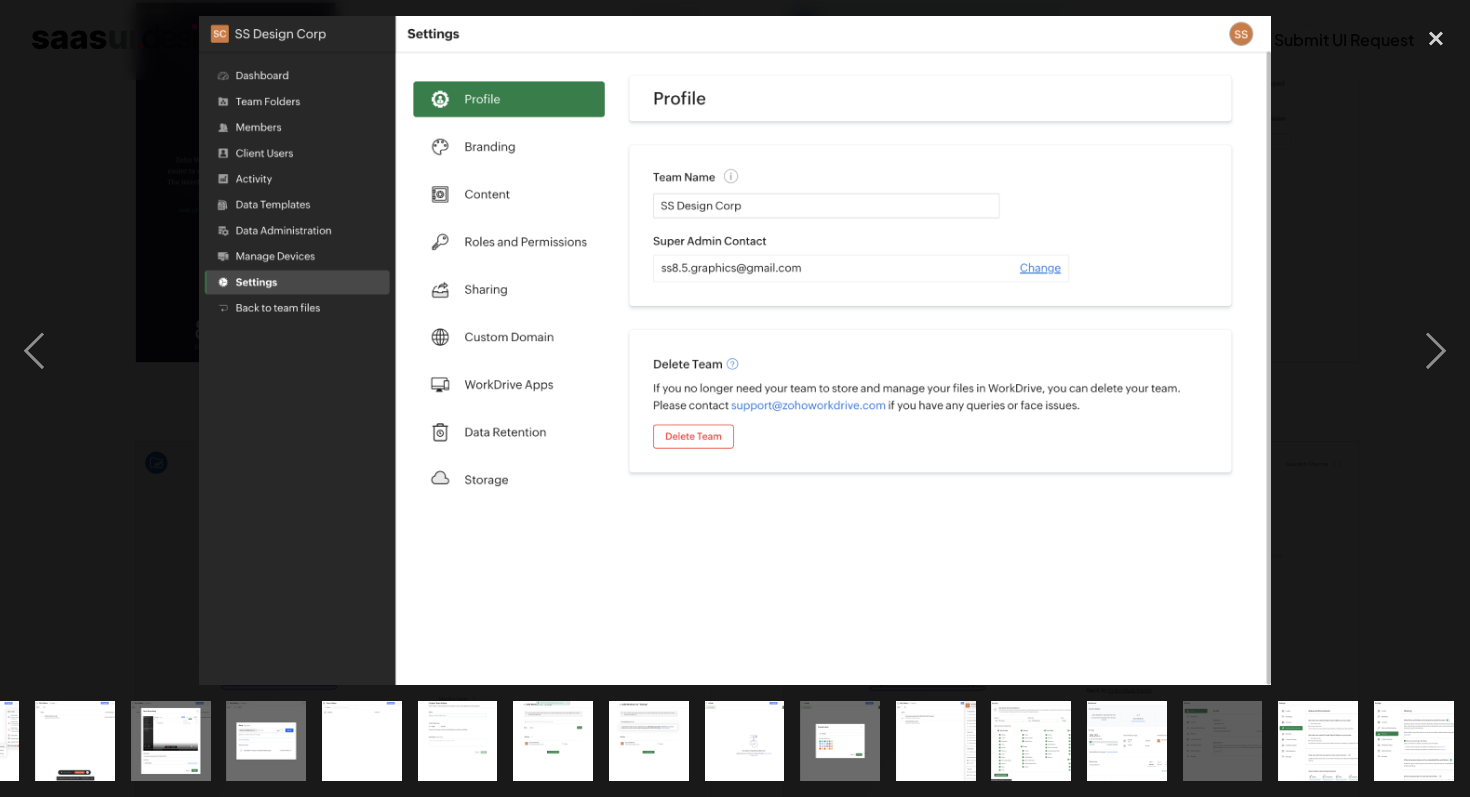 click at bounding box center [1318, 741] 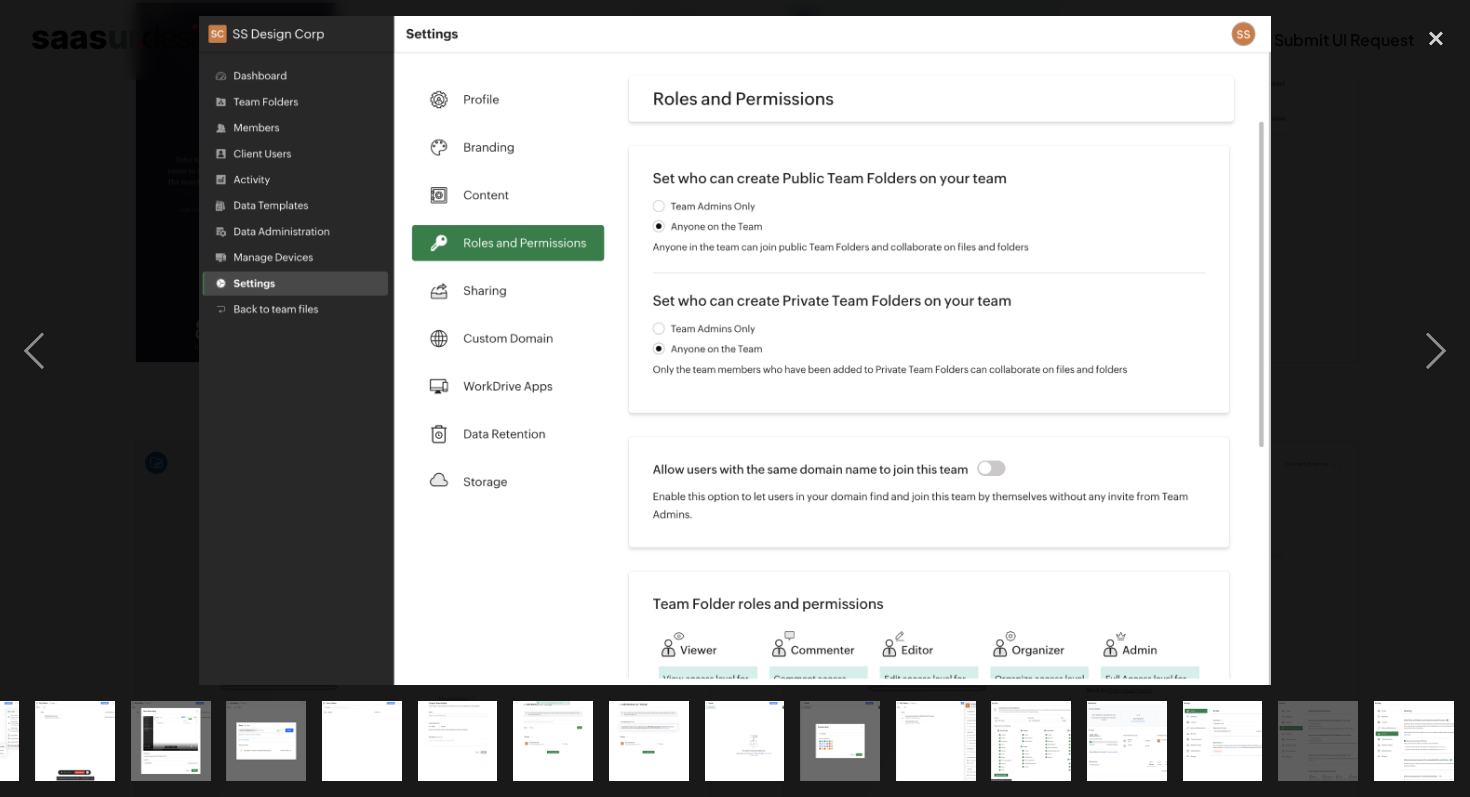 click at bounding box center [1414, 741] 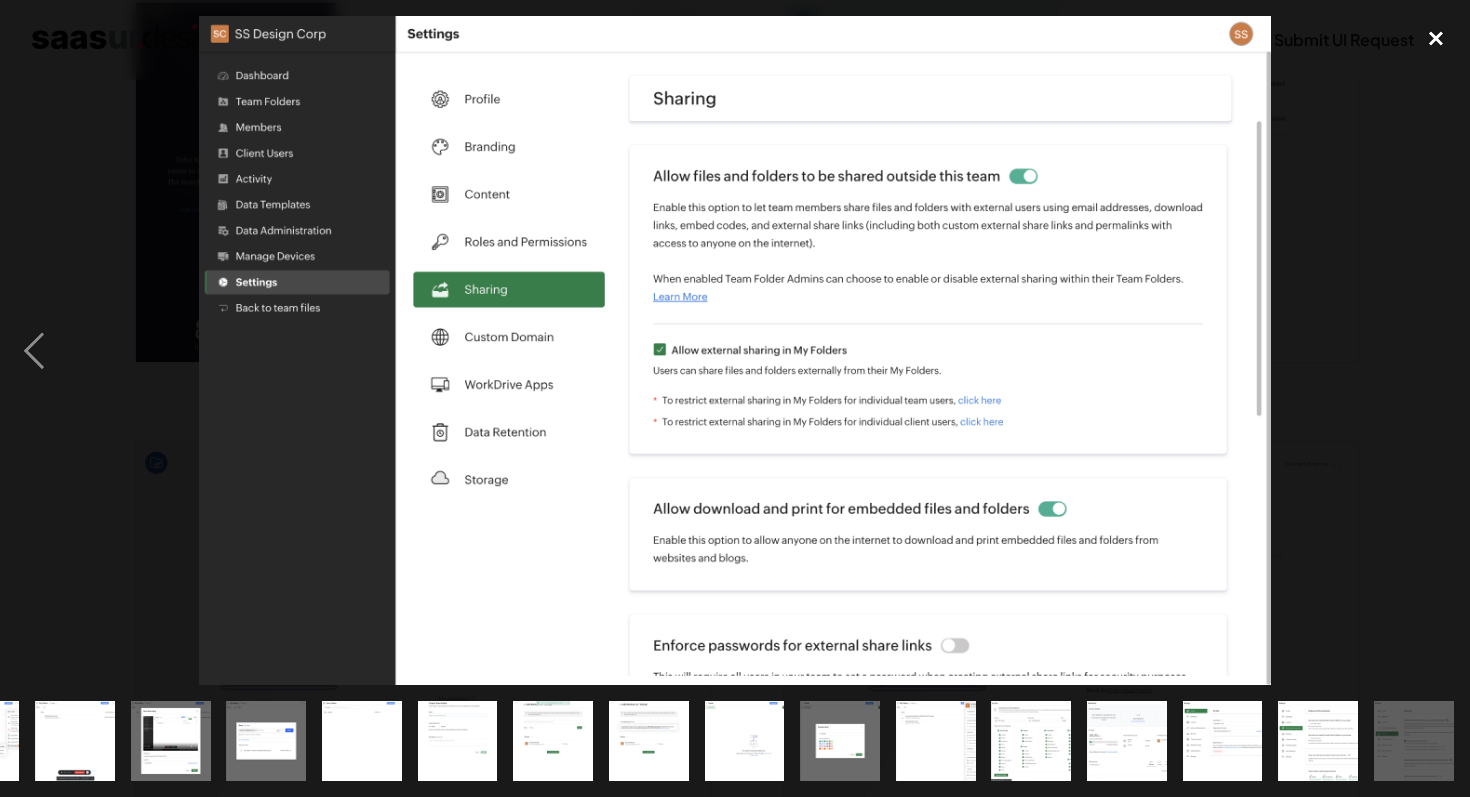 click at bounding box center (1436, 38) 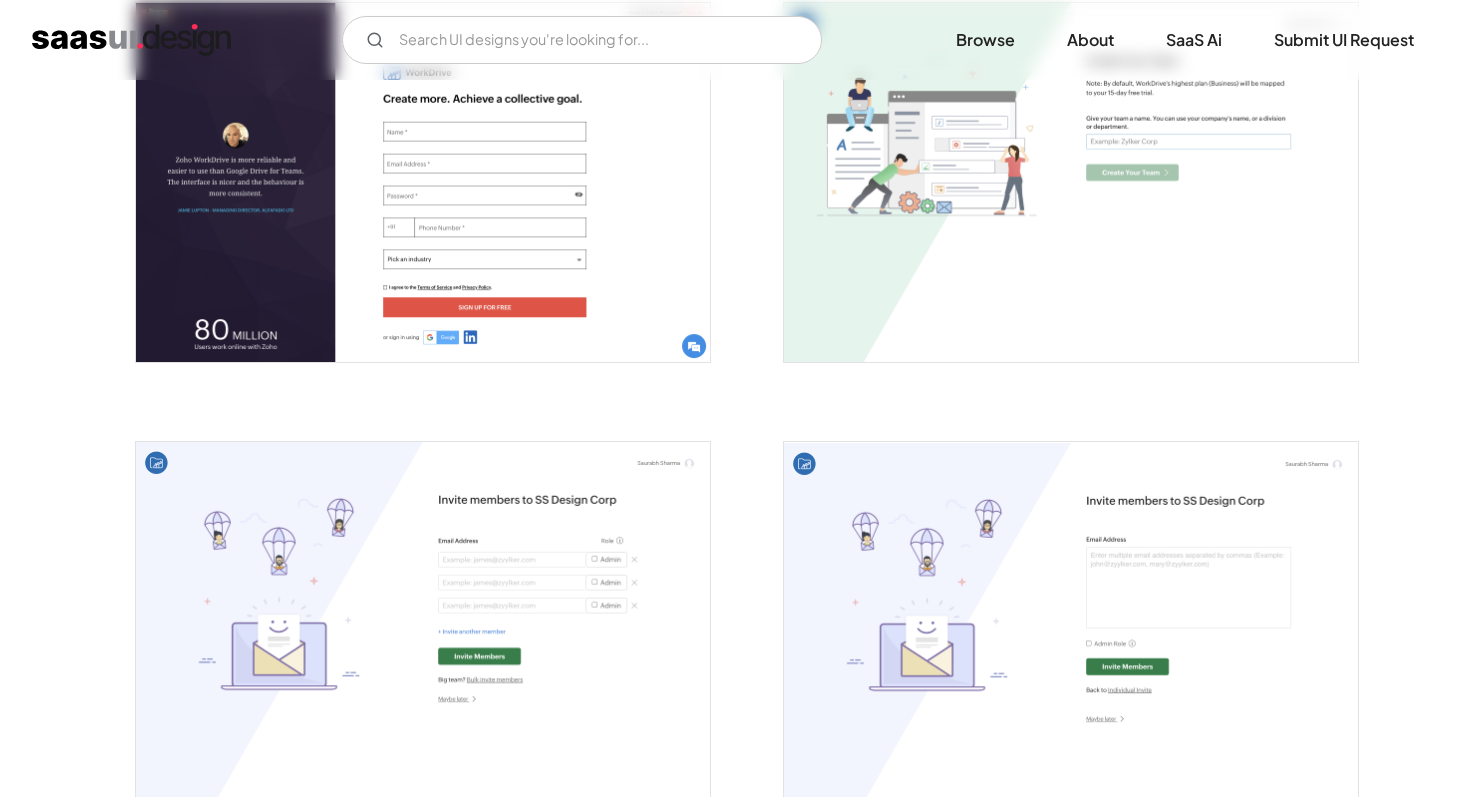 scroll, scrollTop: 0, scrollLeft: 0, axis: both 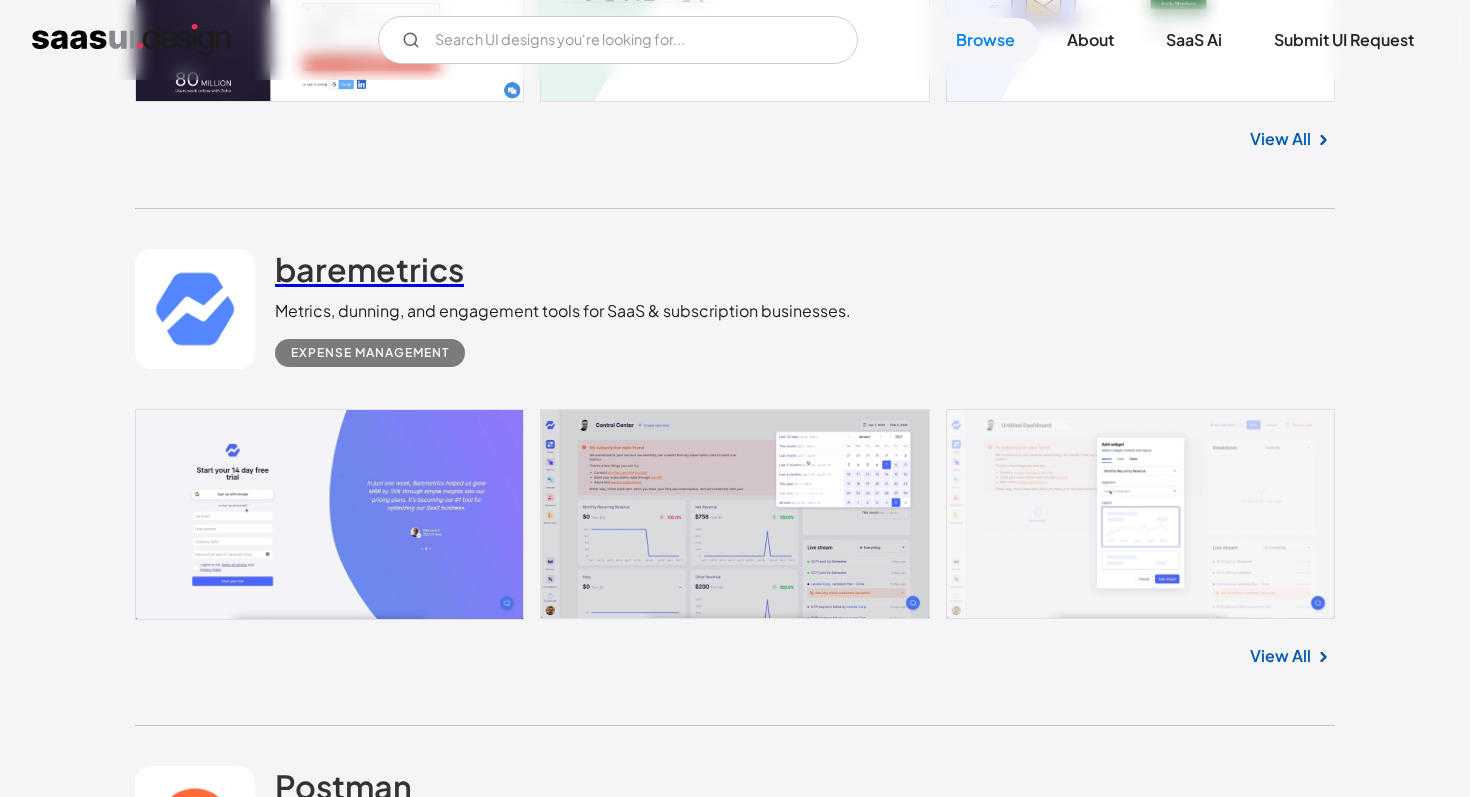 click on "baremetrics" at bounding box center (369, 269) 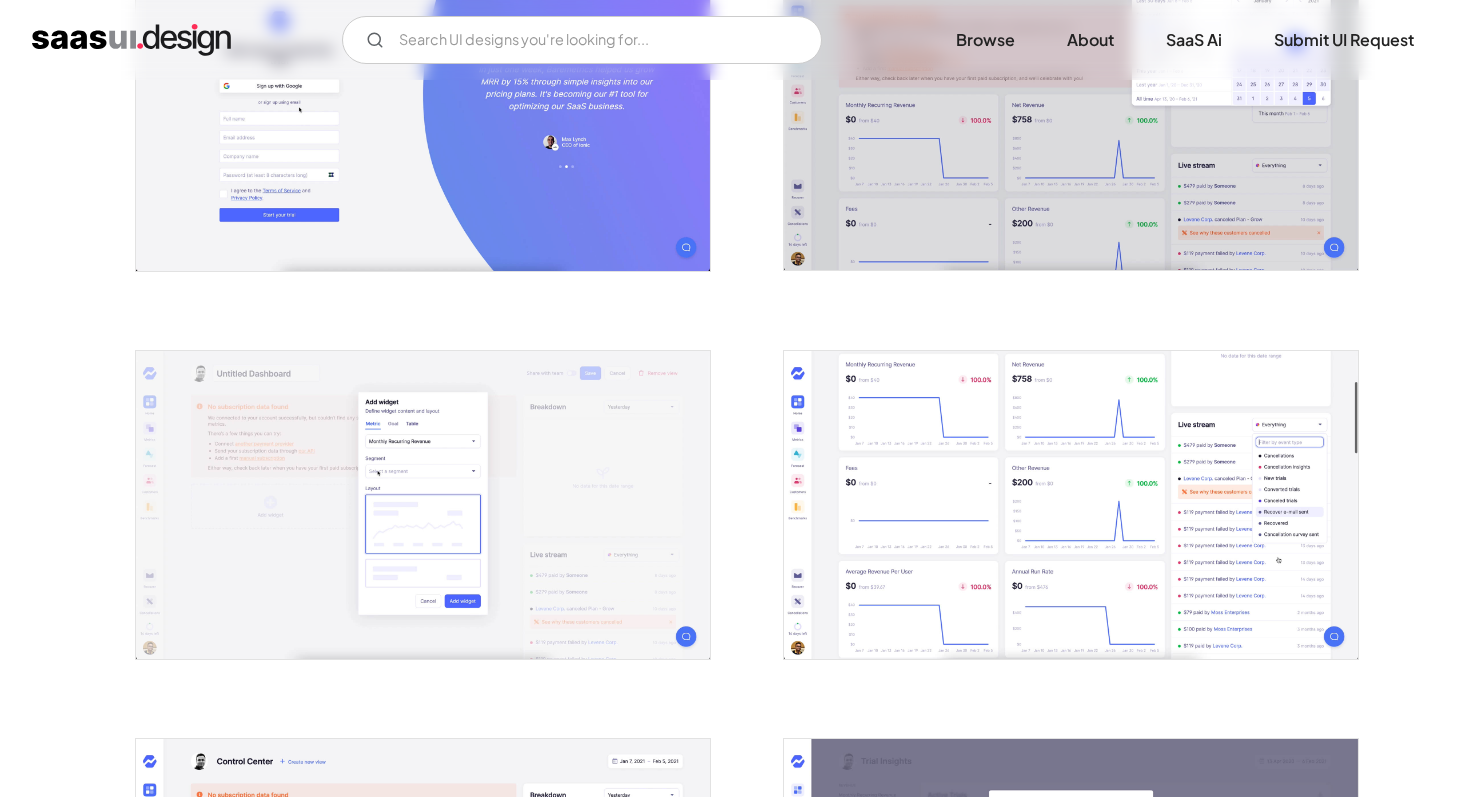 scroll, scrollTop: 519, scrollLeft: 0, axis: vertical 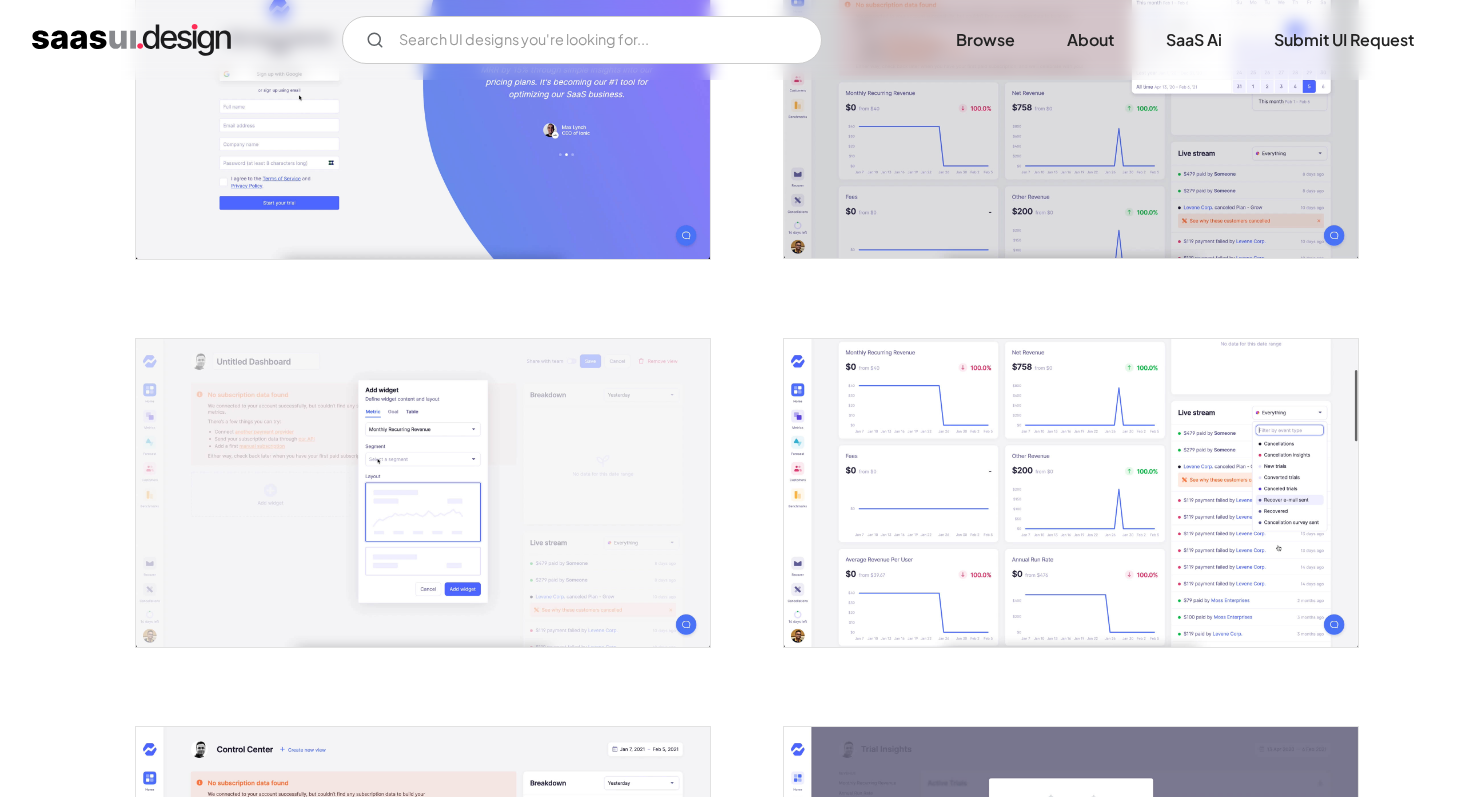 click at bounding box center (423, 493) 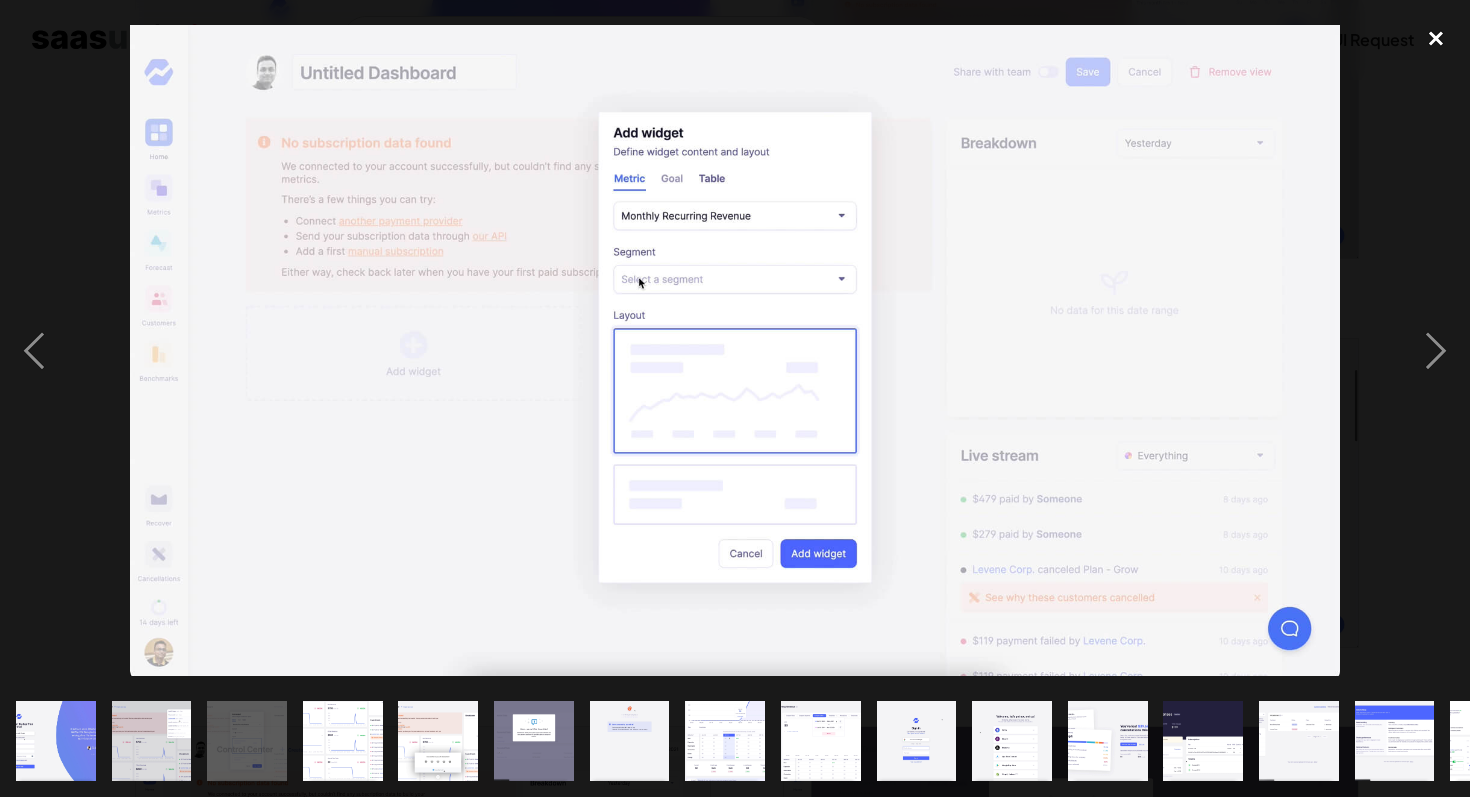 click at bounding box center [1436, 38] 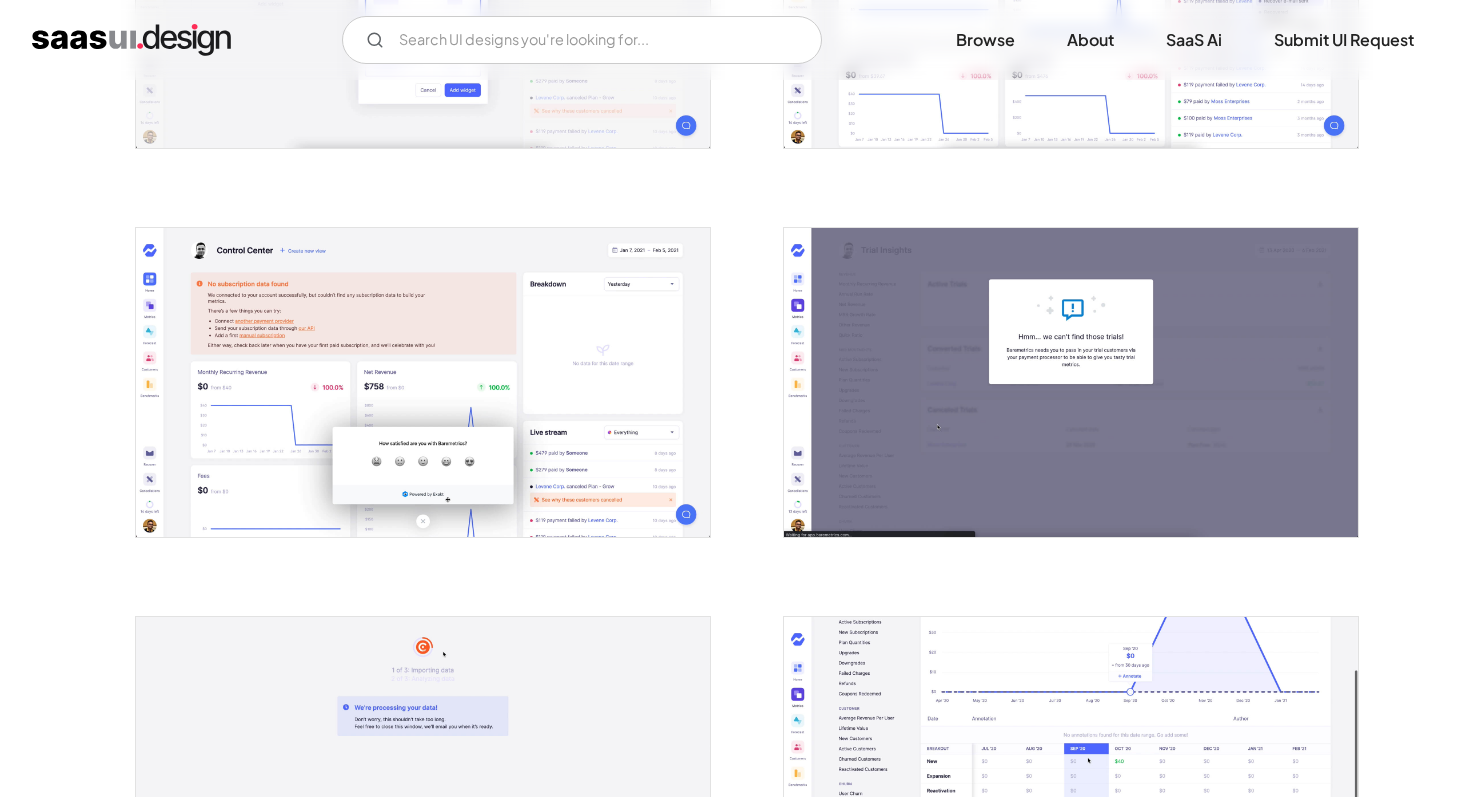 scroll, scrollTop: 1023, scrollLeft: 0, axis: vertical 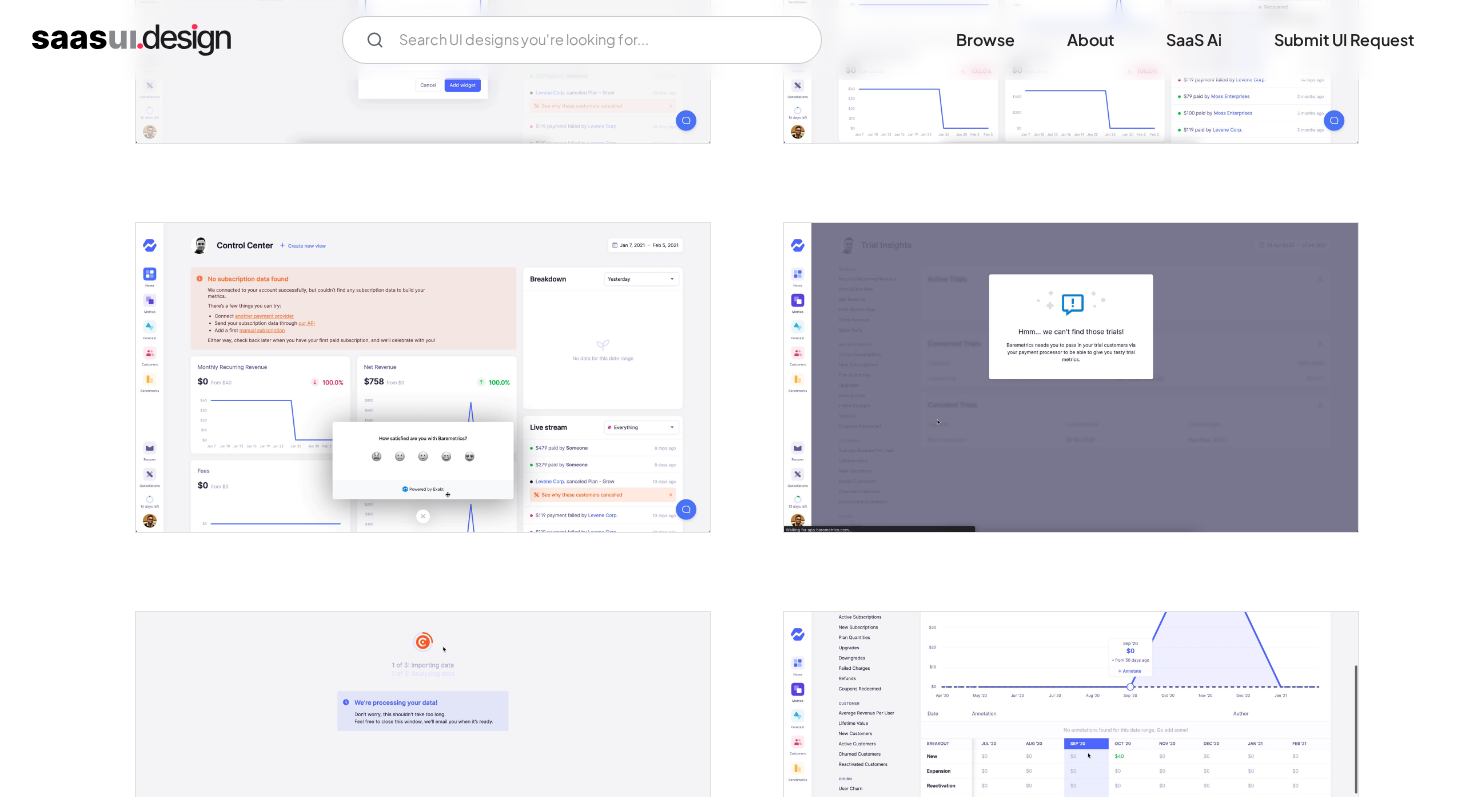 click at bounding box center [423, 377] 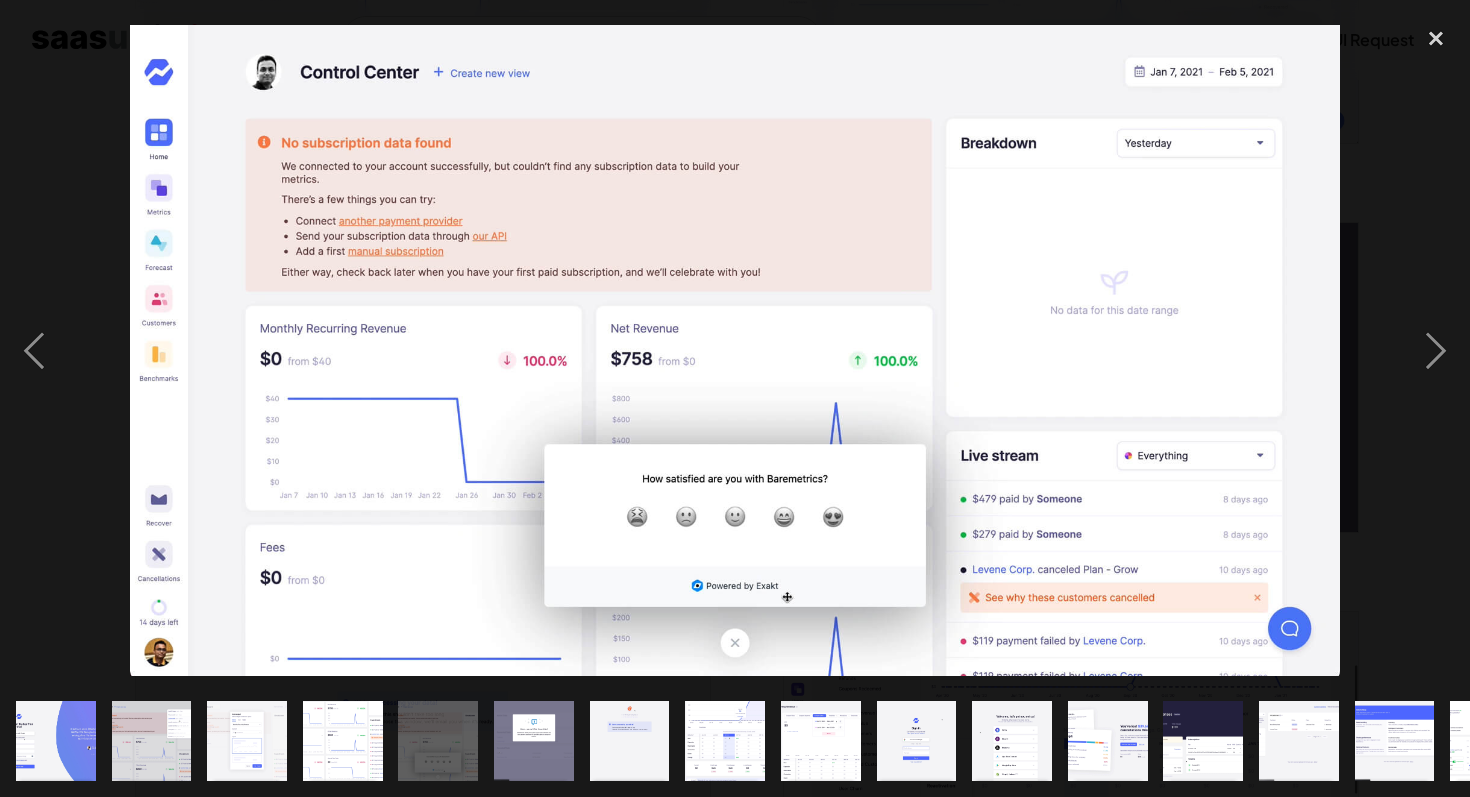click at bounding box center (534, 741) 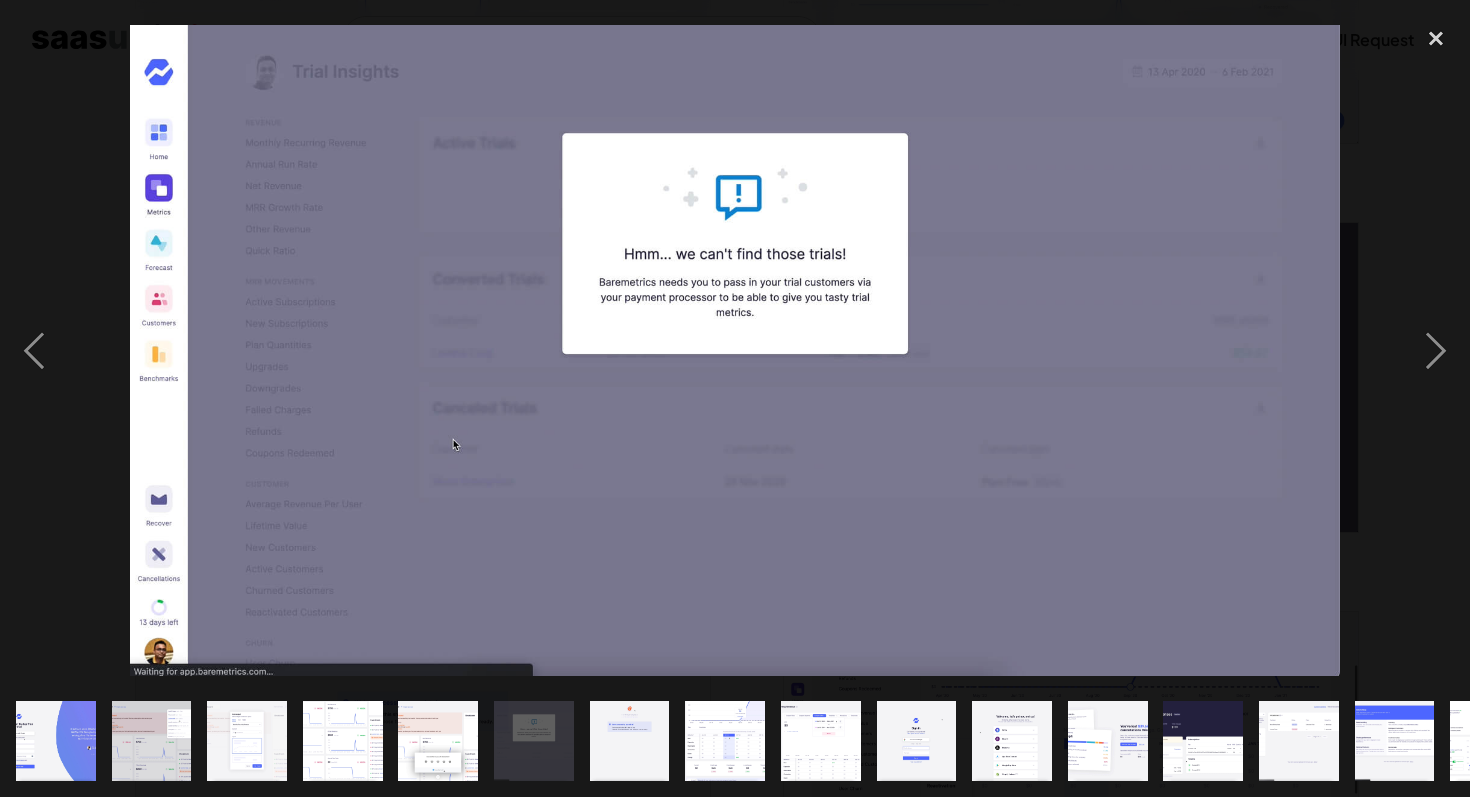 click at bounding box center [630, 741] 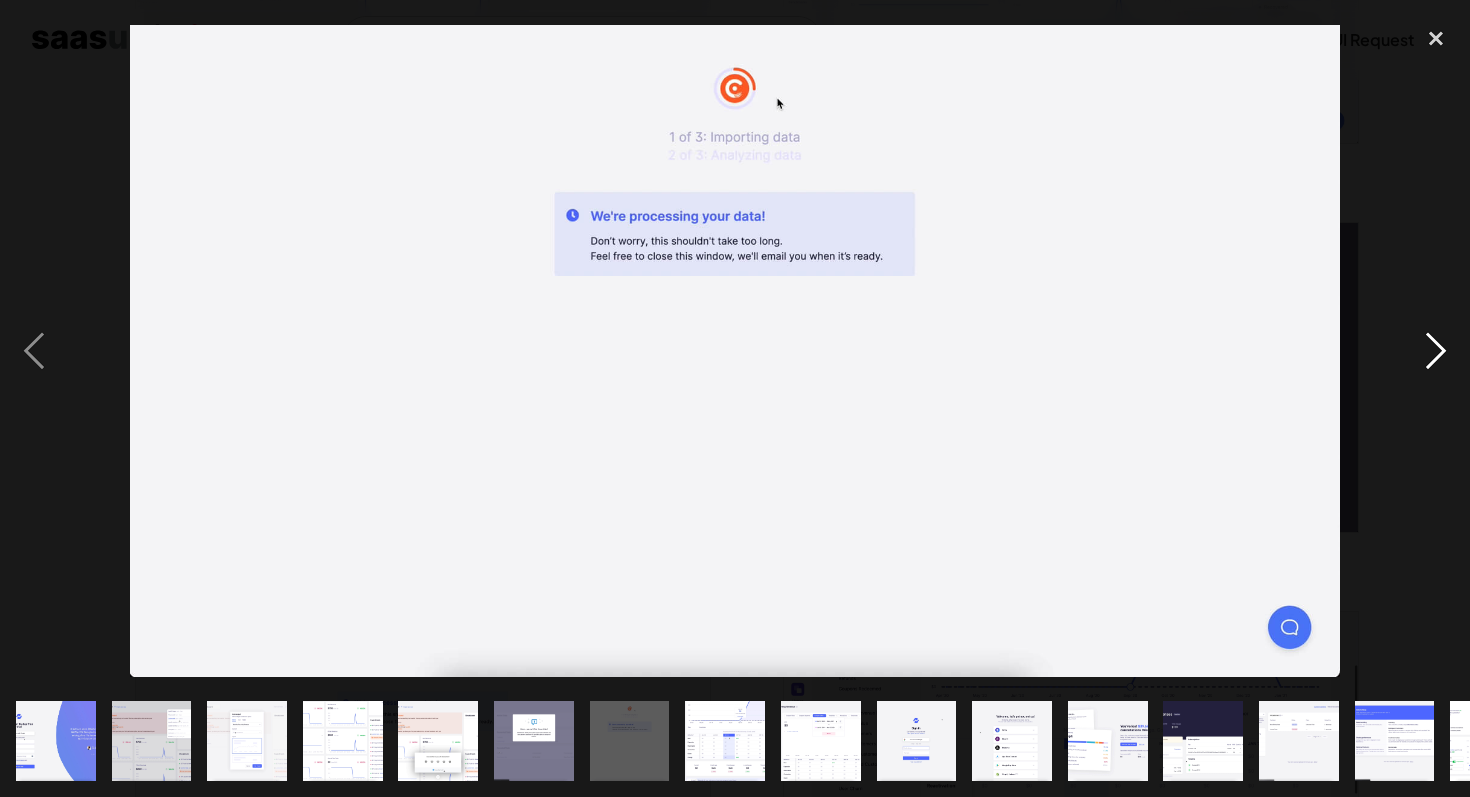 click at bounding box center (1436, 350) 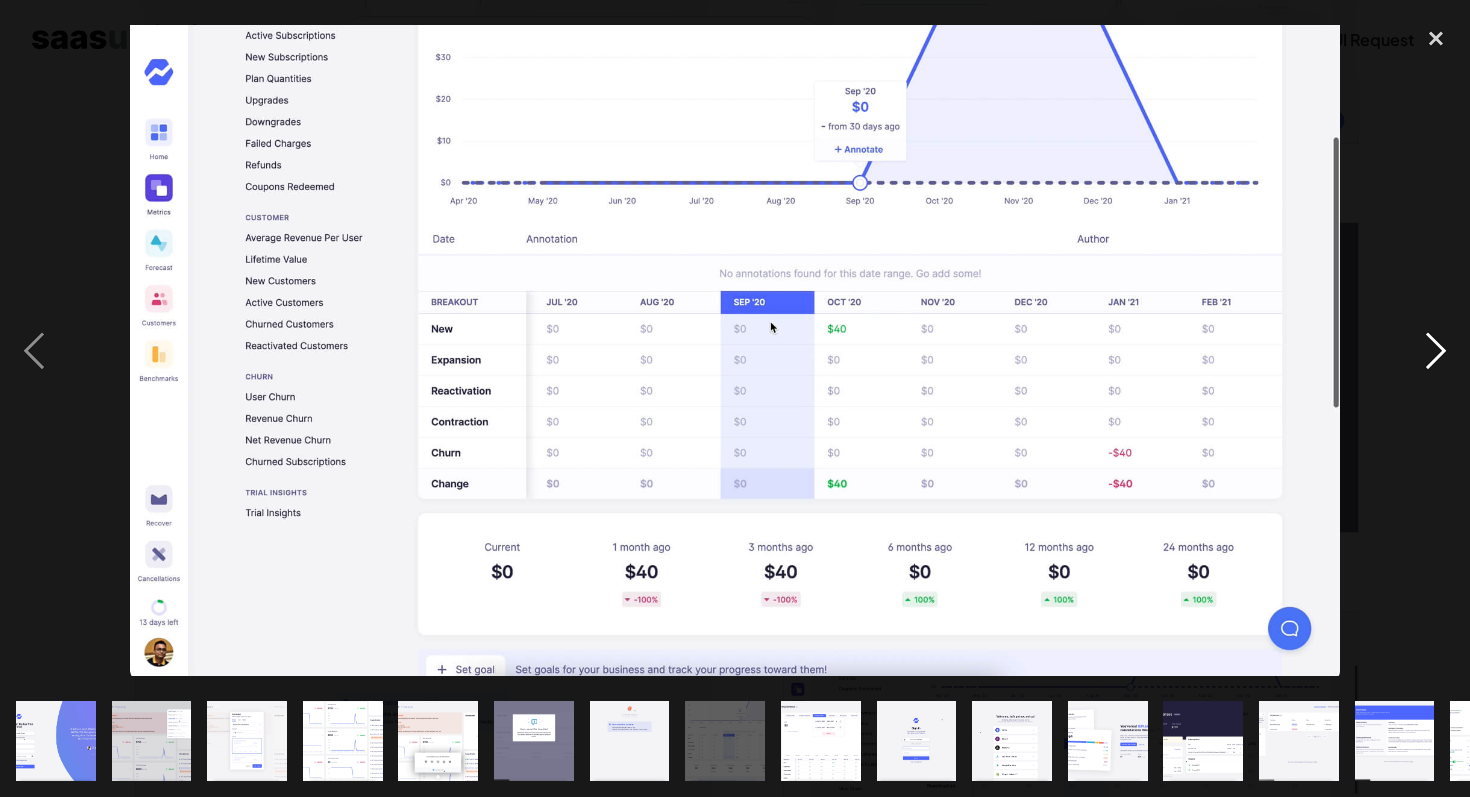 click at bounding box center [1436, 350] 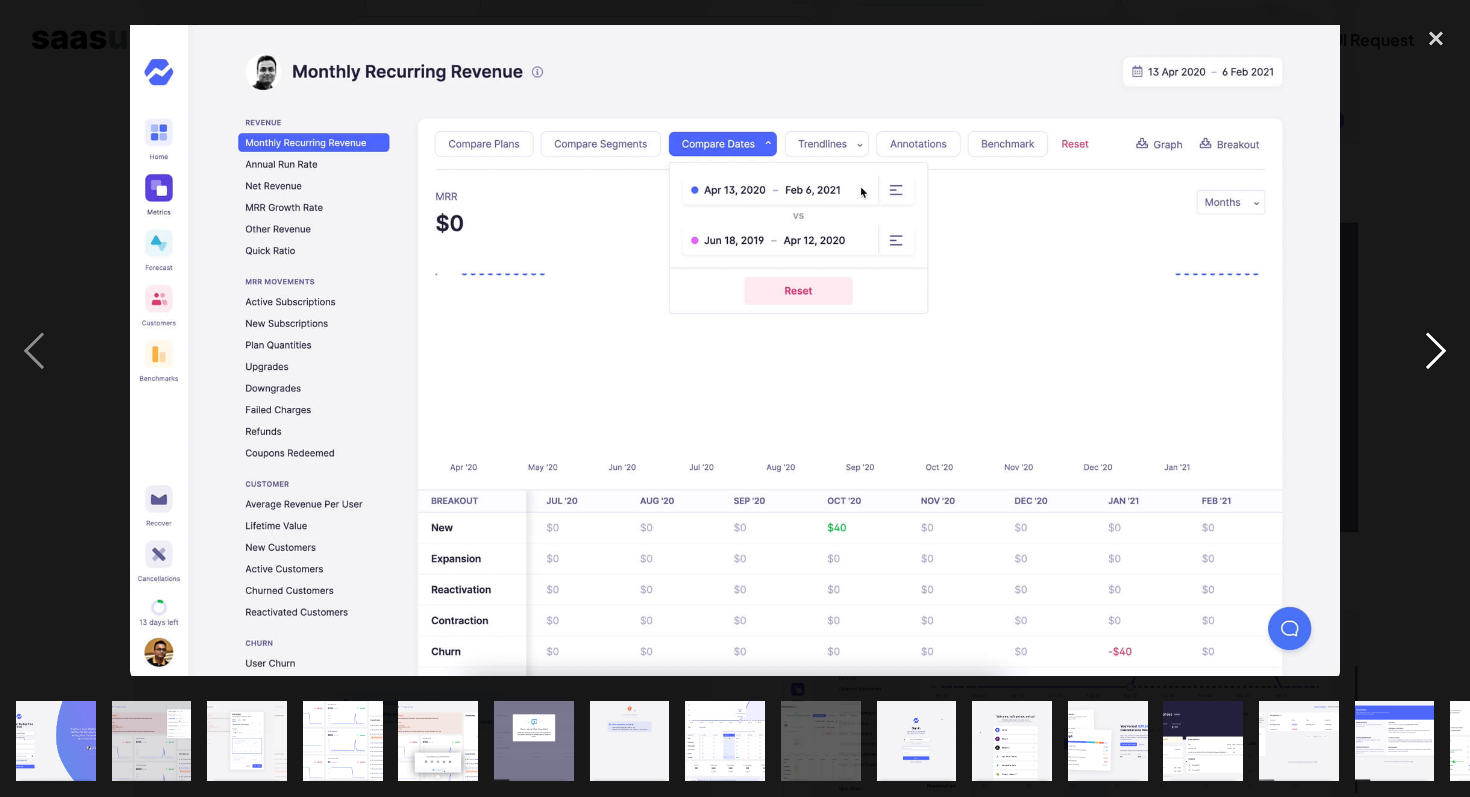 click at bounding box center (1436, 350) 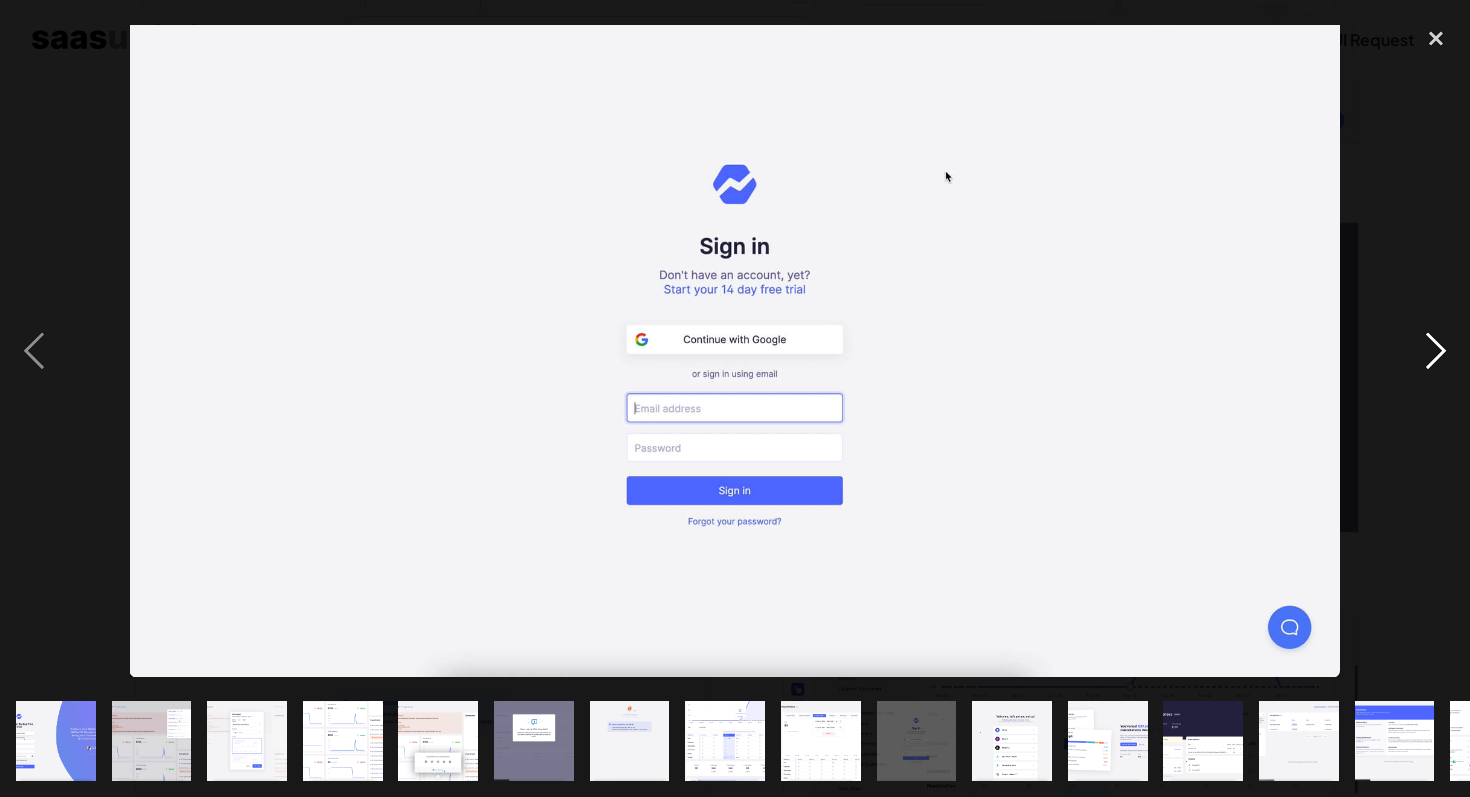 click at bounding box center (1436, 350) 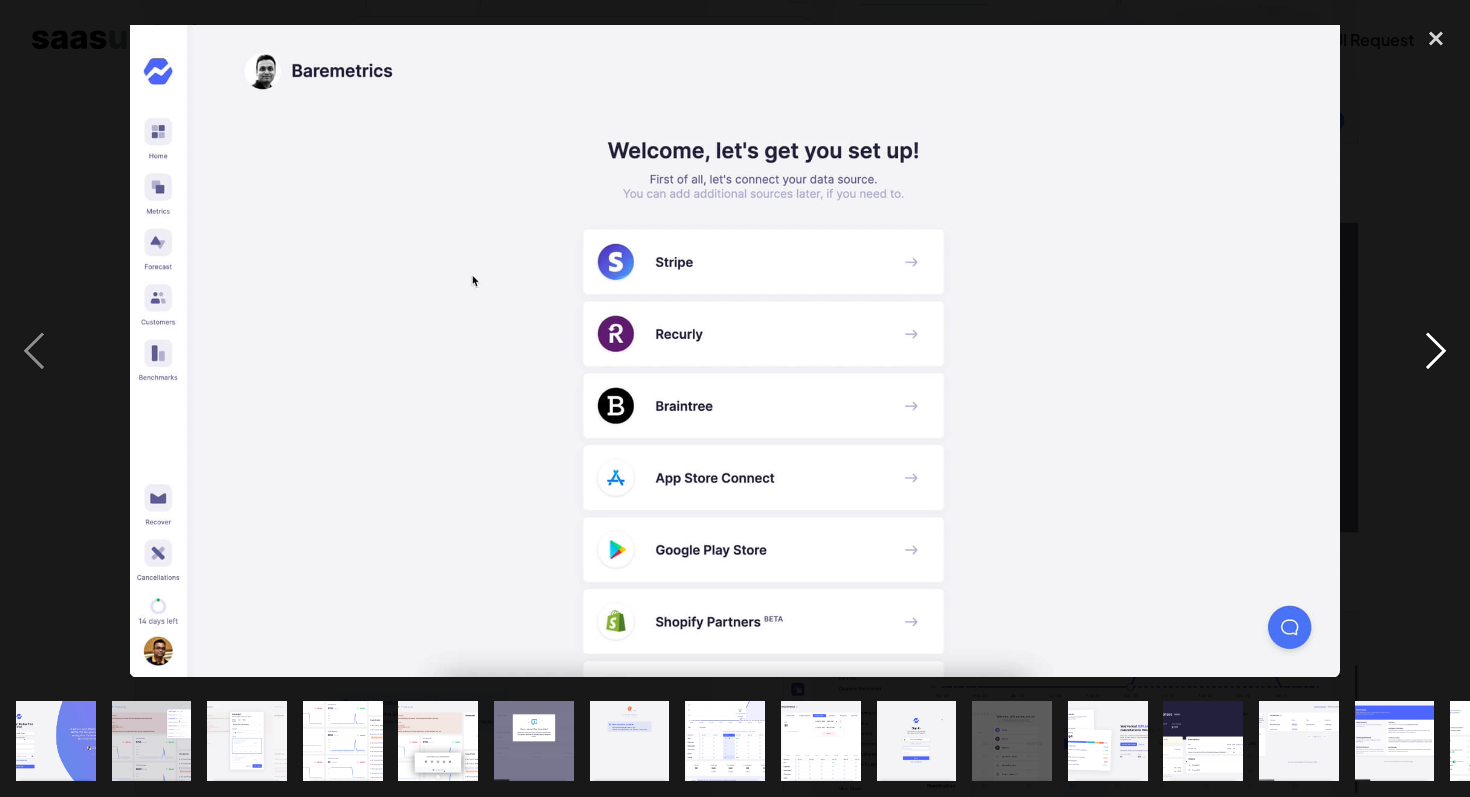 click at bounding box center (1436, 350) 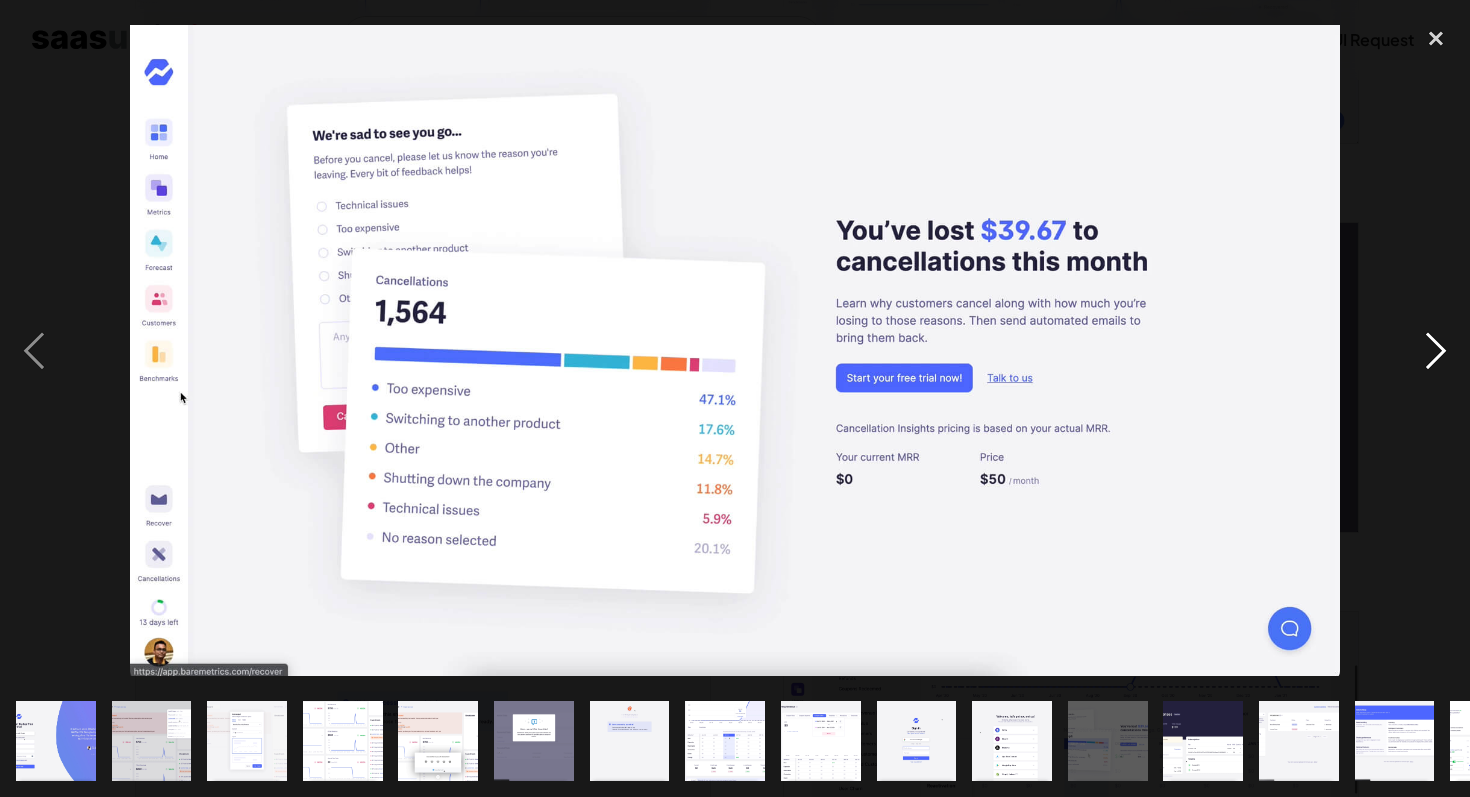 click at bounding box center [1436, 350] 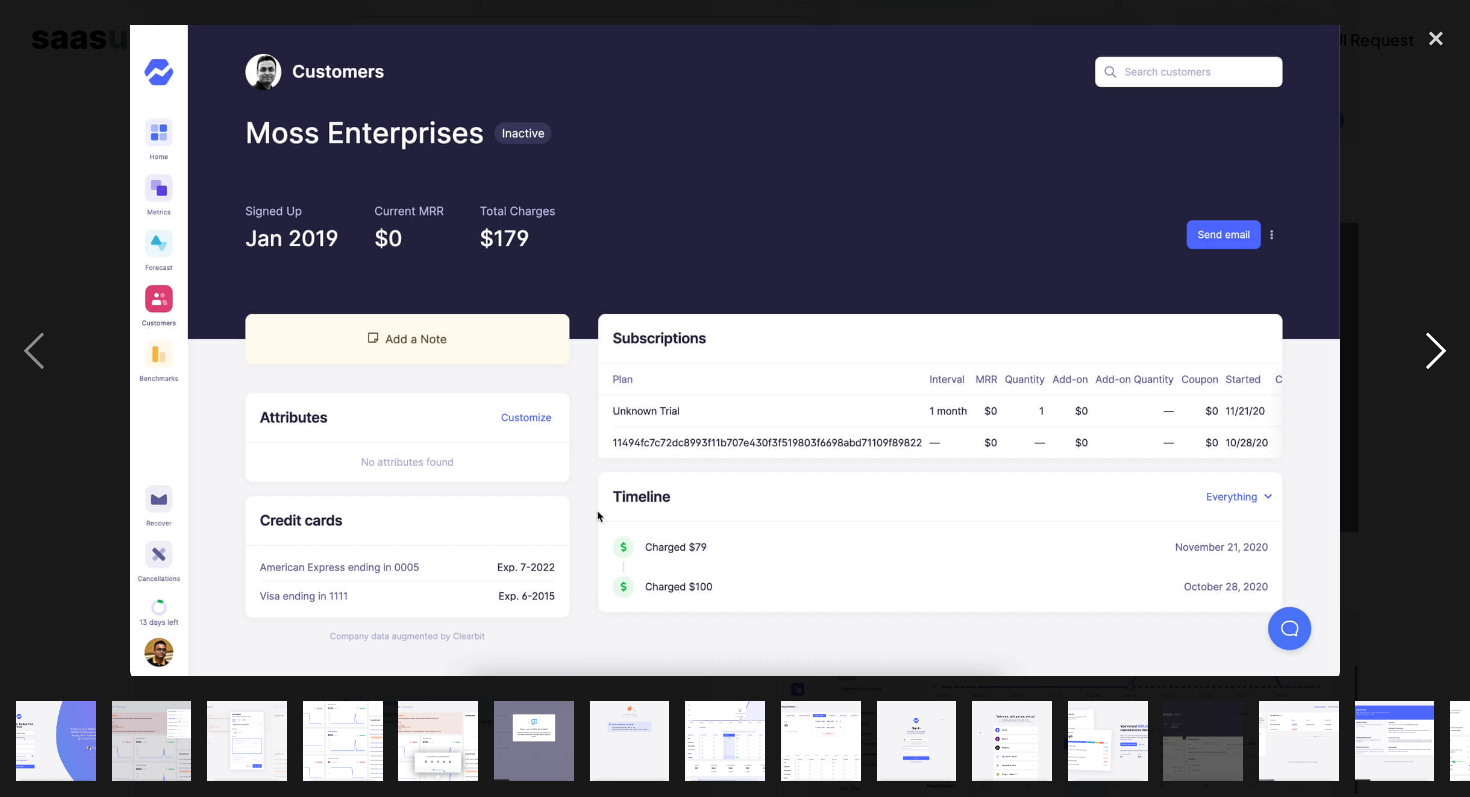 click at bounding box center (1436, 350) 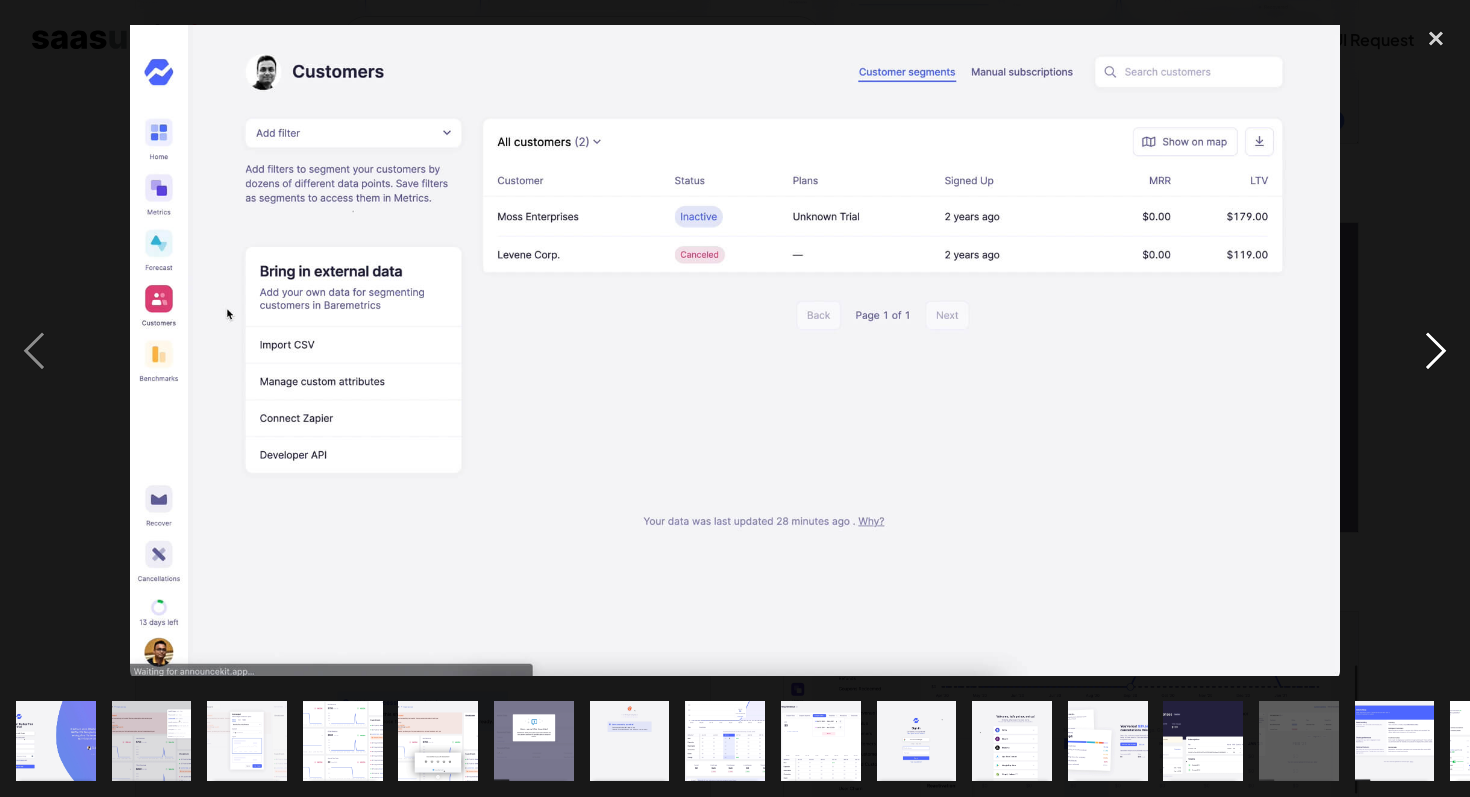 click at bounding box center (1436, 350) 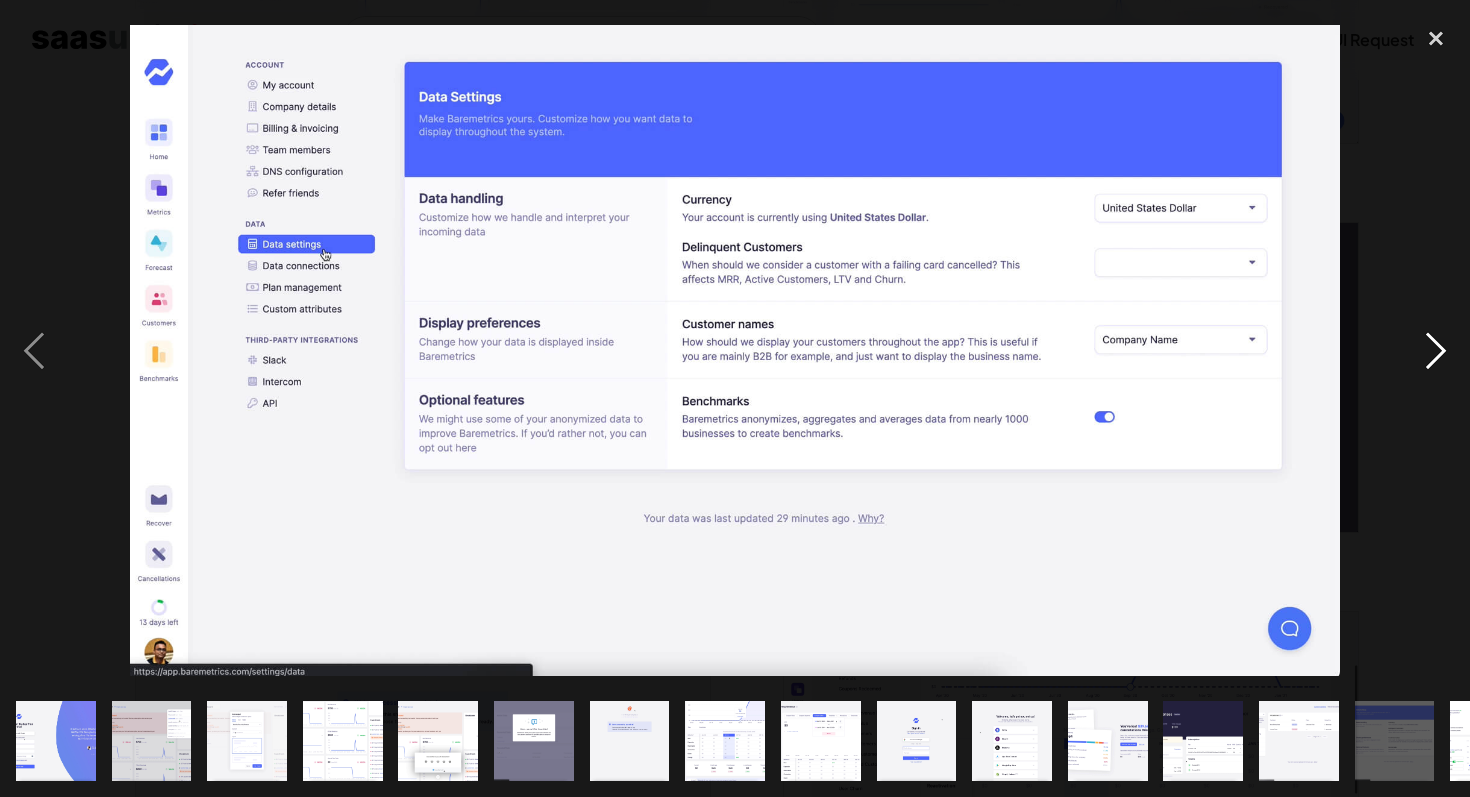 click at bounding box center [1436, 350] 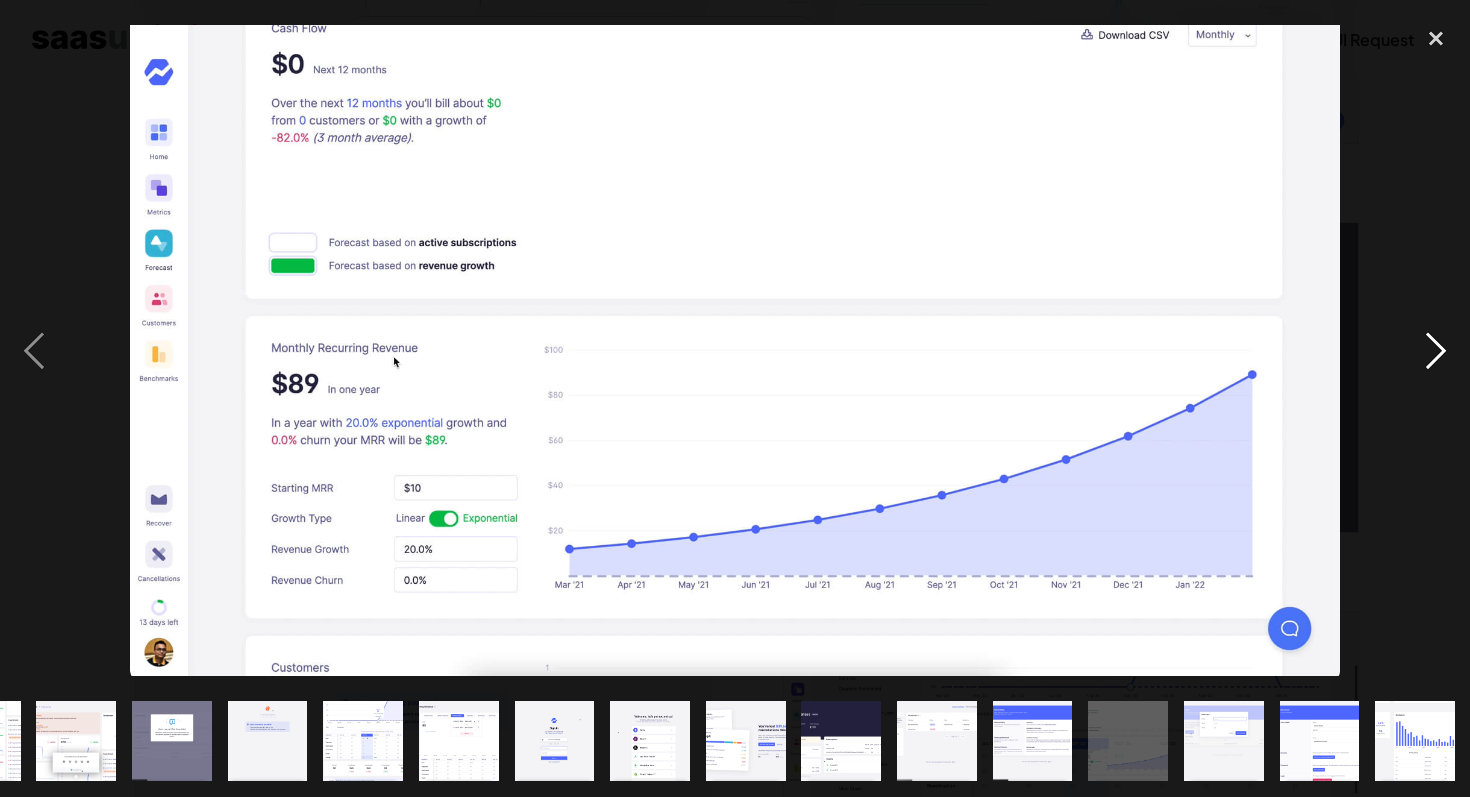 scroll, scrollTop: 0, scrollLeft: 363, axis: horizontal 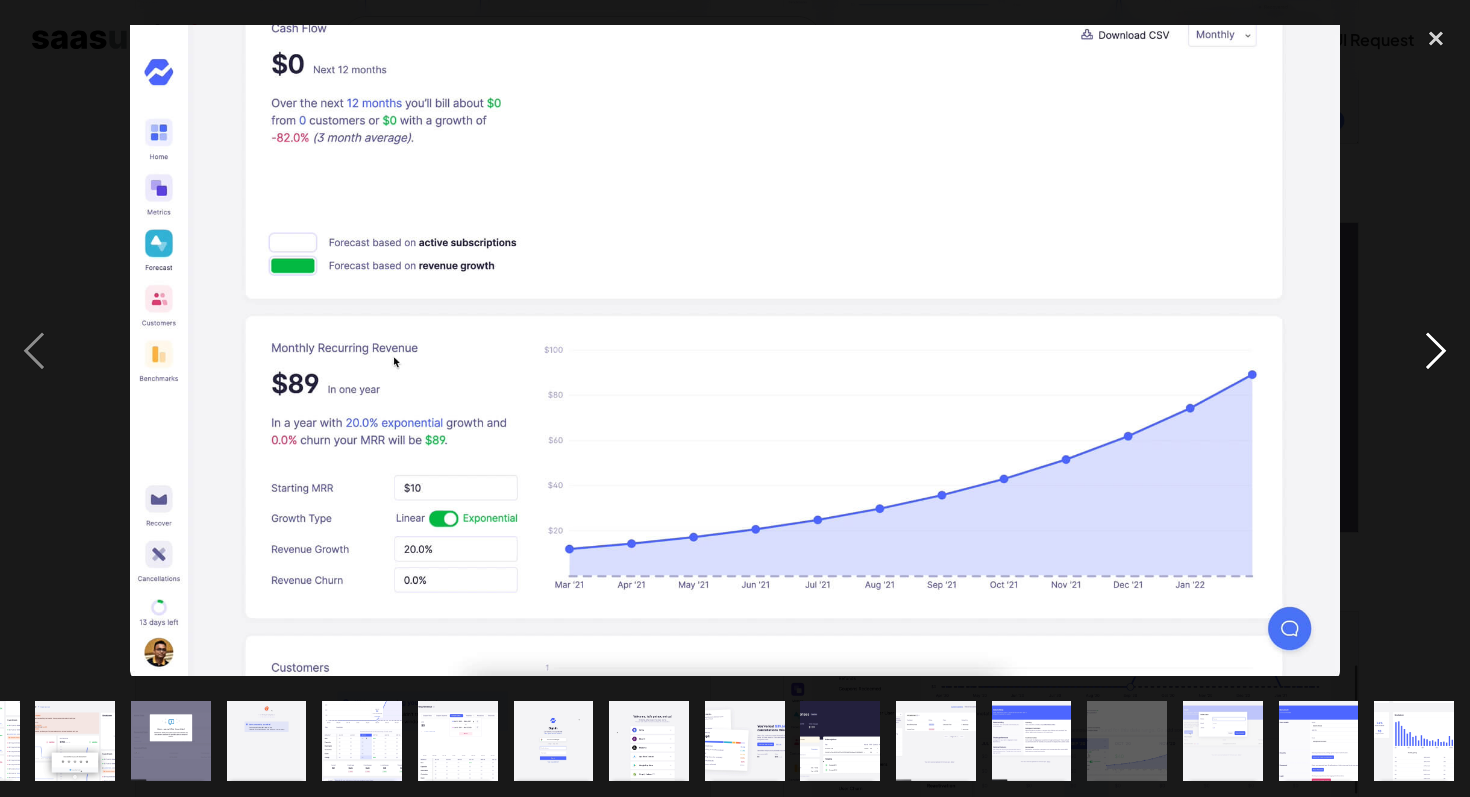 click at bounding box center [1436, 350] 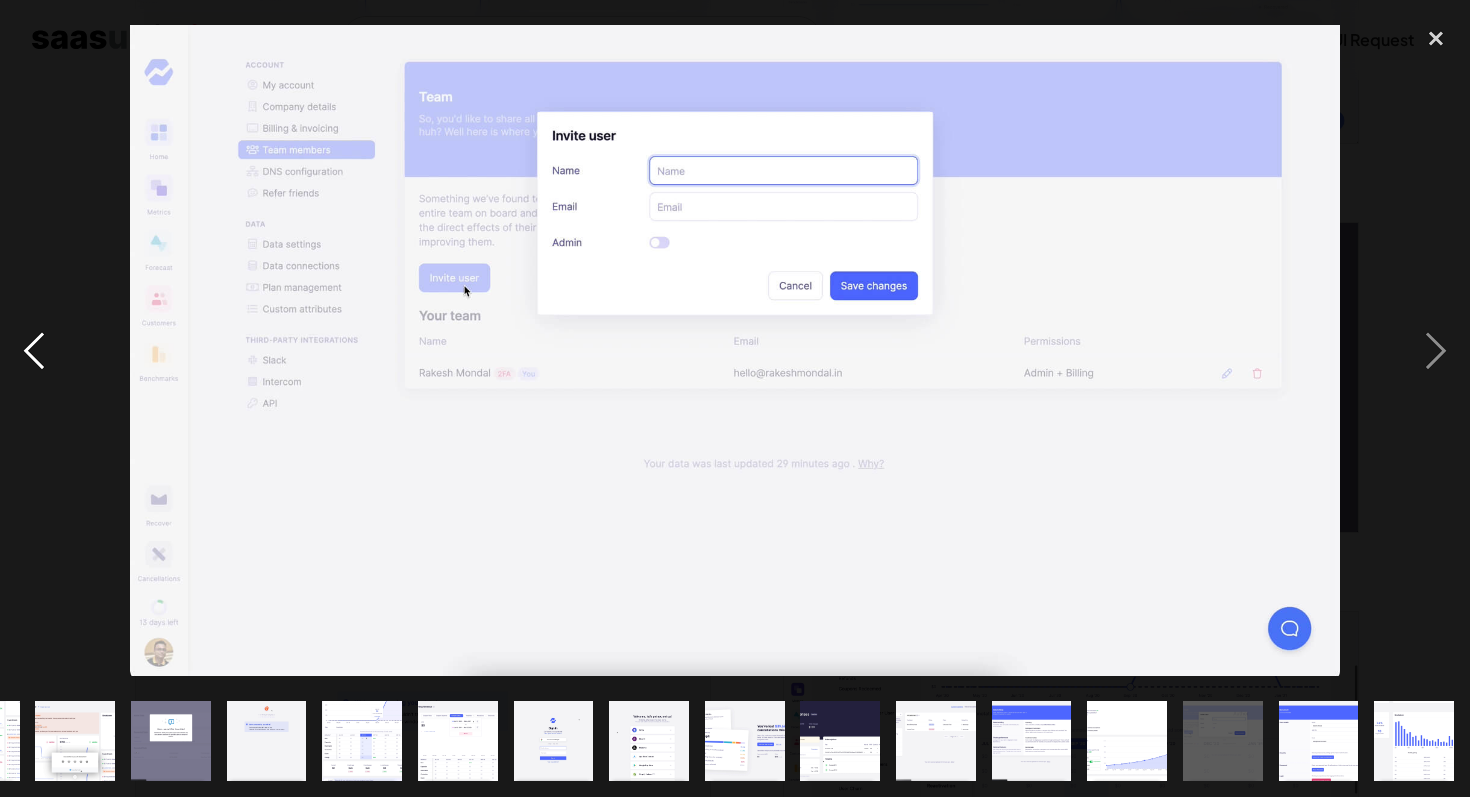 click at bounding box center (34, 350) 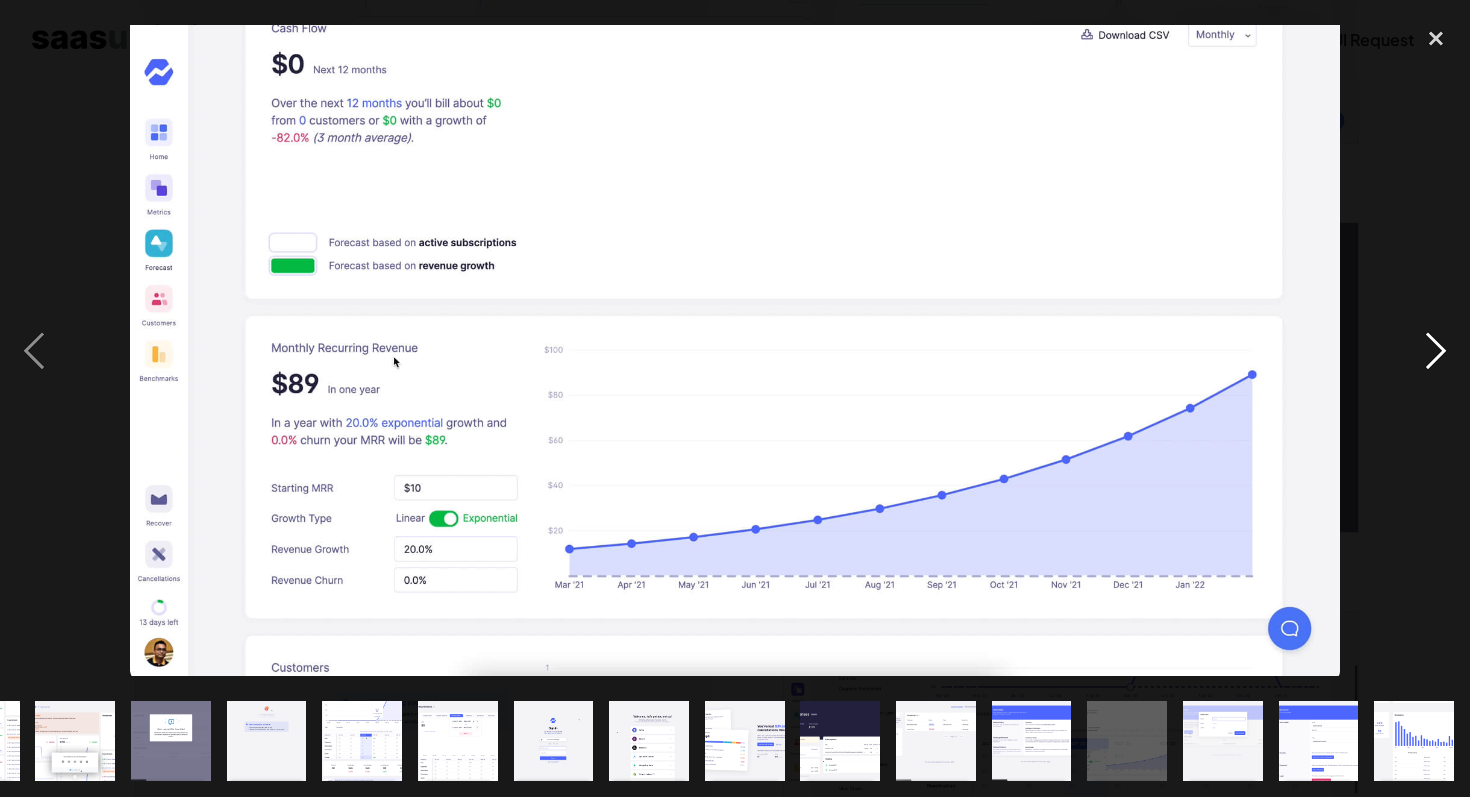 click at bounding box center (1436, 350) 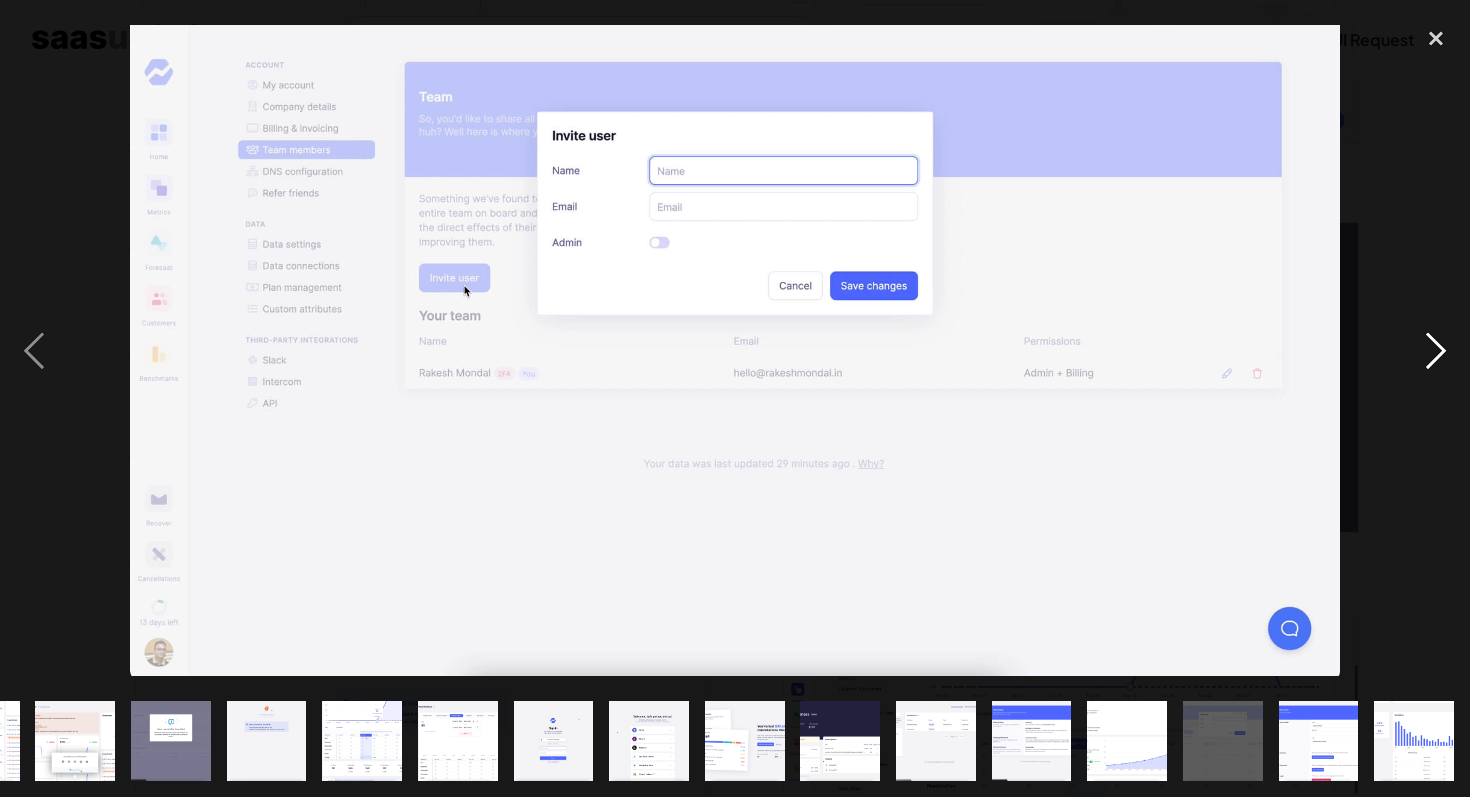 click at bounding box center [1436, 350] 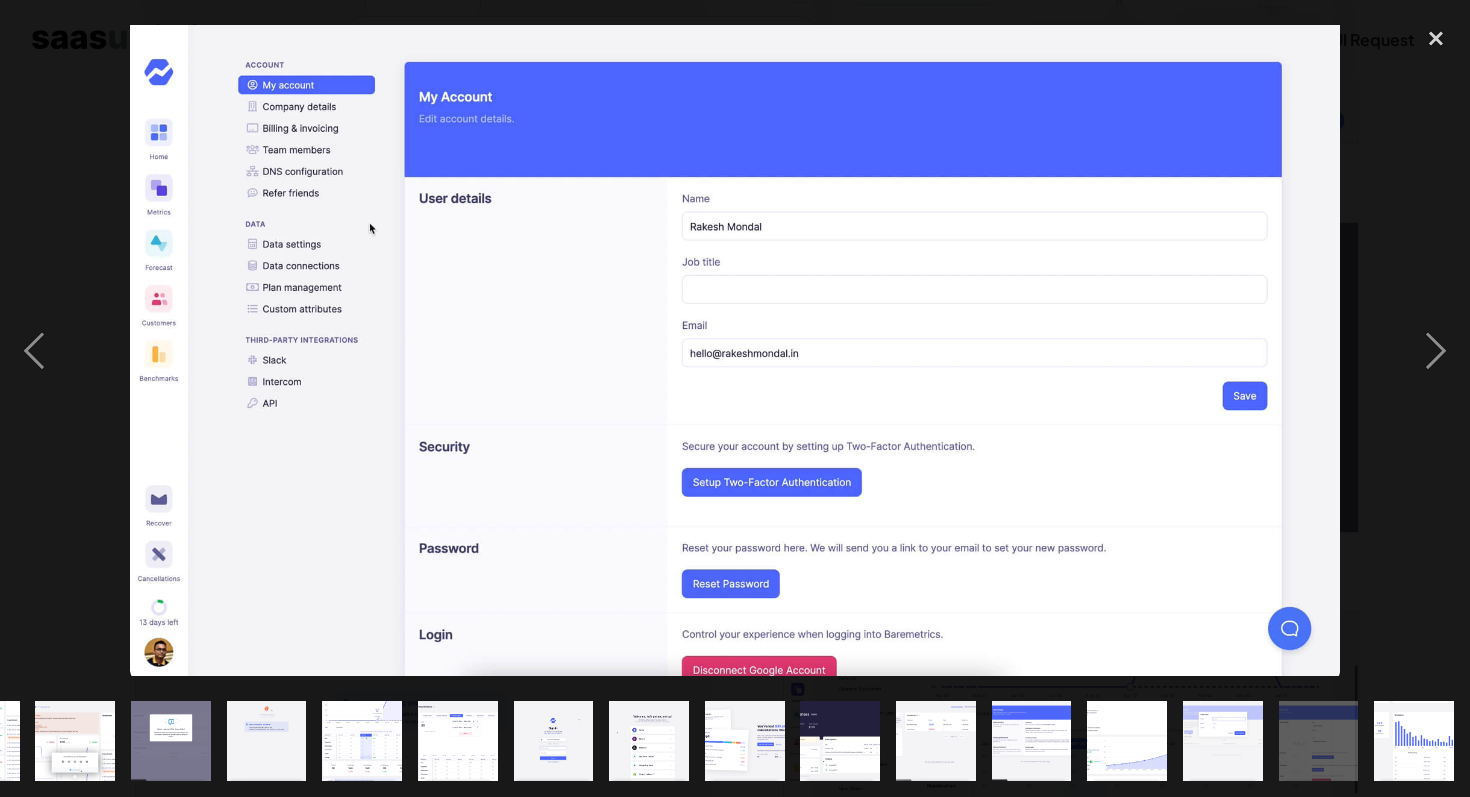 click at bounding box center [1414, 741] 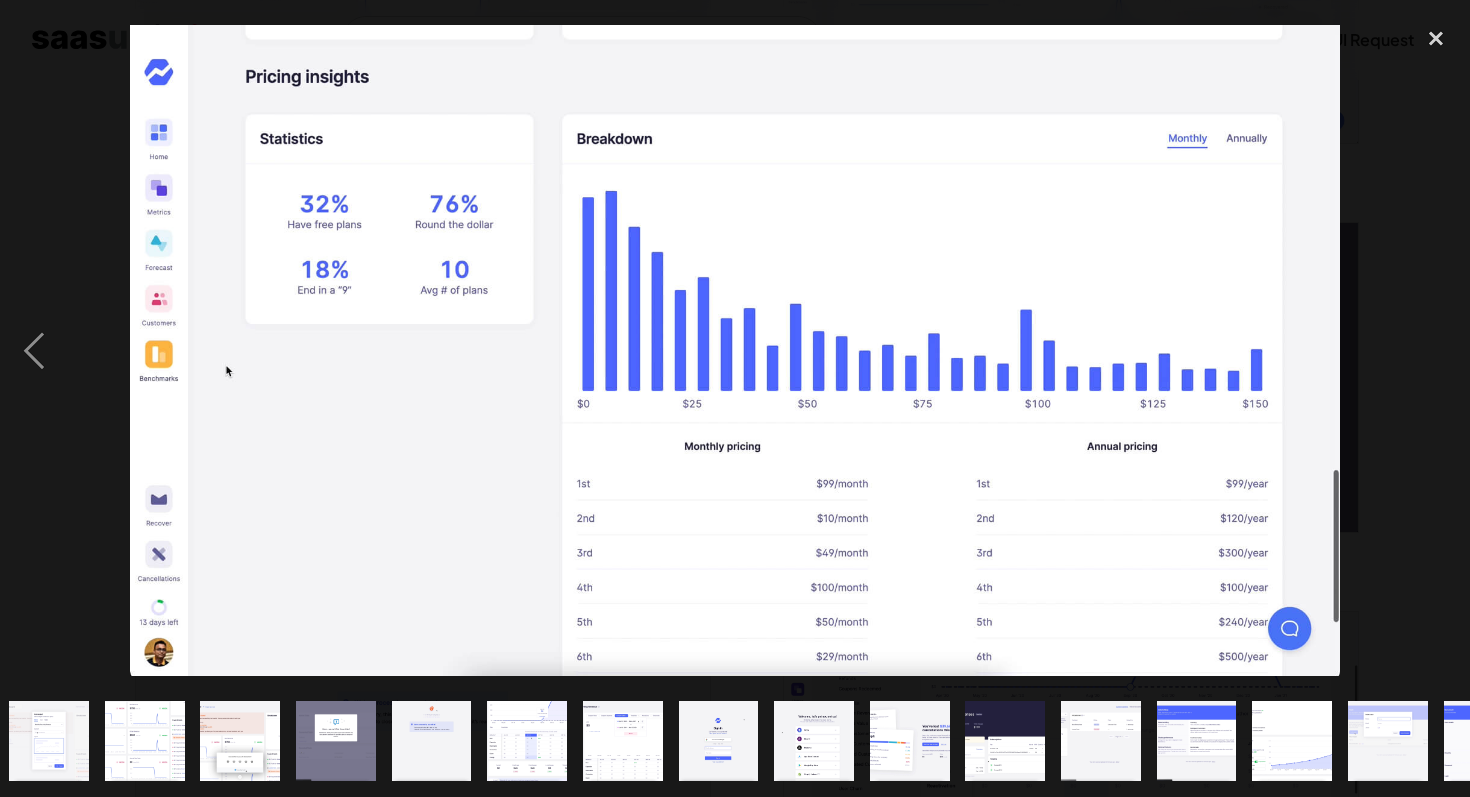 scroll, scrollTop: 0, scrollLeft: 0, axis: both 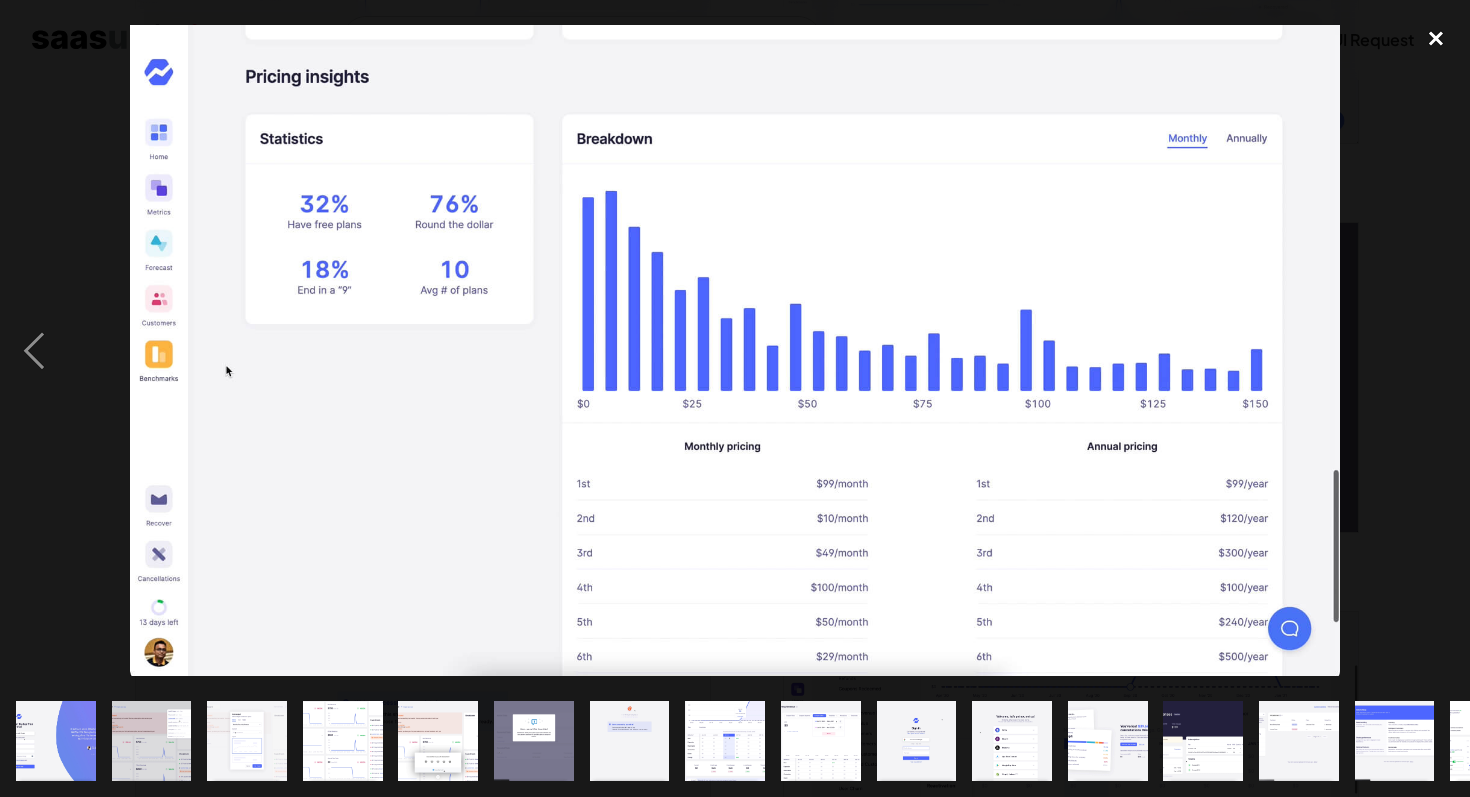 click at bounding box center (1436, 38) 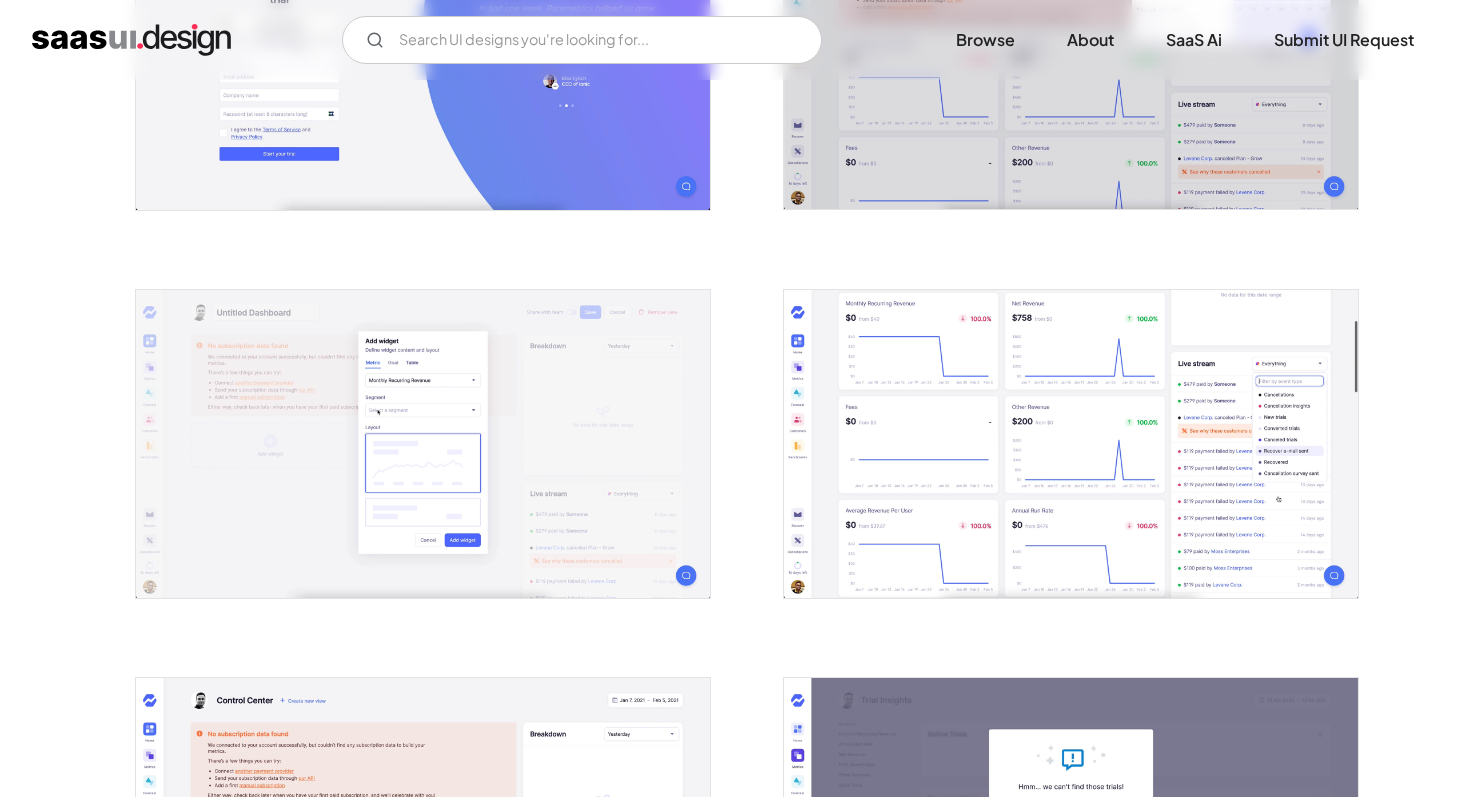 scroll, scrollTop: 0, scrollLeft: 0, axis: both 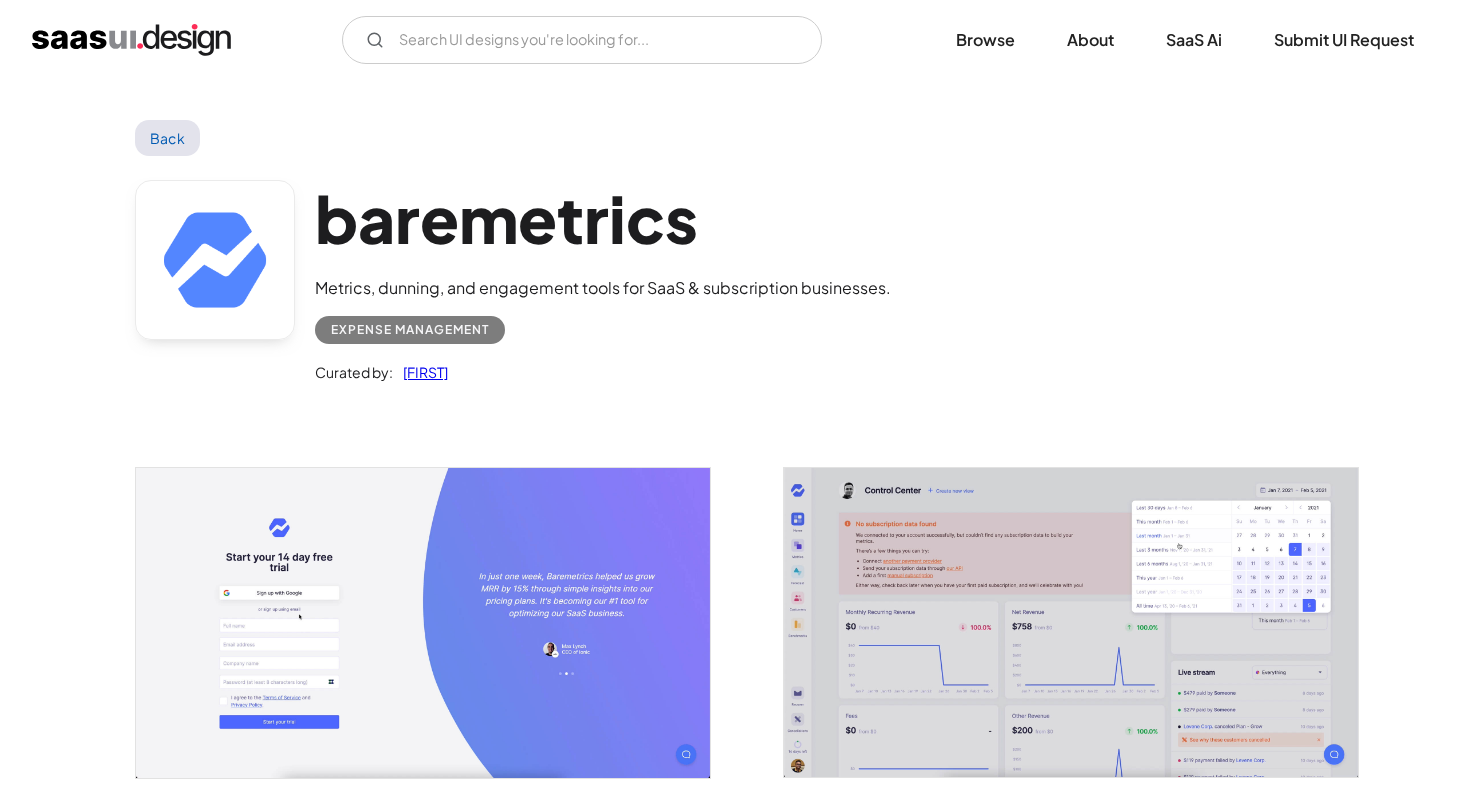 click on "Back" at bounding box center [167, 138] 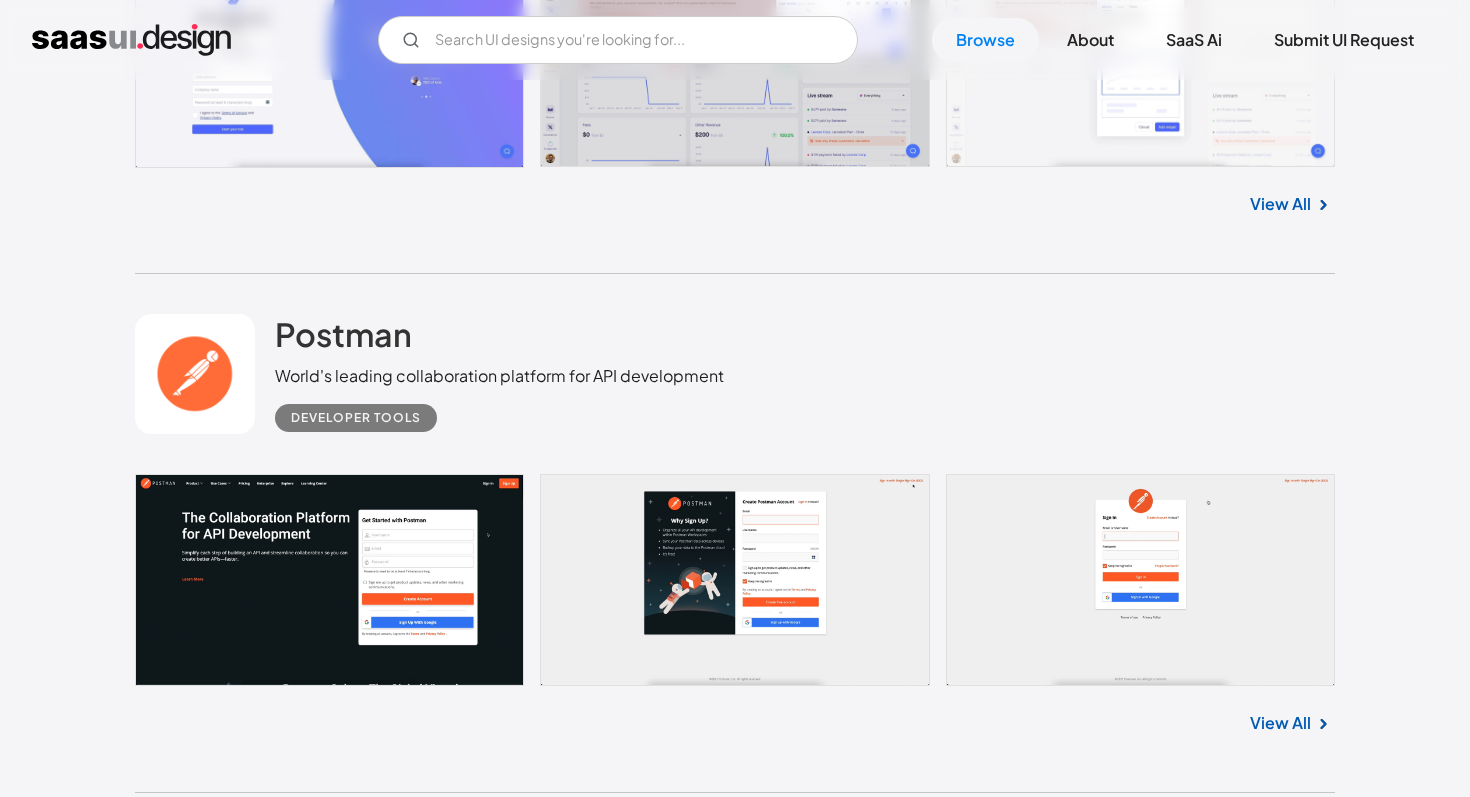 scroll, scrollTop: 1416, scrollLeft: 0, axis: vertical 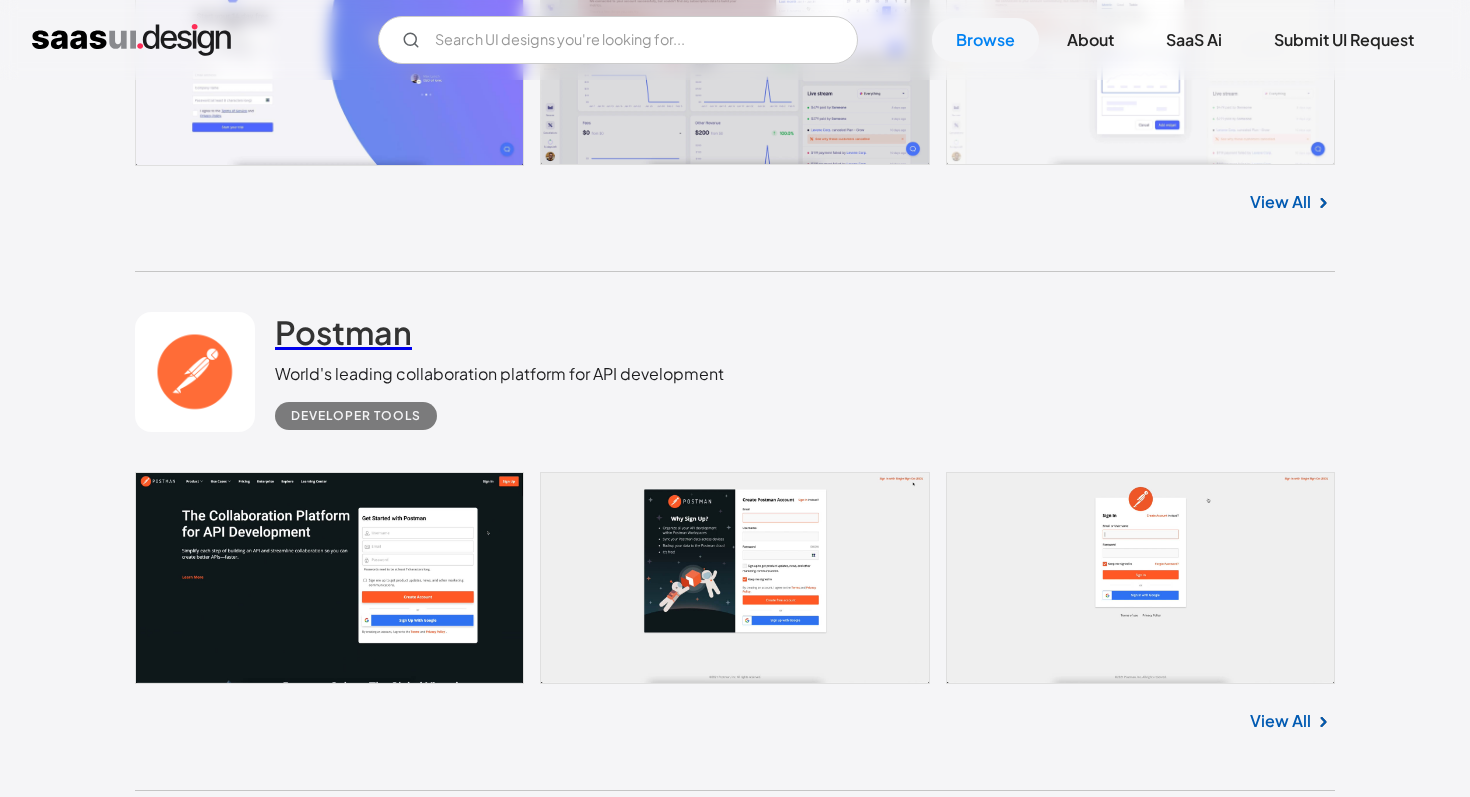 click on "Postman" at bounding box center (343, 332) 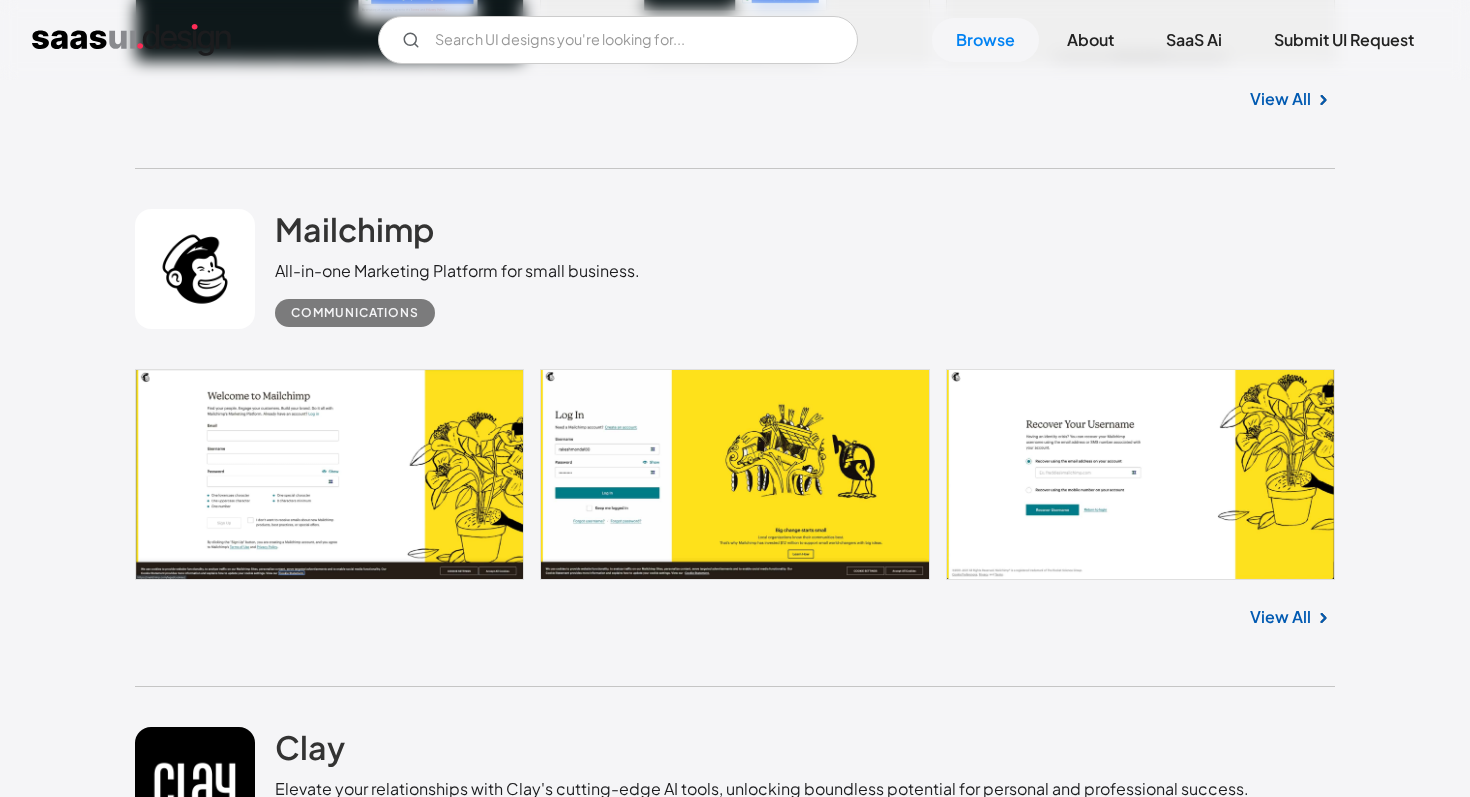 scroll, scrollTop: 2063, scrollLeft: 0, axis: vertical 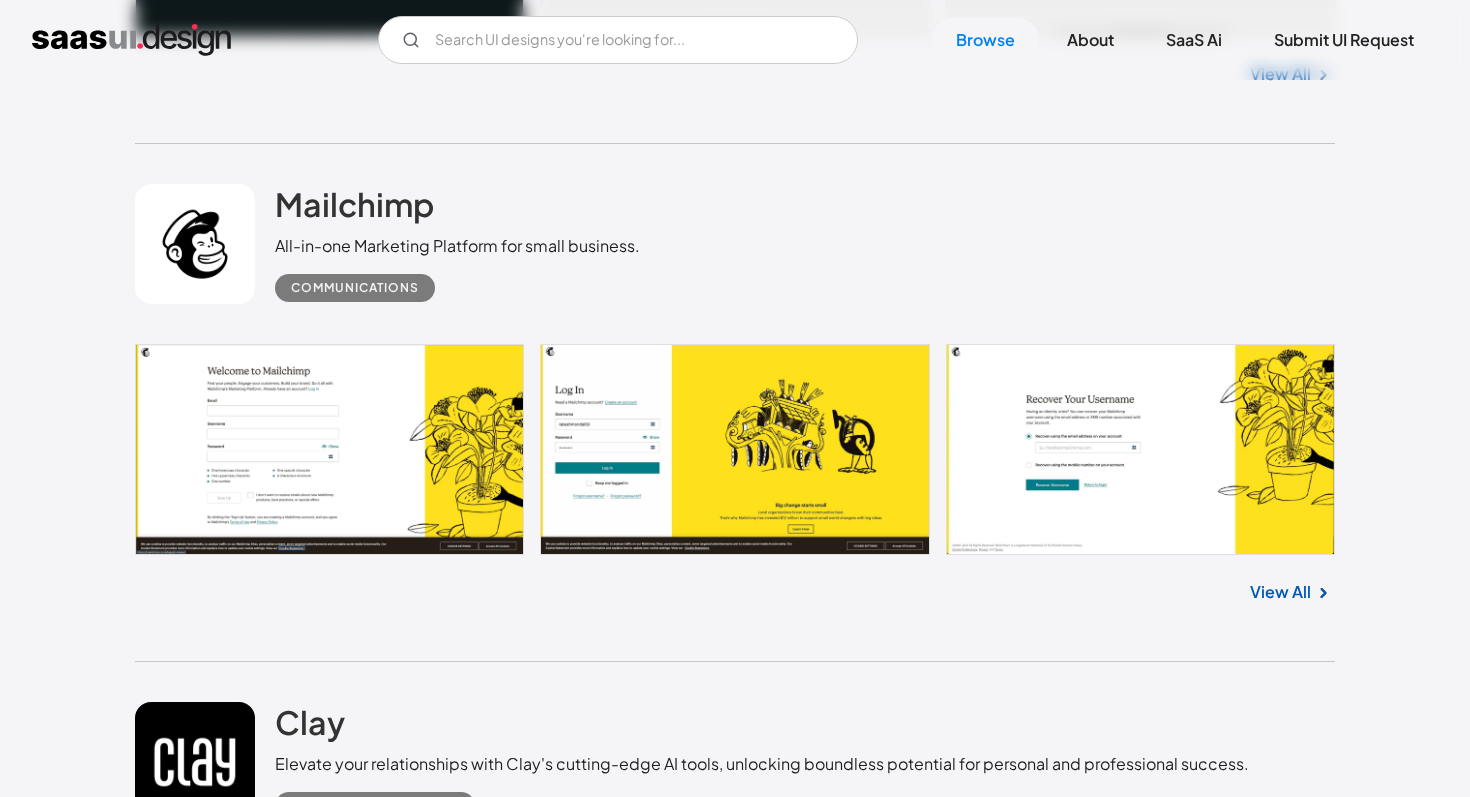 click on "View All" at bounding box center [1280, 592] 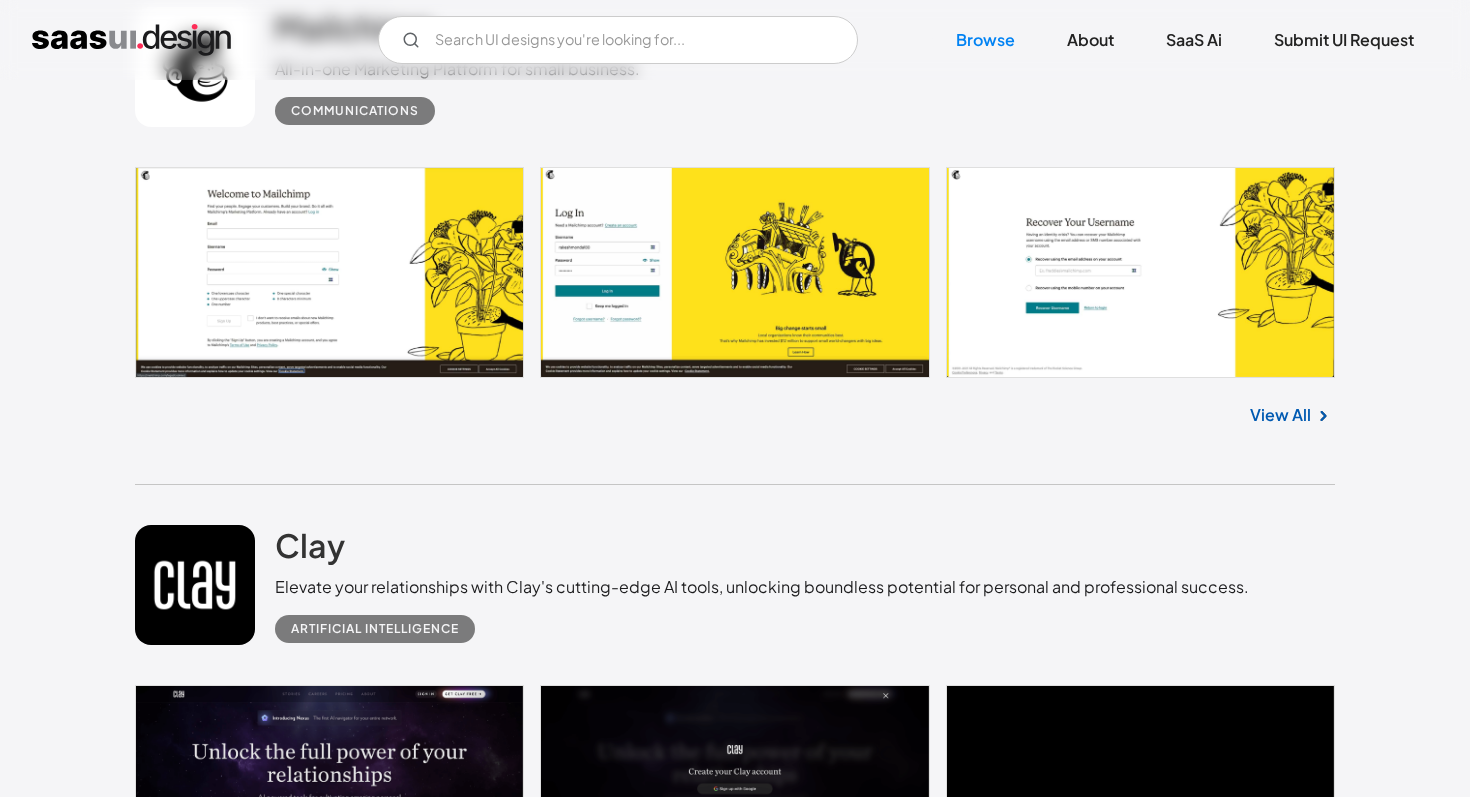 scroll, scrollTop: 2253, scrollLeft: 0, axis: vertical 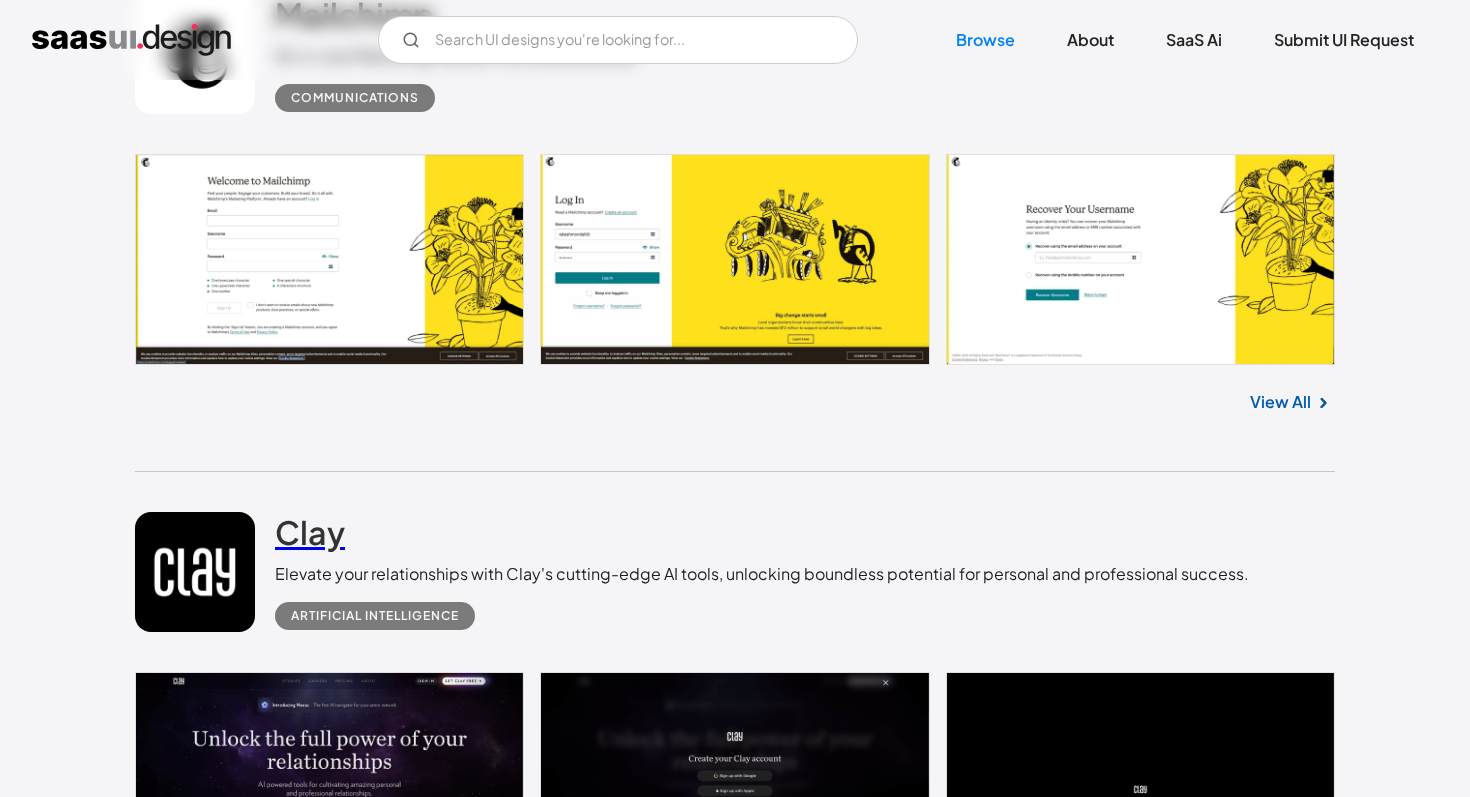 click on "Clay" at bounding box center (310, 532) 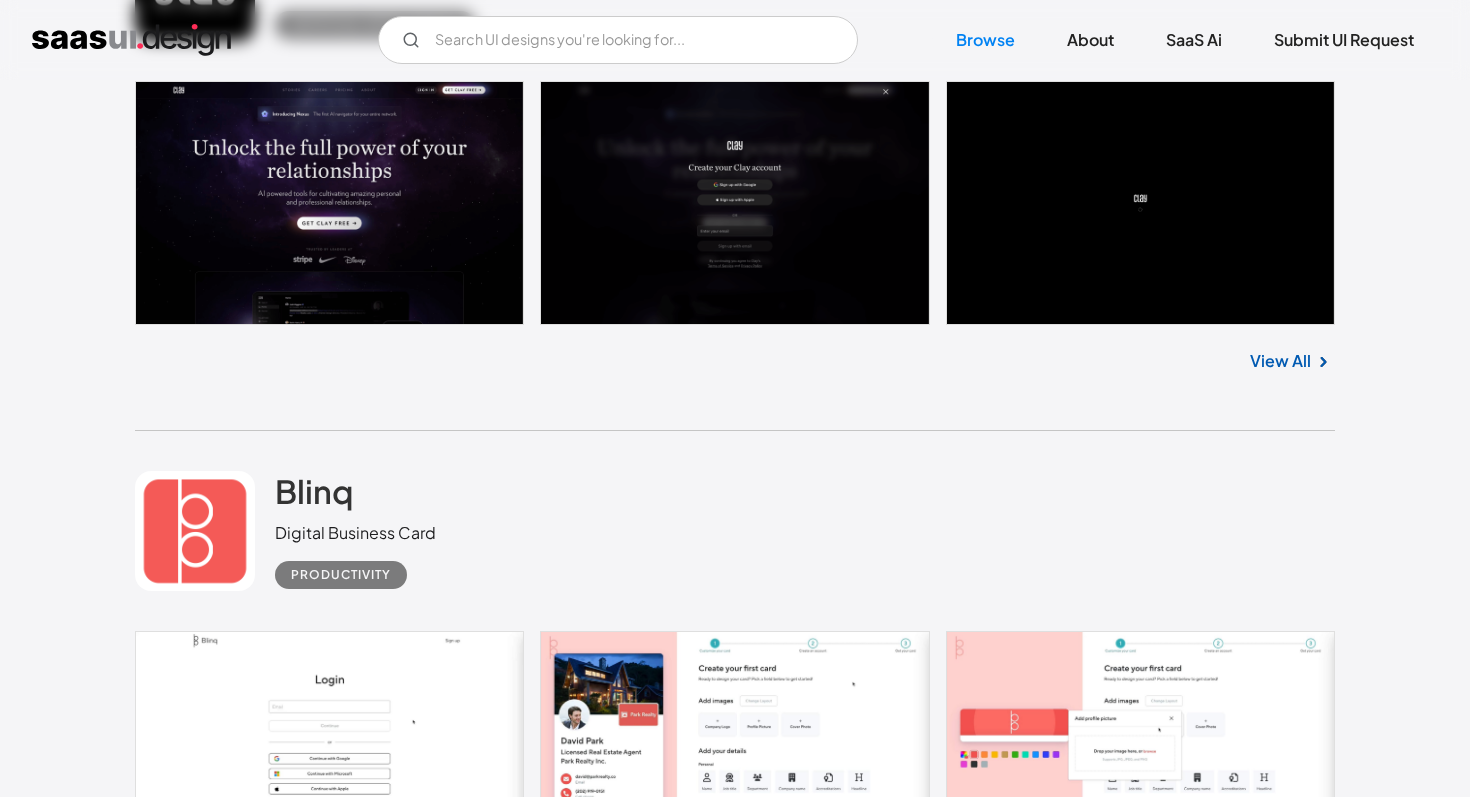 scroll, scrollTop: 2847, scrollLeft: 0, axis: vertical 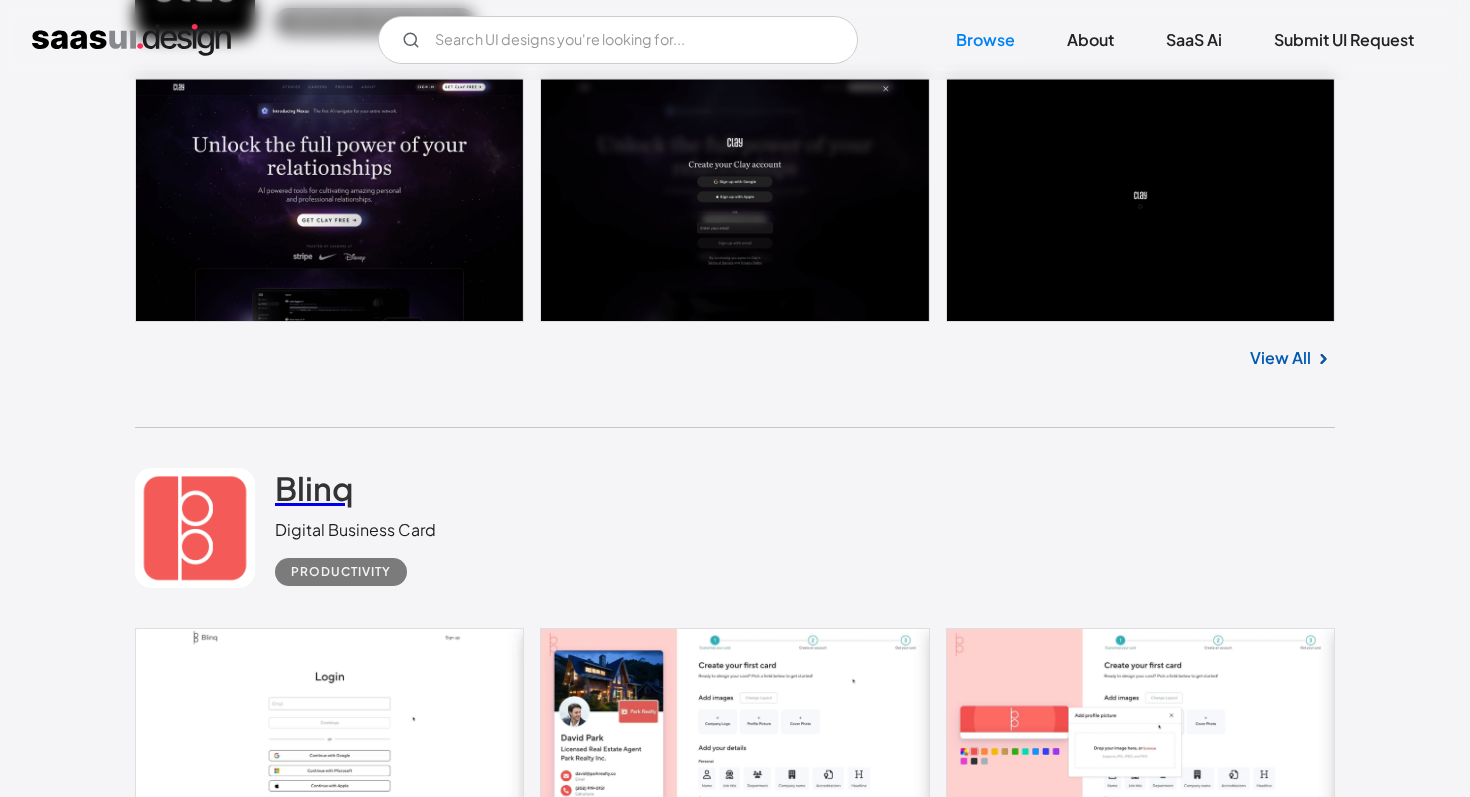 click on "Blinq" at bounding box center [314, 488] 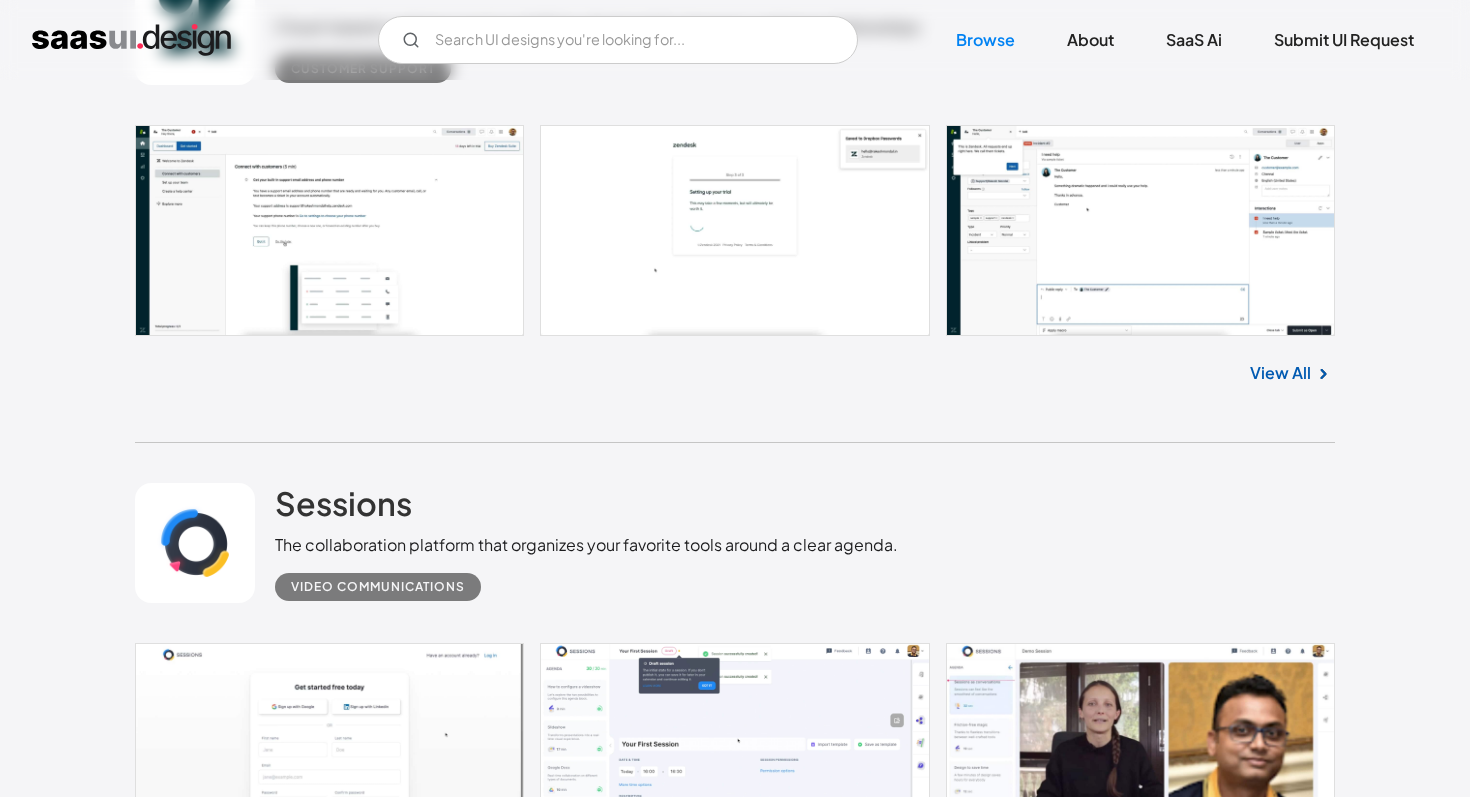 scroll, scrollTop: 3873, scrollLeft: 0, axis: vertical 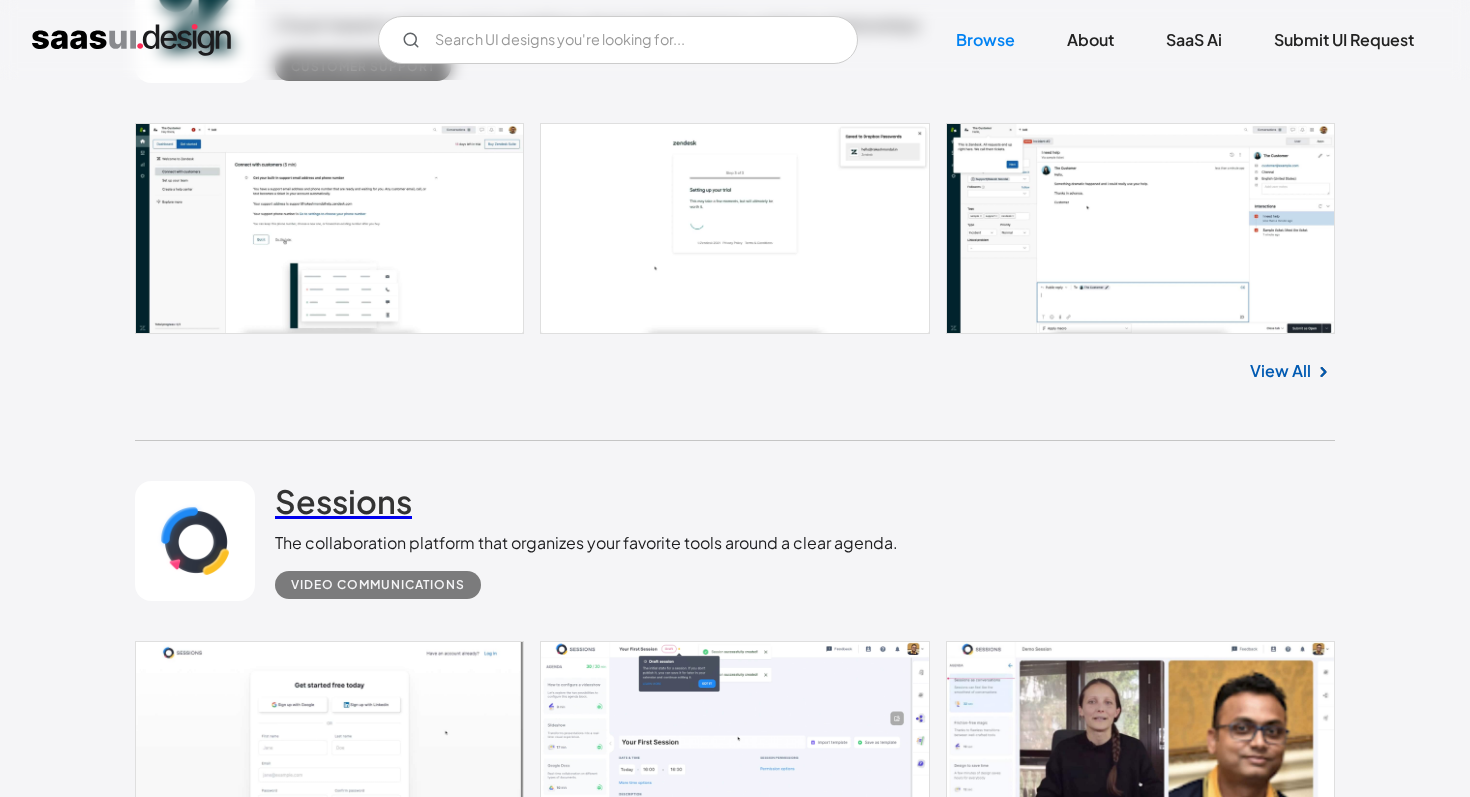 click on "Sessions" at bounding box center [343, 501] 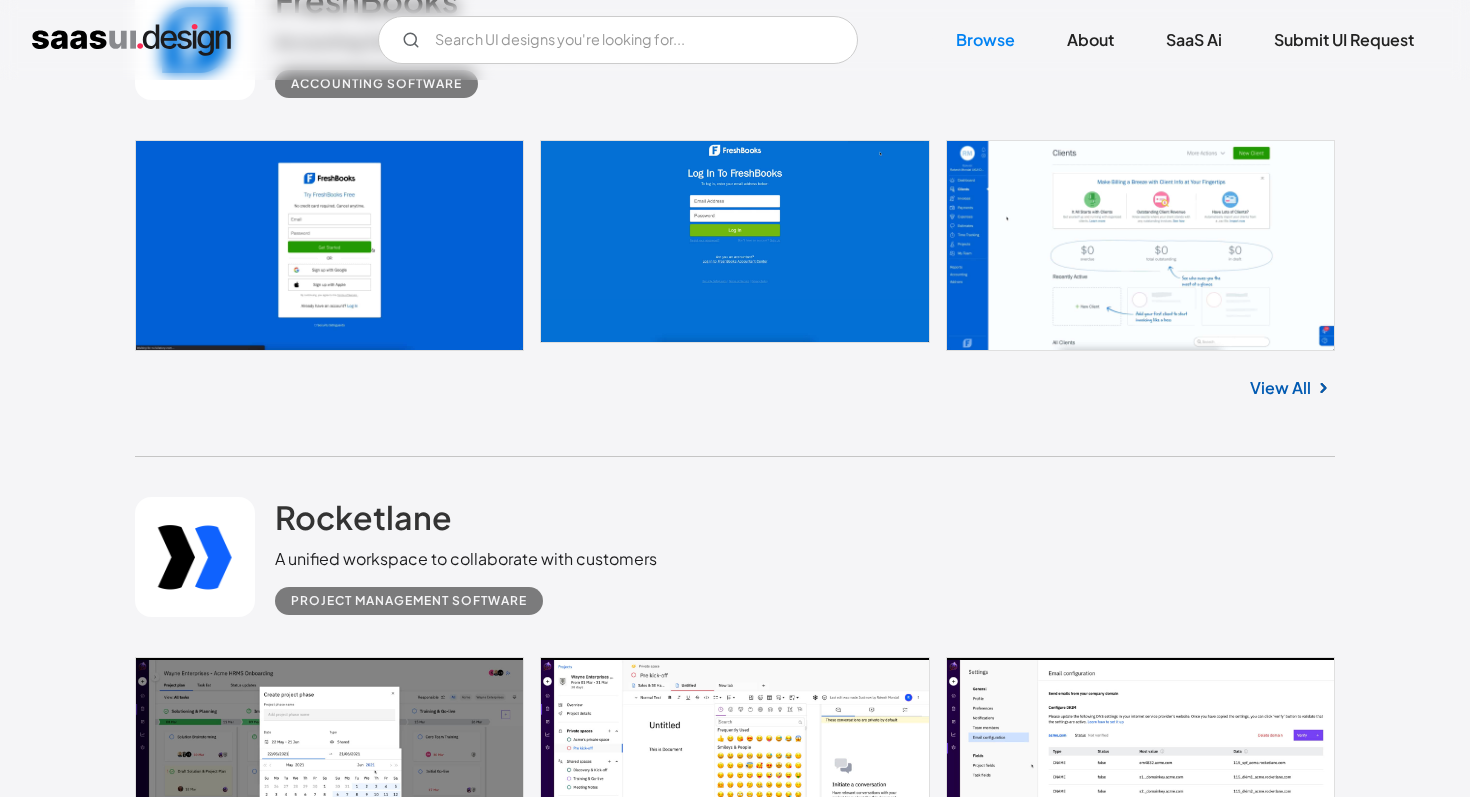 scroll, scrollTop: 4903, scrollLeft: 0, axis: vertical 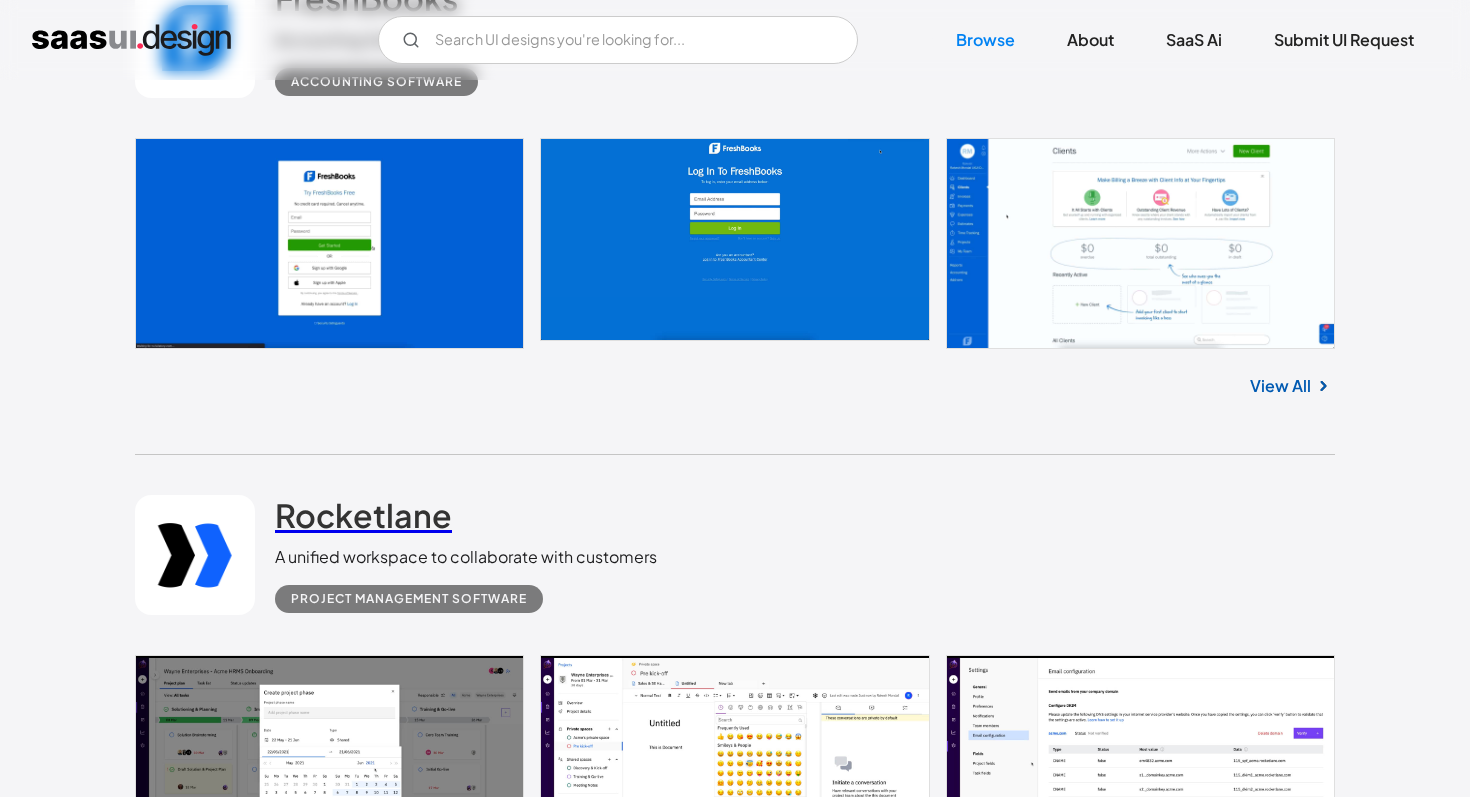 click on "Rocketlane" at bounding box center [363, 515] 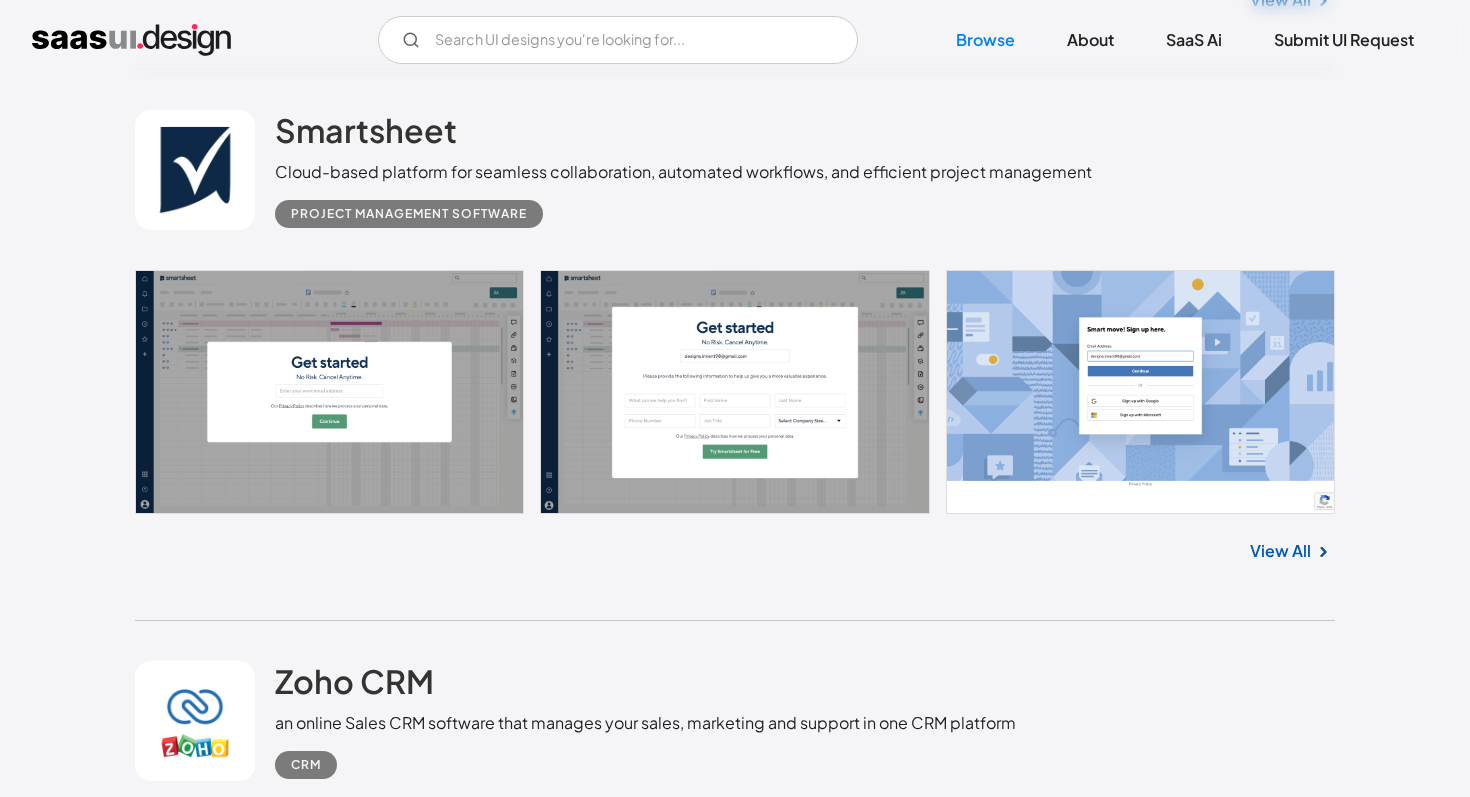 scroll, scrollTop: 5835, scrollLeft: 0, axis: vertical 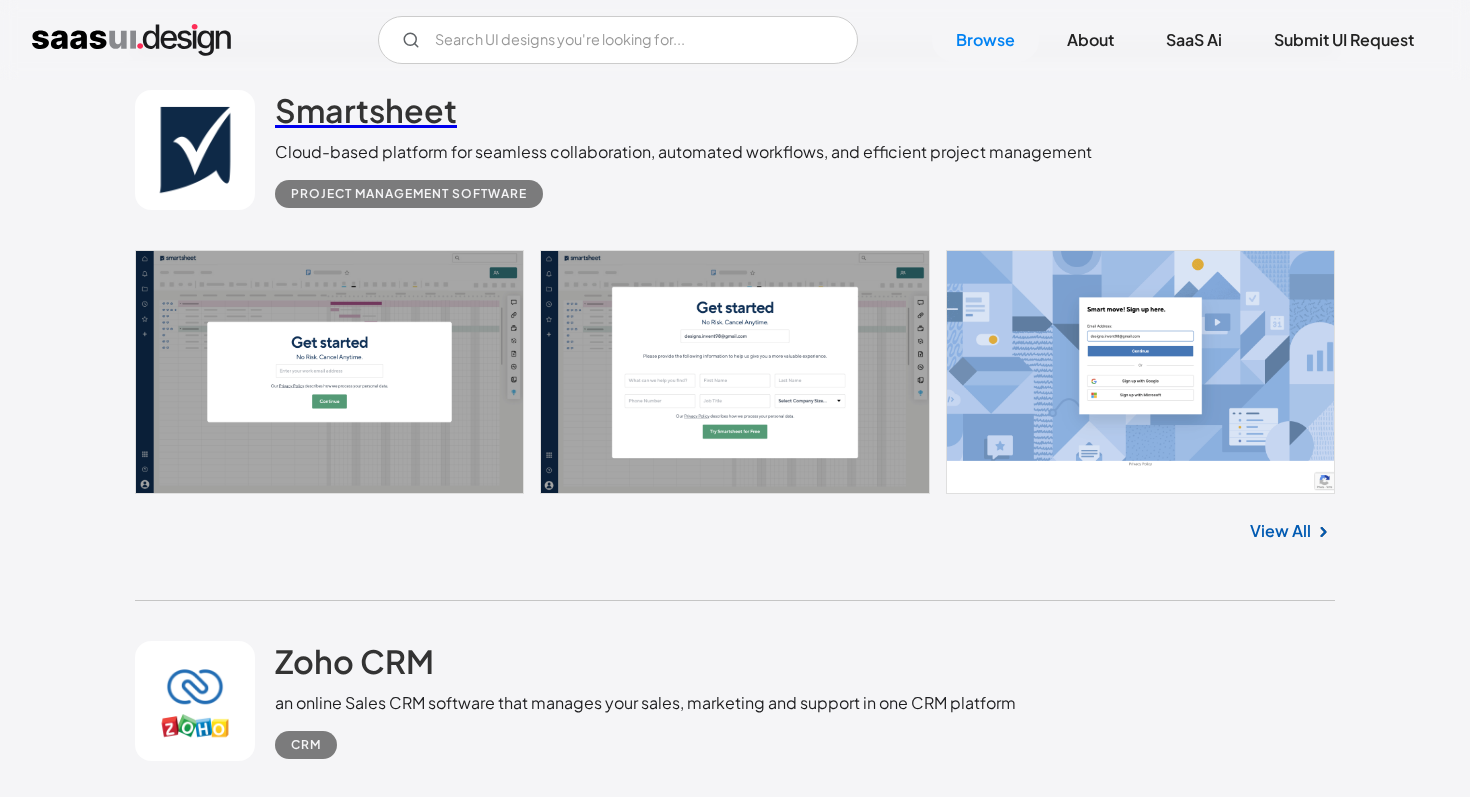click on "Smartsheet" at bounding box center (366, 110) 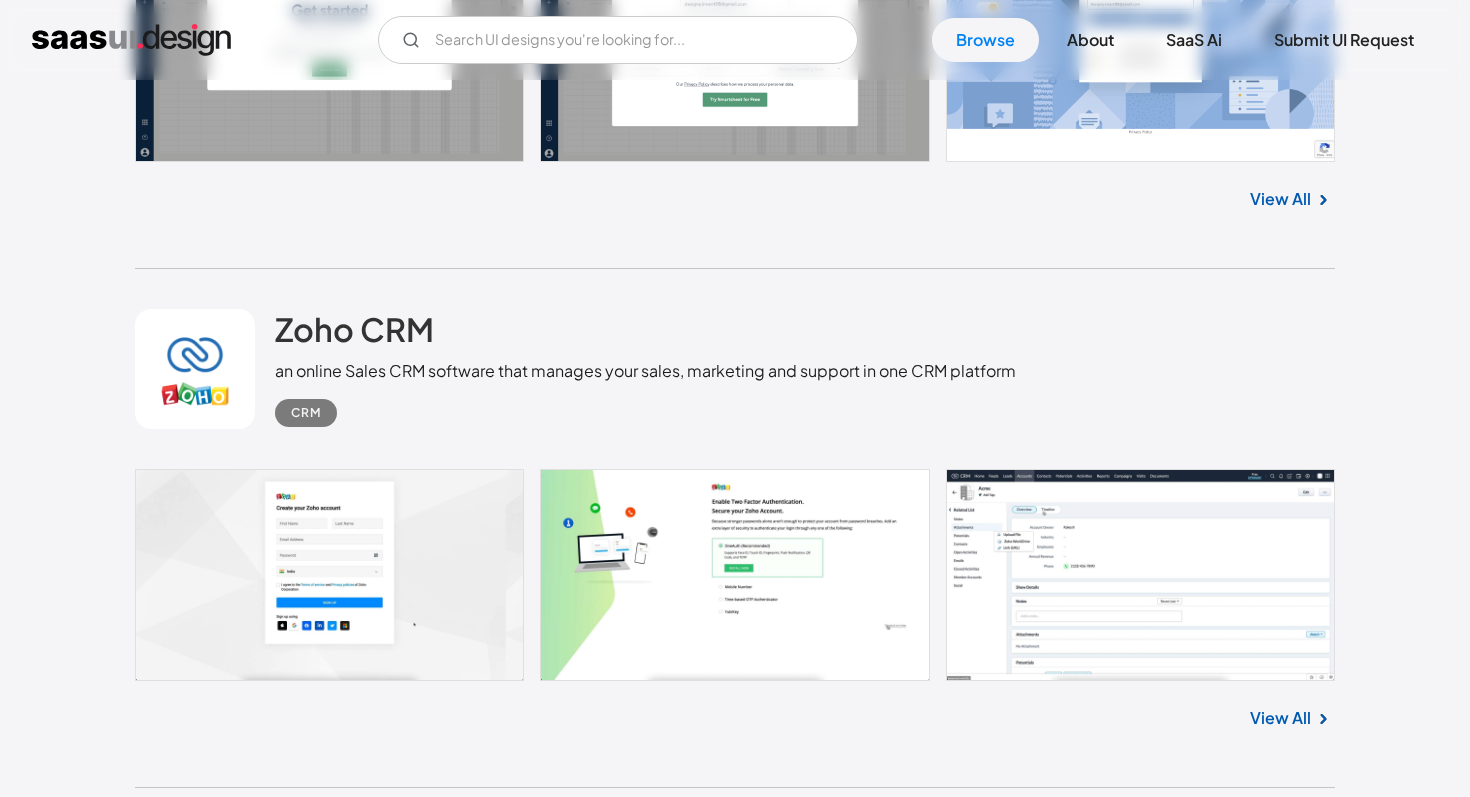 scroll, scrollTop: 6220, scrollLeft: 0, axis: vertical 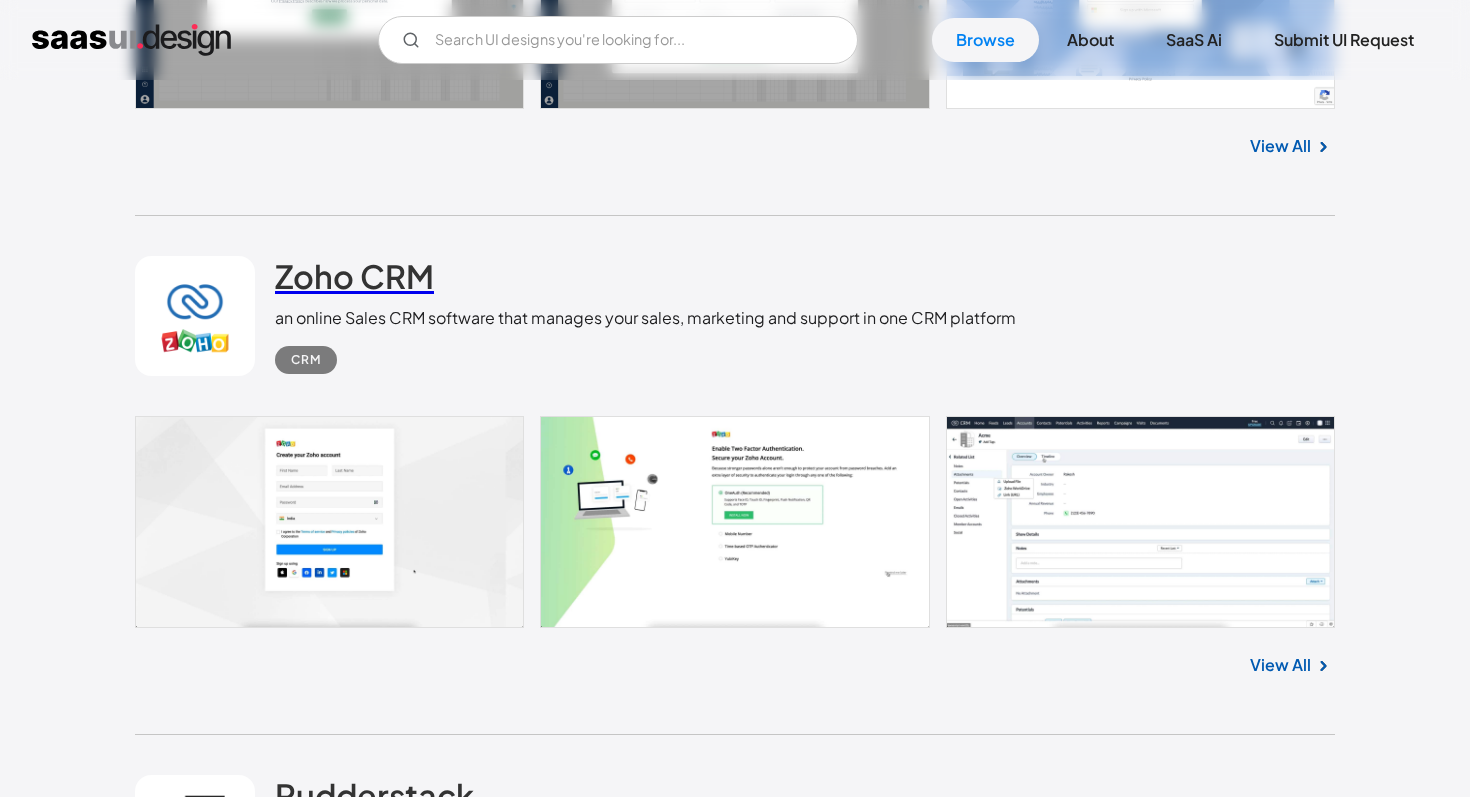 click on "Zoho CRM" at bounding box center [354, 276] 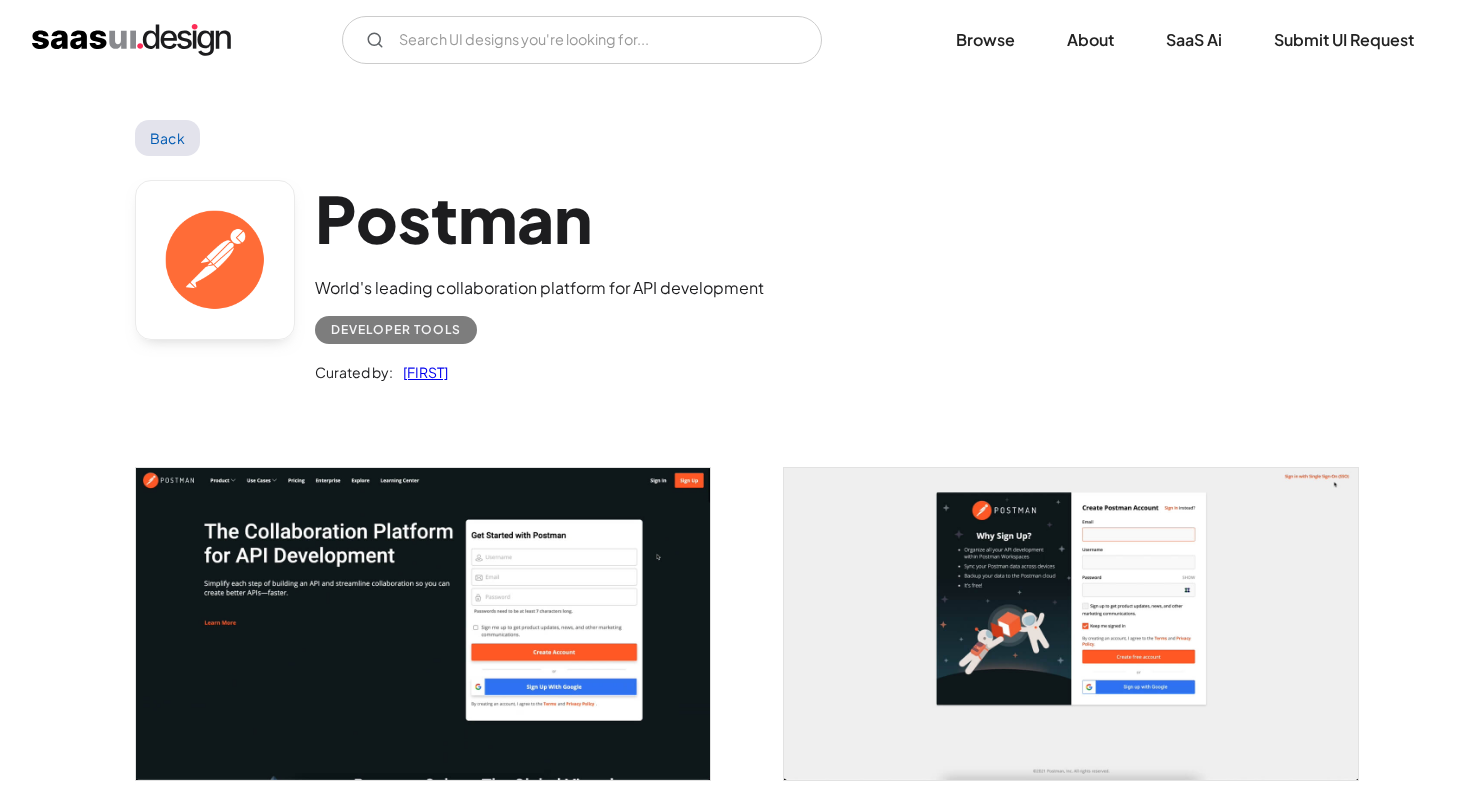 scroll, scrollTop: 0, scrollLeft: 0, axis: both 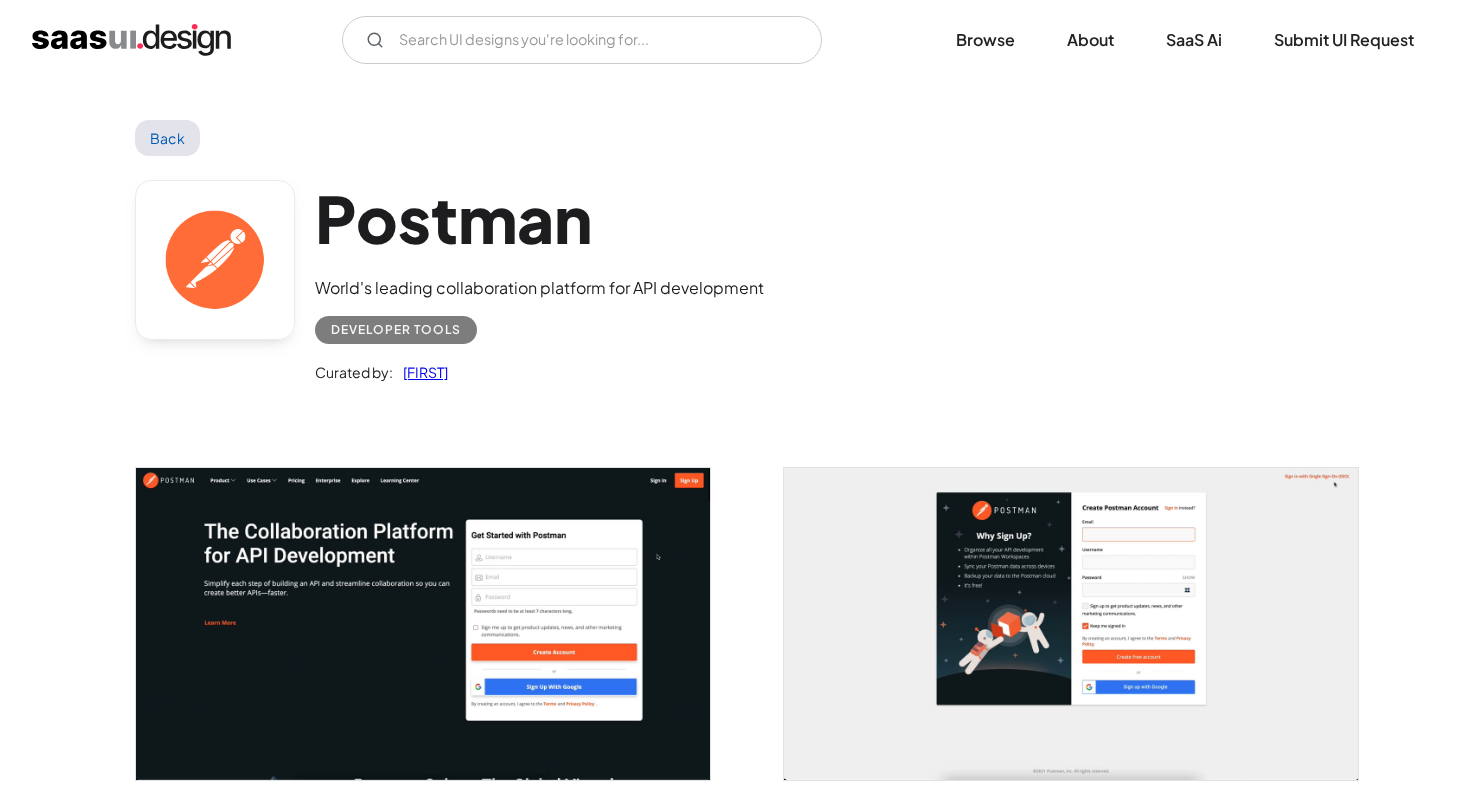 click at bounding box center (423, 623) 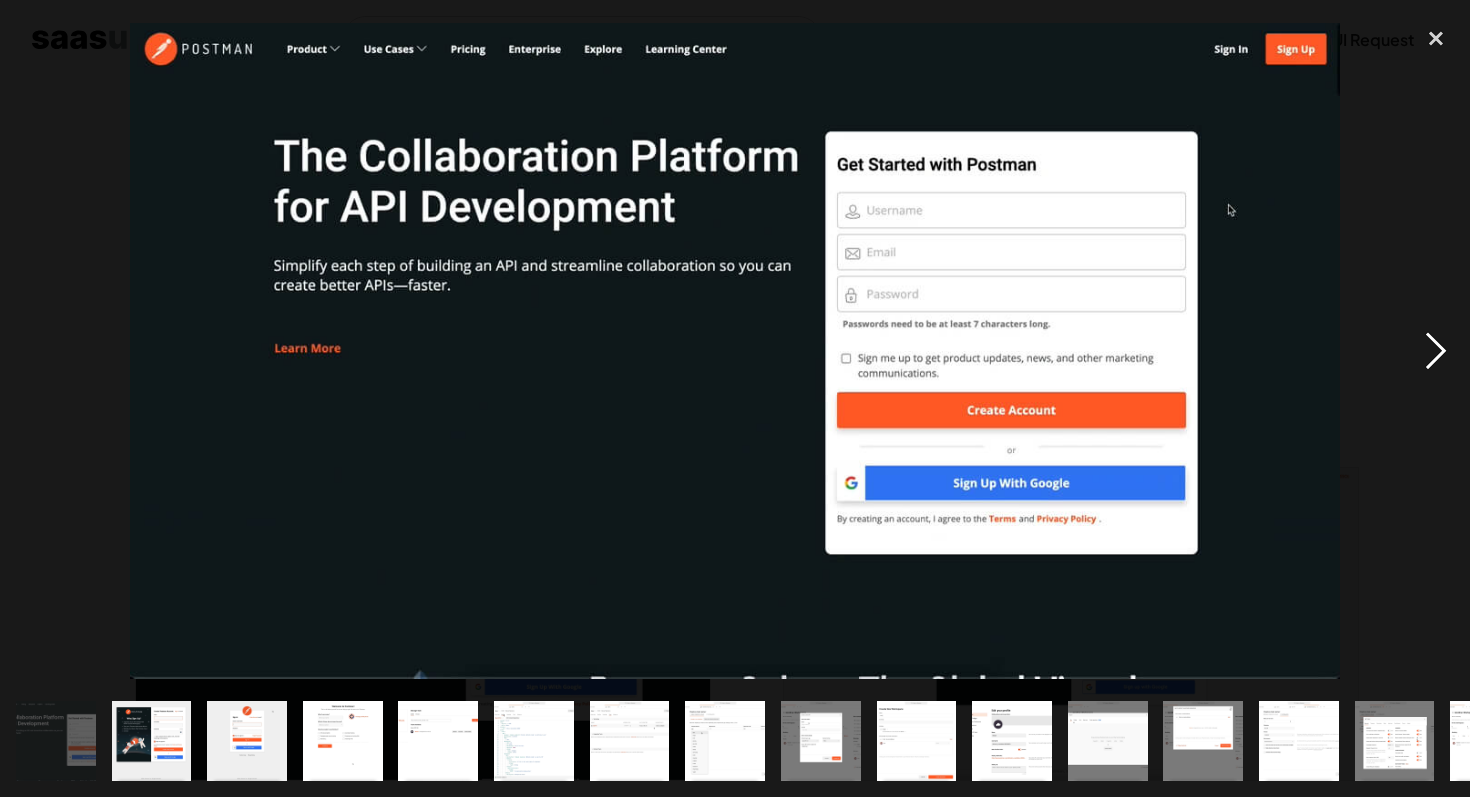 click at bounding box center (1436, 350) 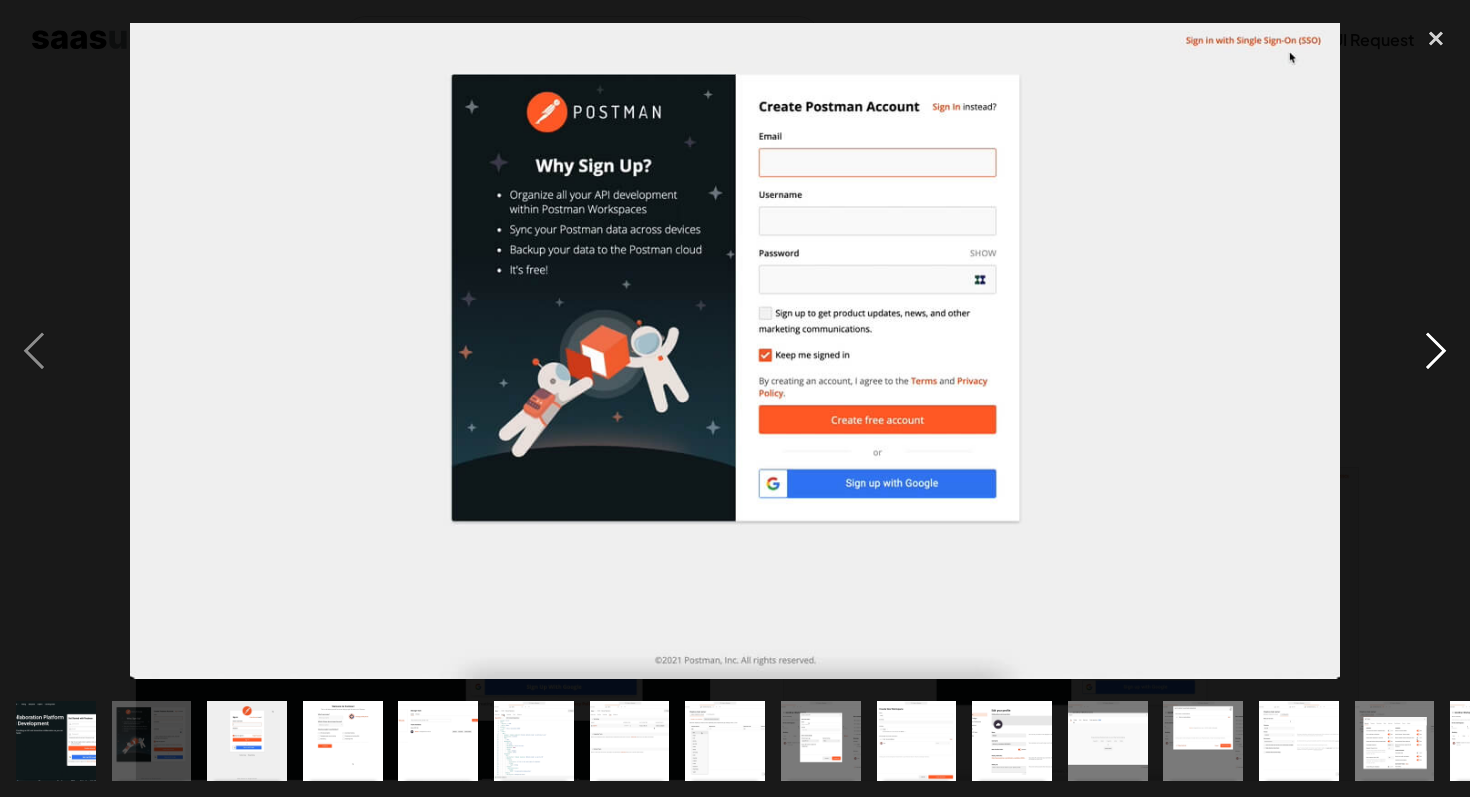 click at bounding box center [1436, 350] 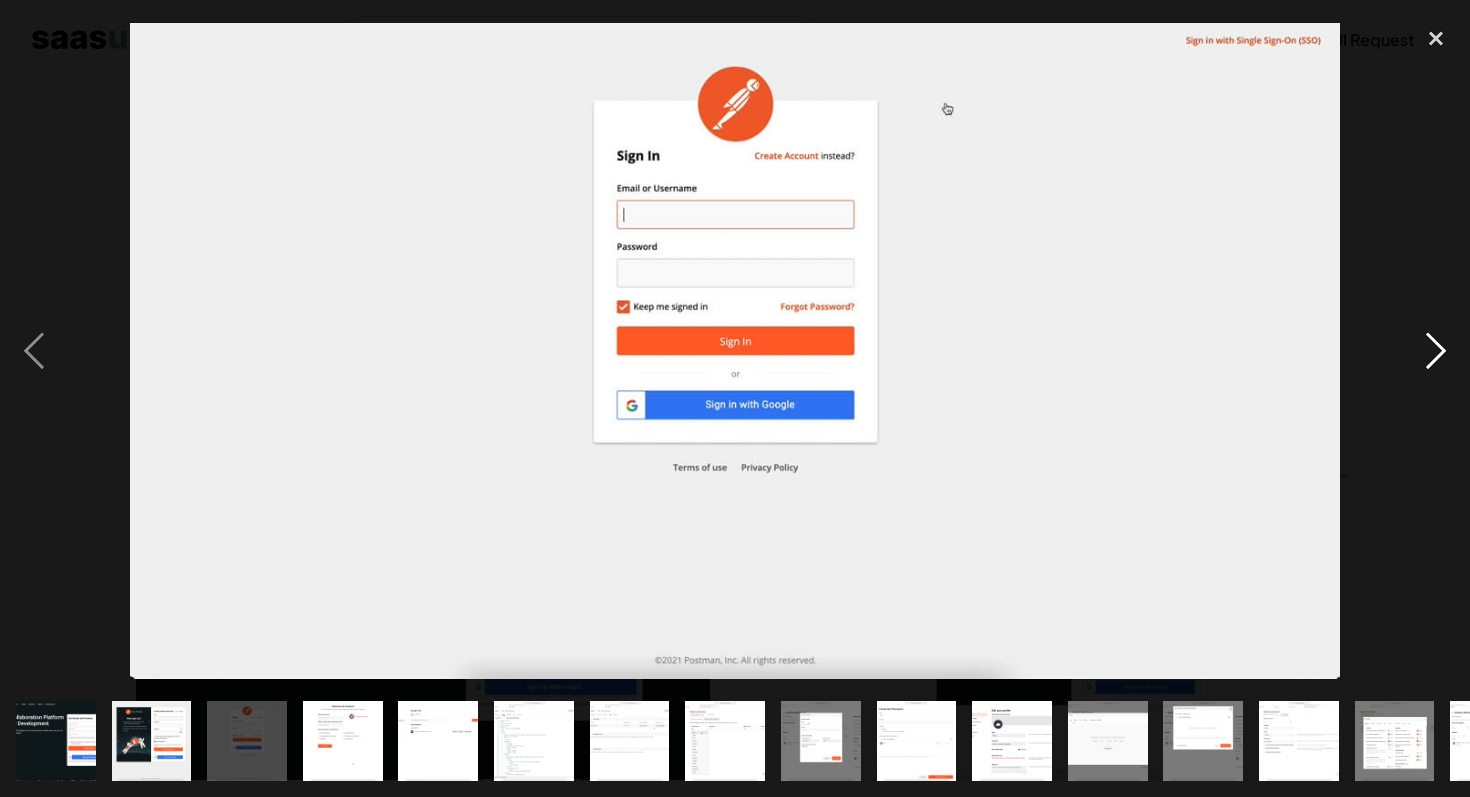 click at bounding box center [1436, 350] 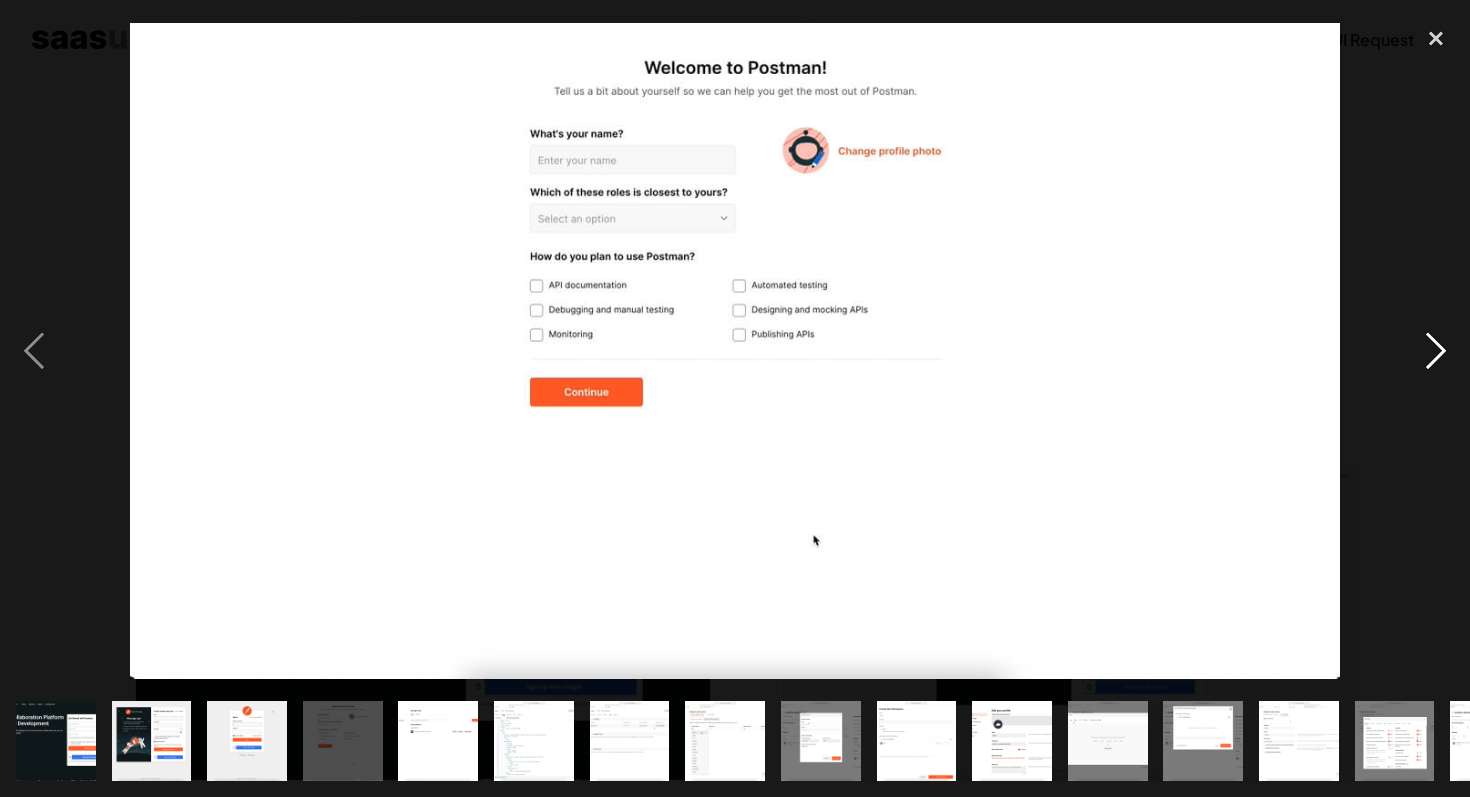 click at bounding box center (1436, 350) 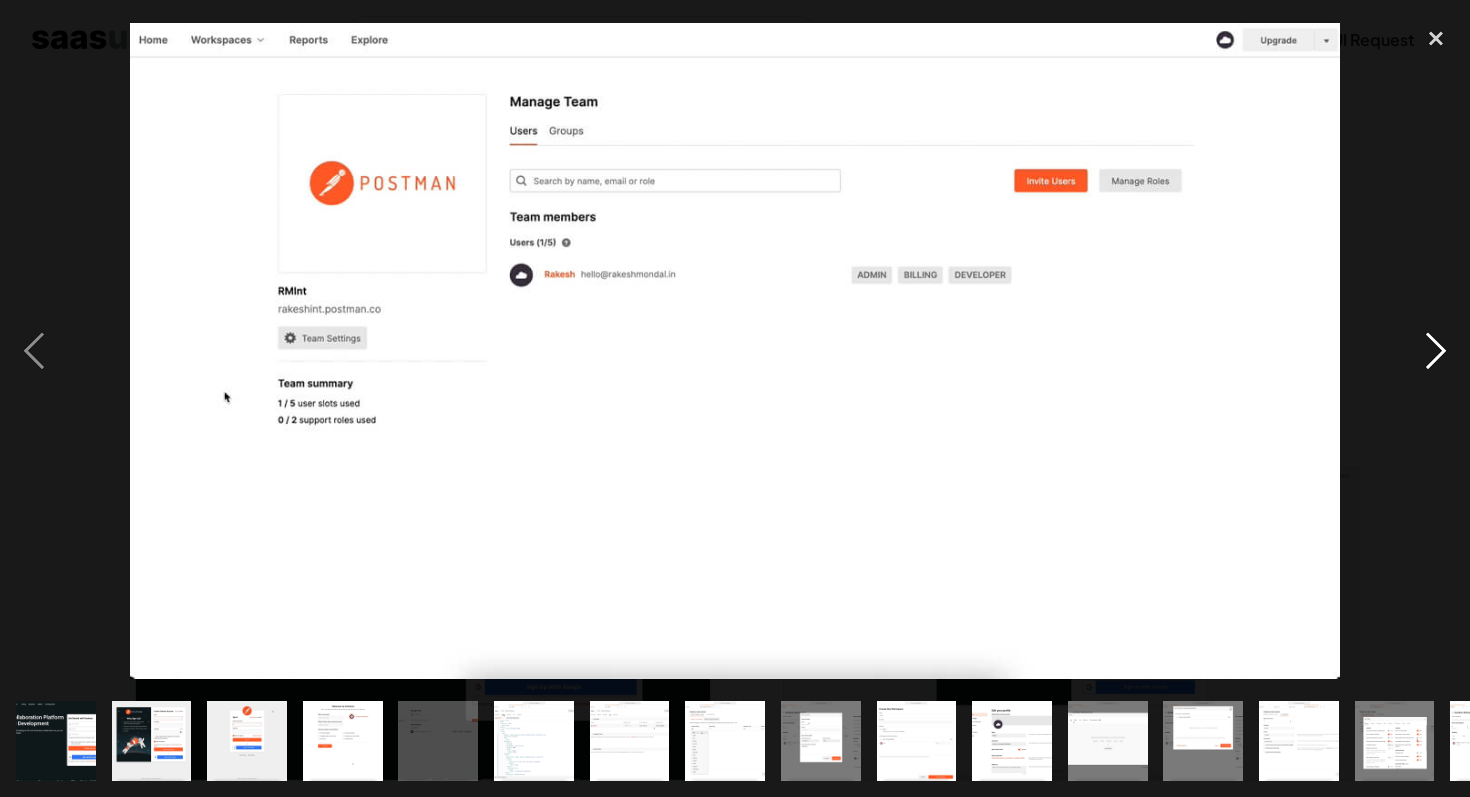 click at bounding box center (1436, 350) 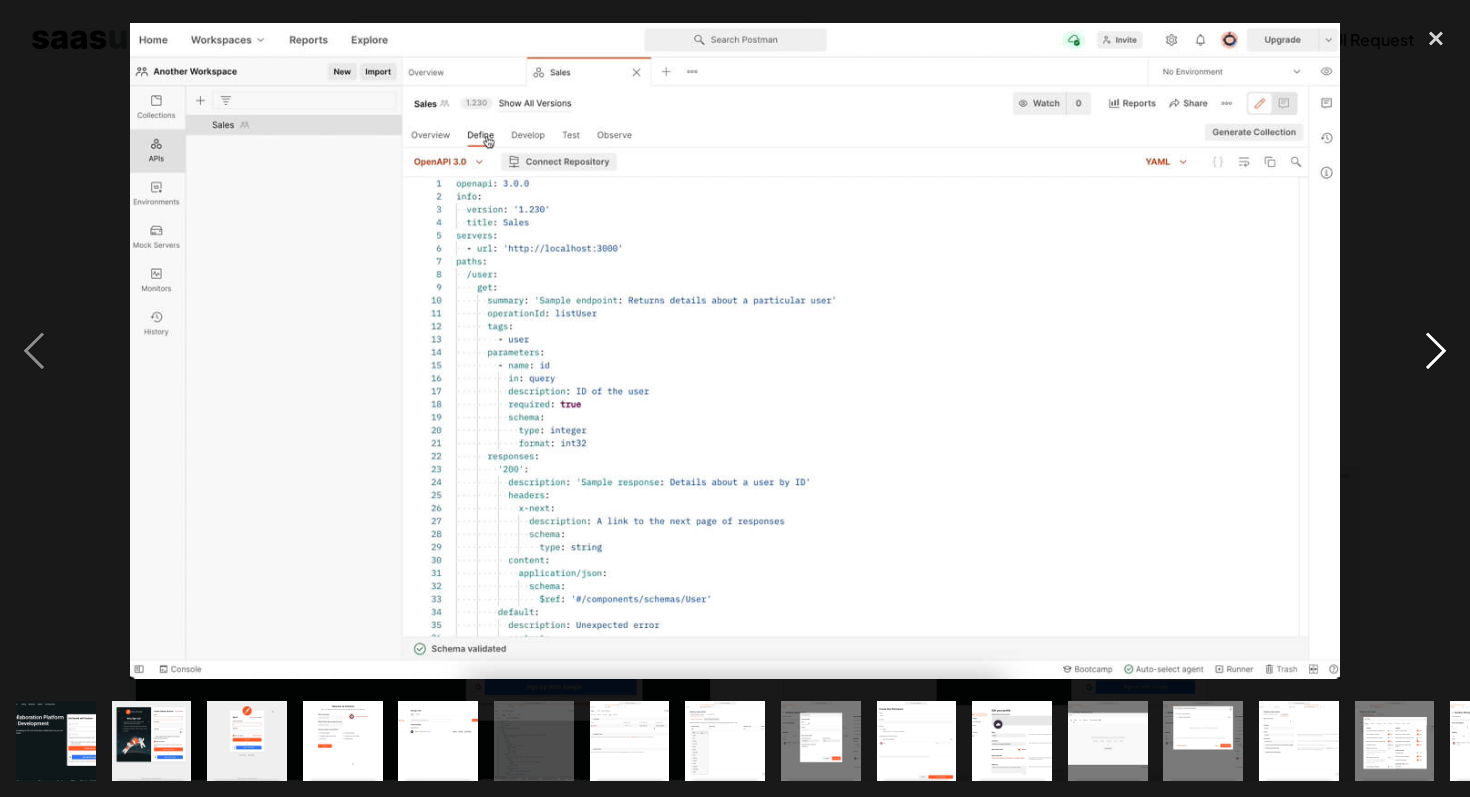 click at bounding box center (1436, 350) 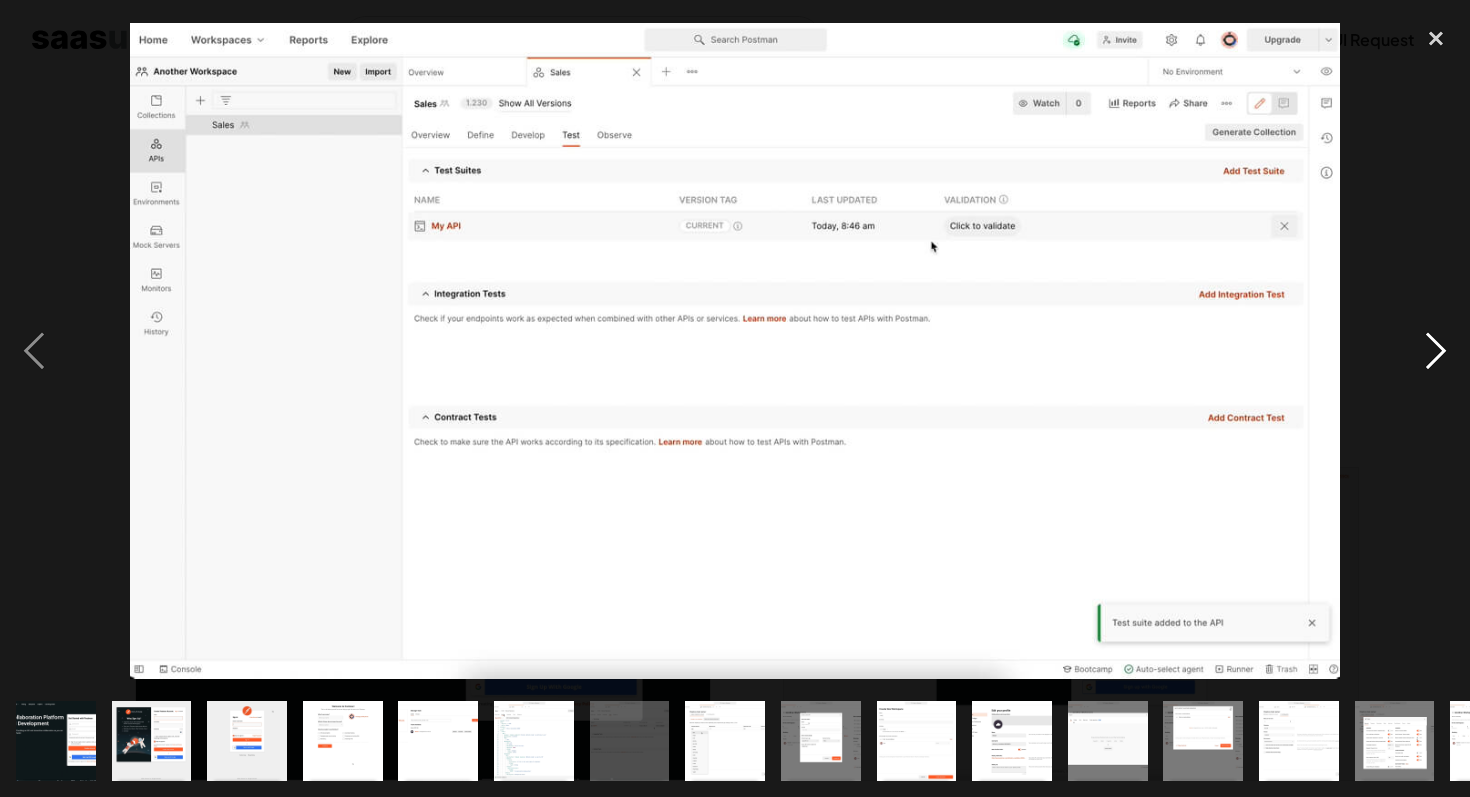 click at bounding box center [1436, 350] 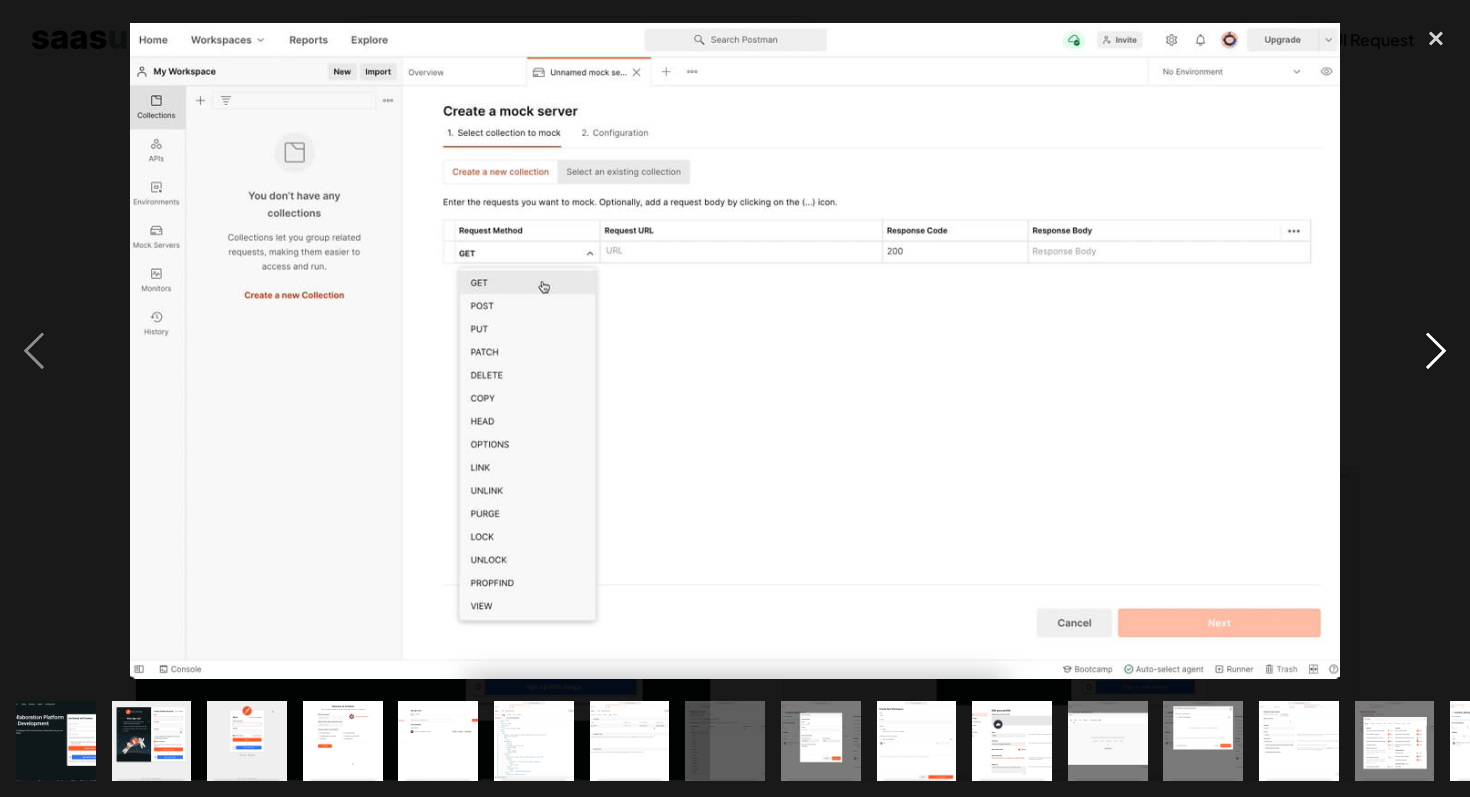 click at bounding box center [1436, 350] 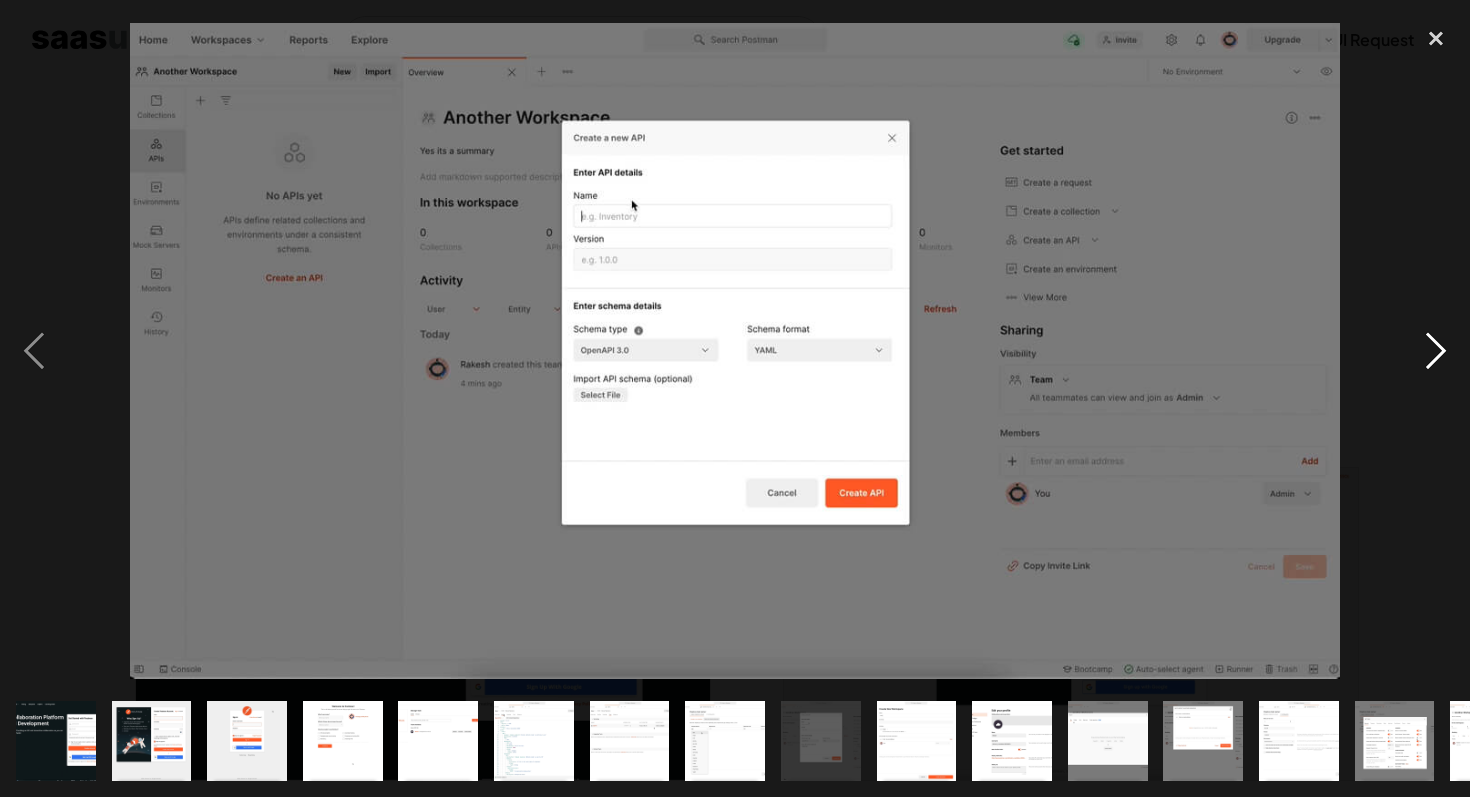 click at bounding box center (1436, 350) 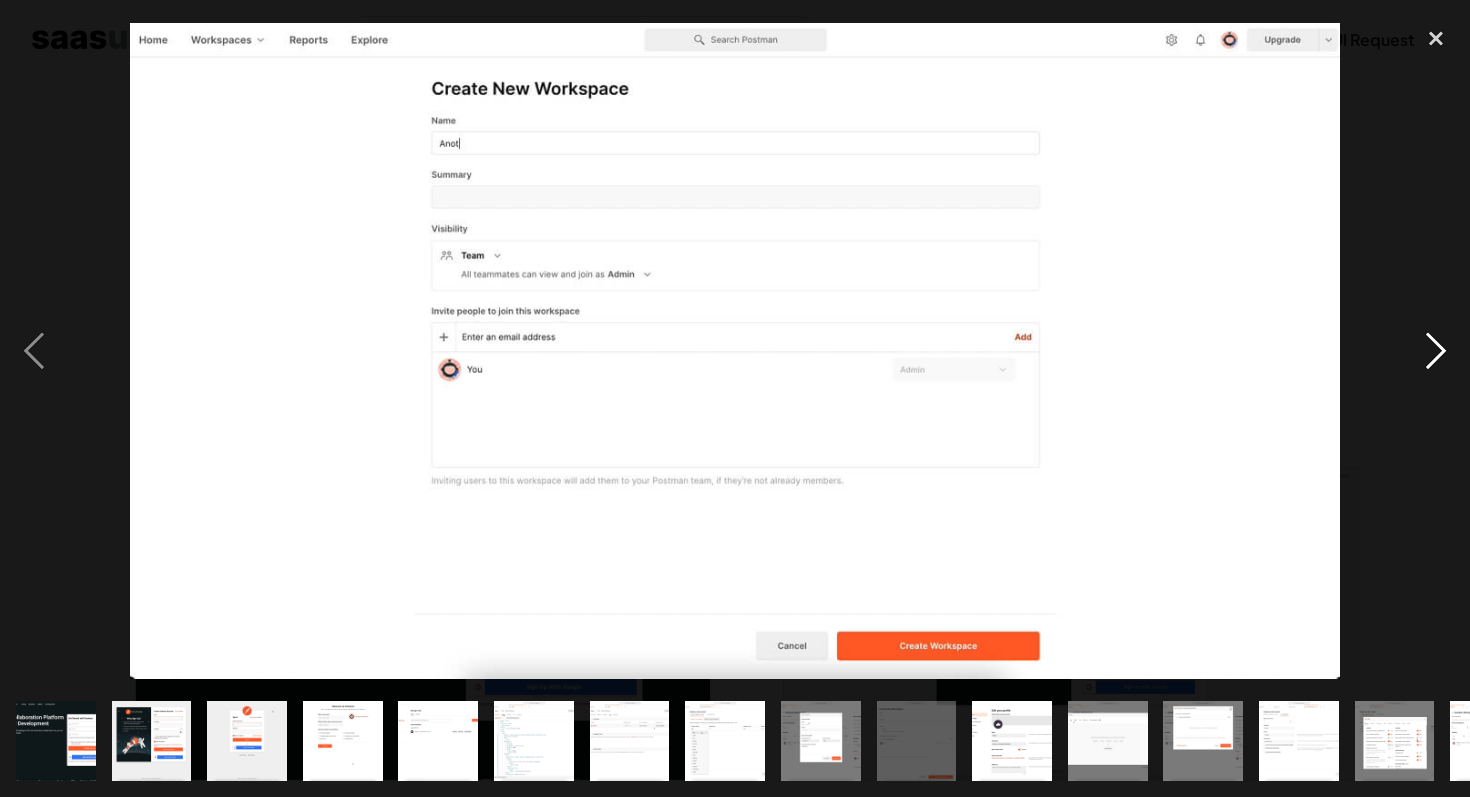 click at bounding box center [1436, 350] 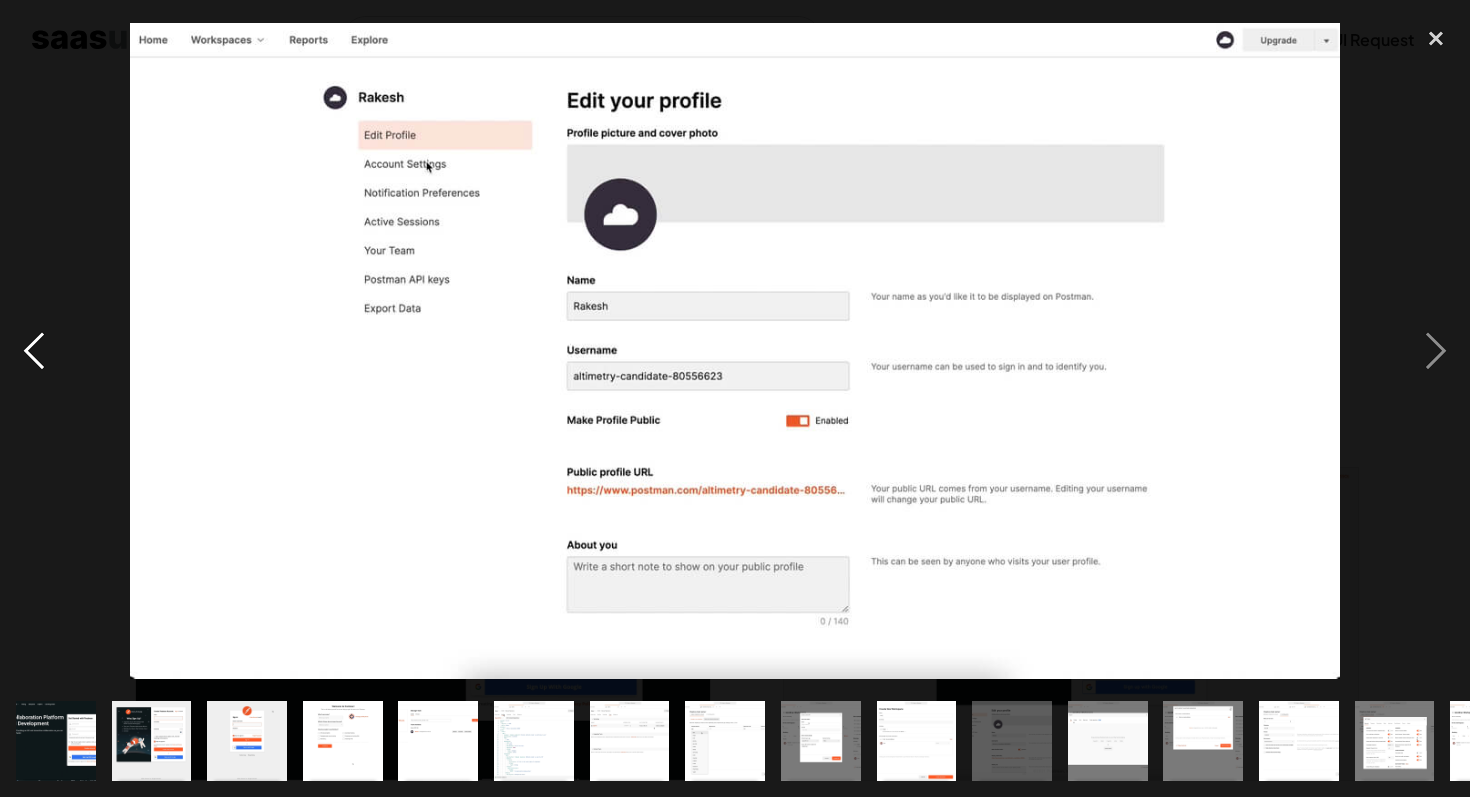 click at bounding box center (34, 350) 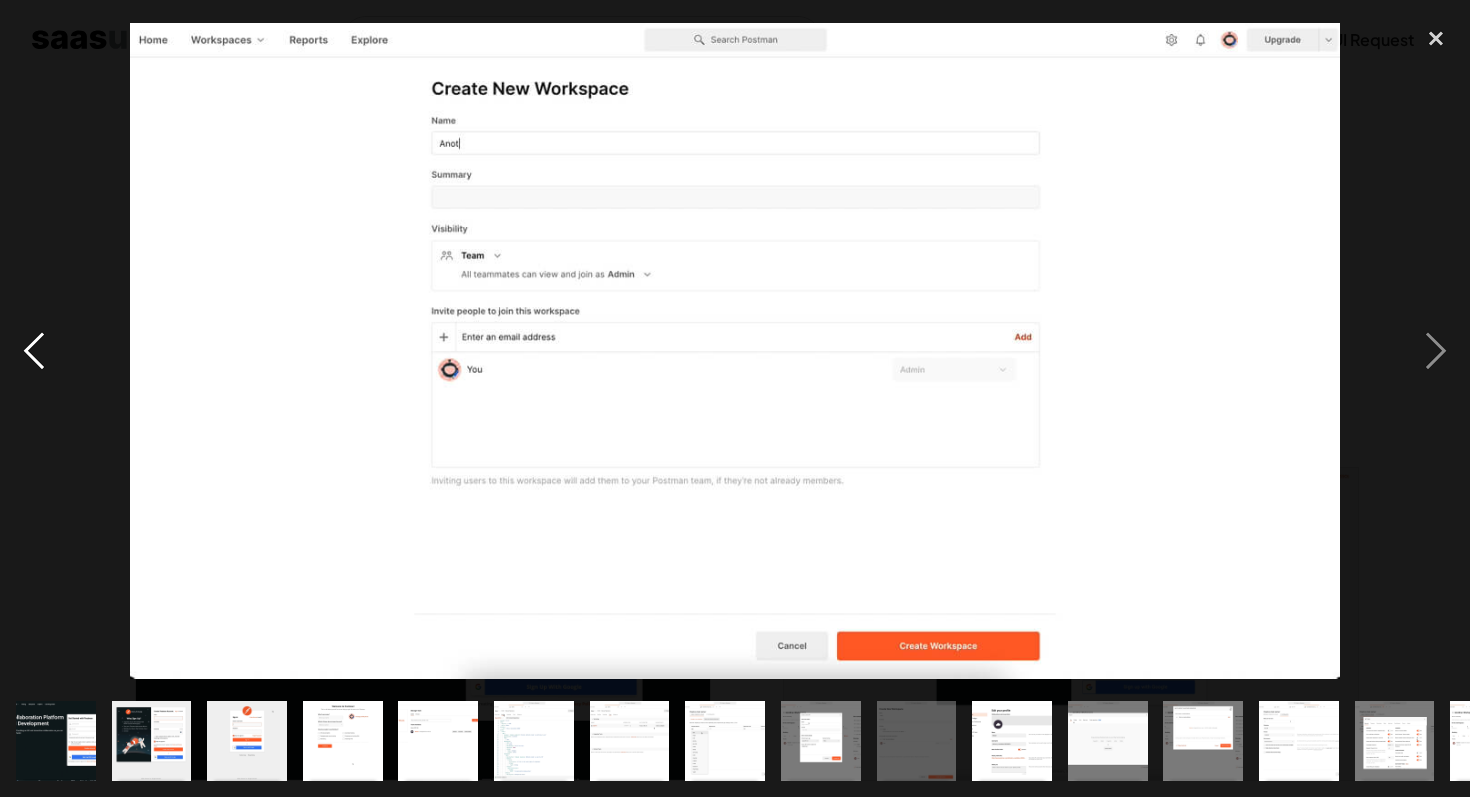 click at bounding box center (34, 350) 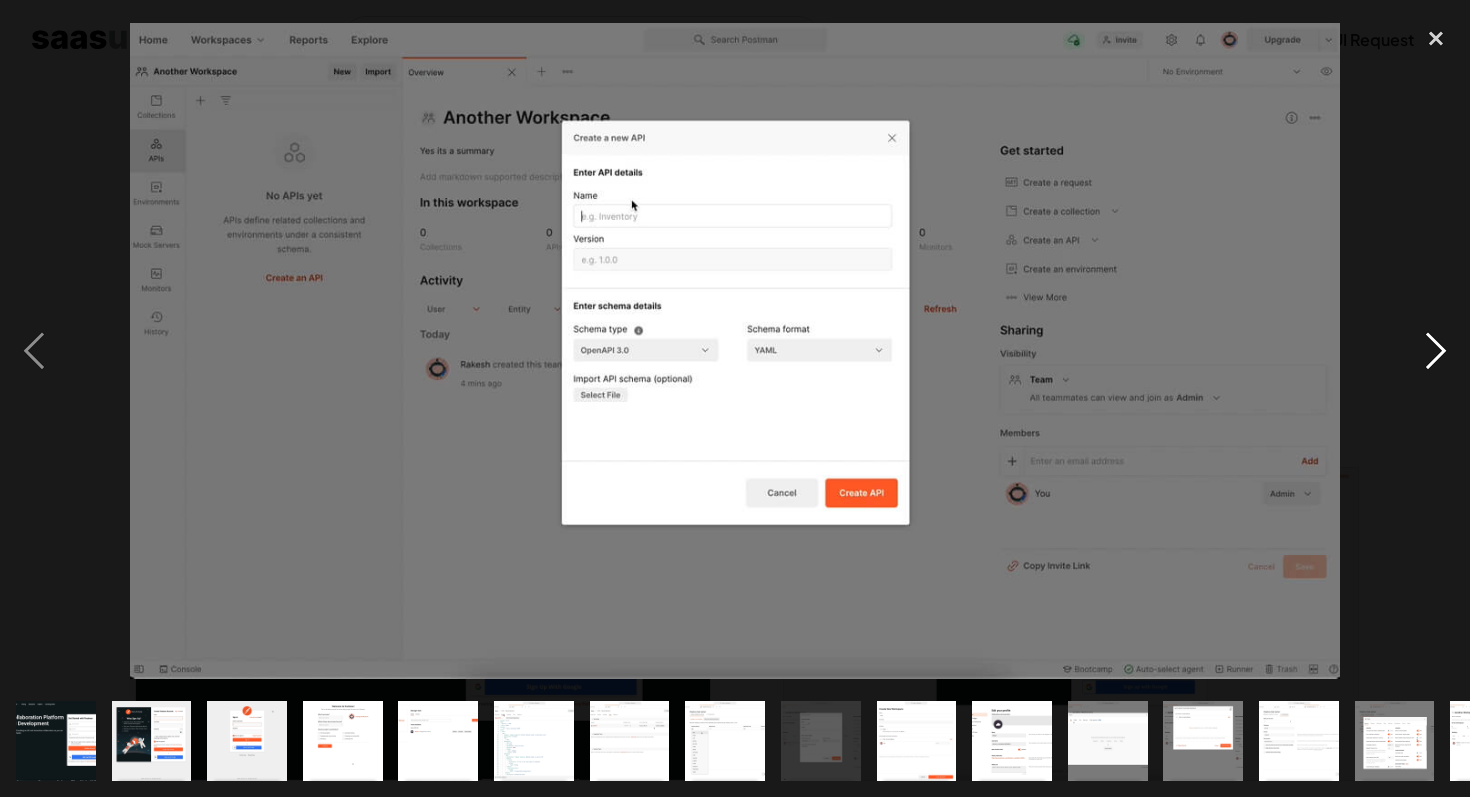 click at bounding box center (1436, 350) 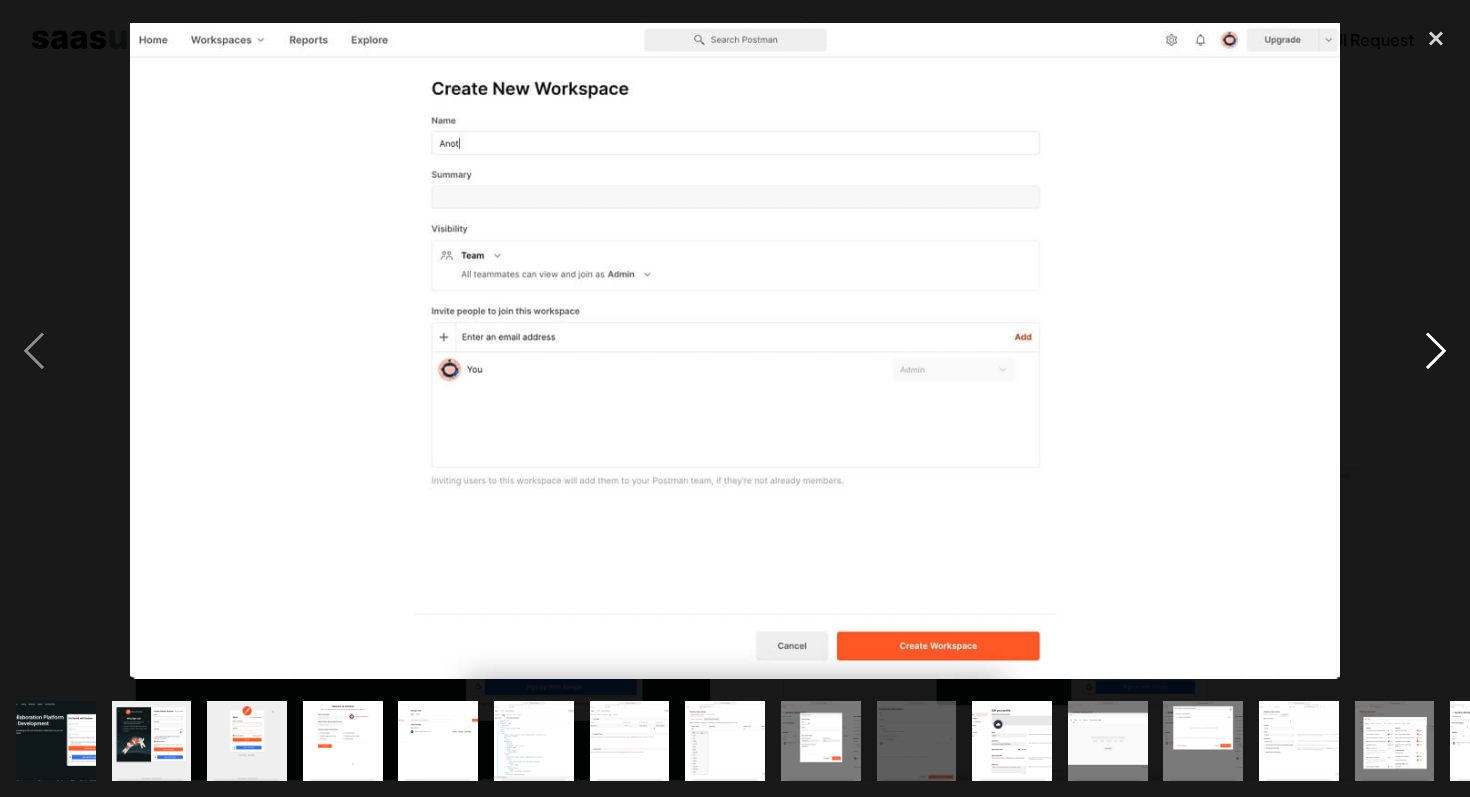 click at bounding box center (1436, 350) 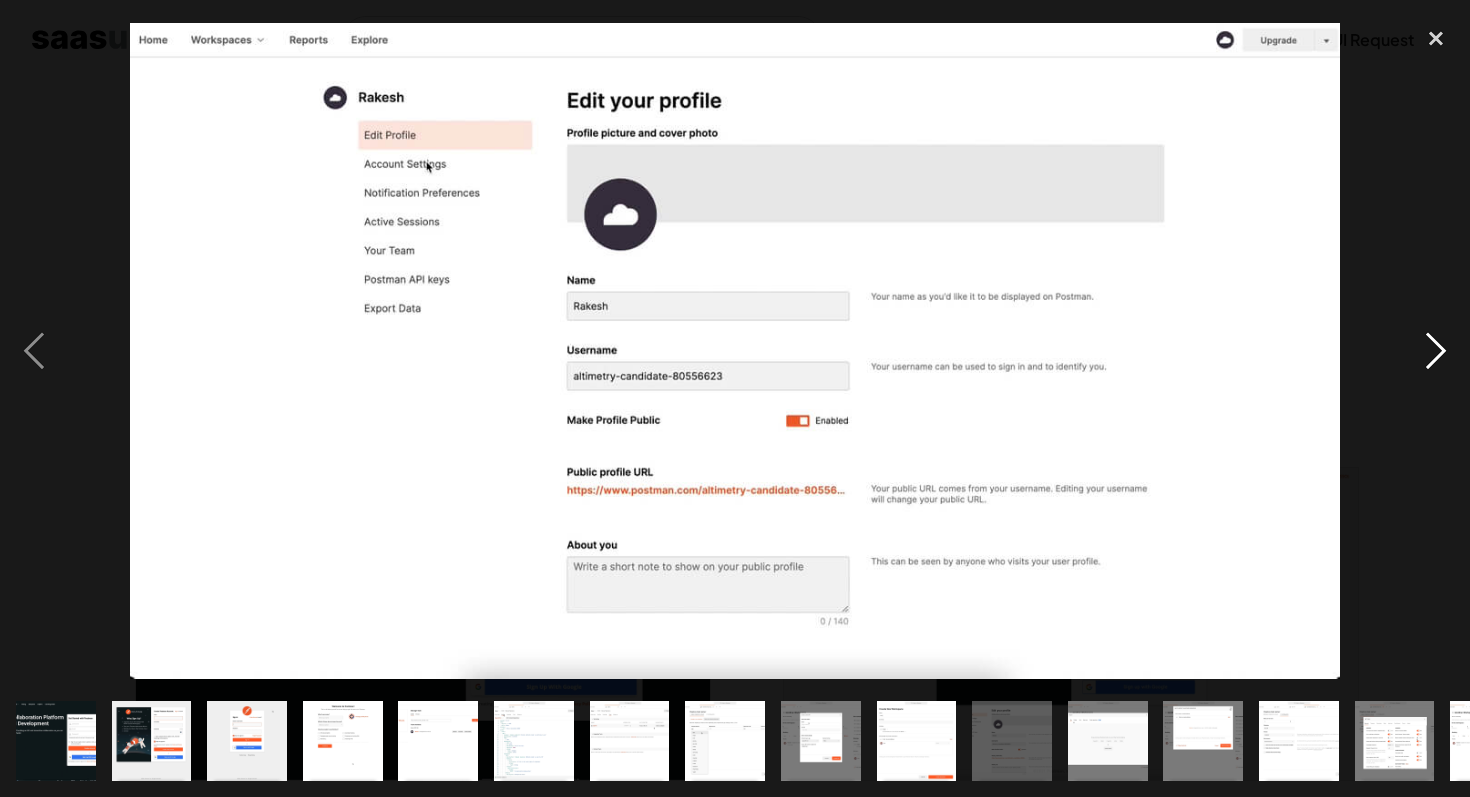 click at bounding box center (1436, 350) 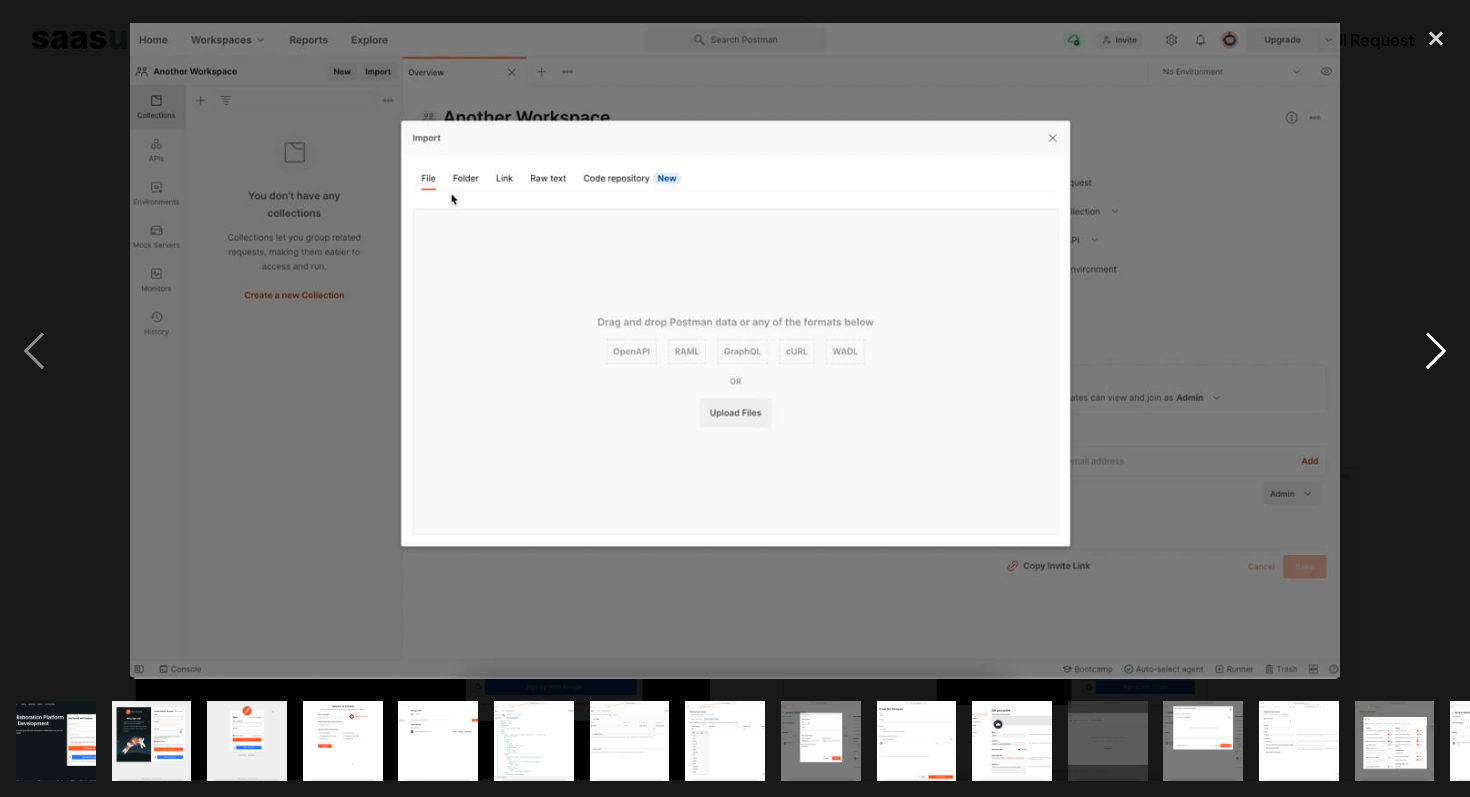 click at bounding box center [1436, 350] 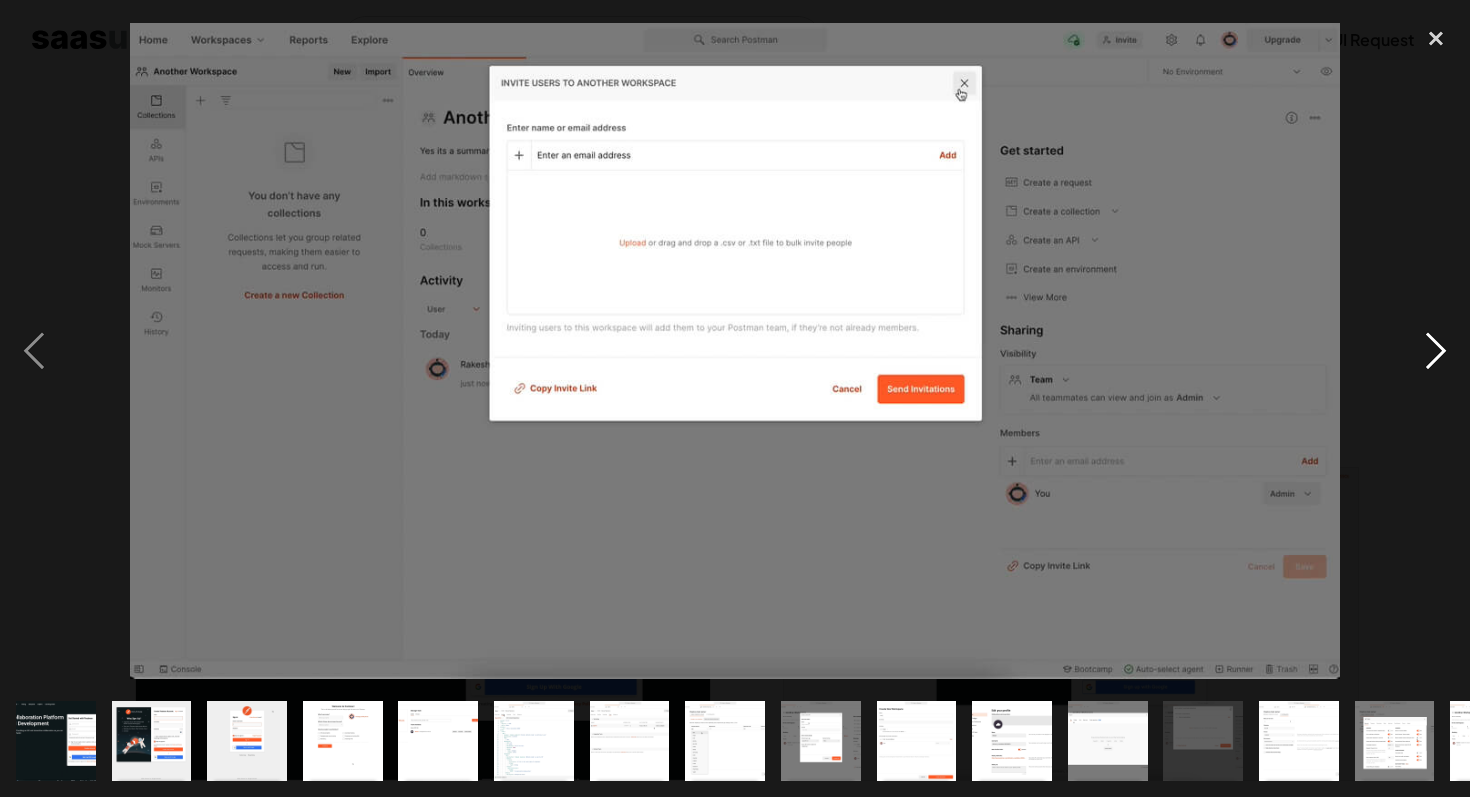 click at bounding box center [1436, 350] 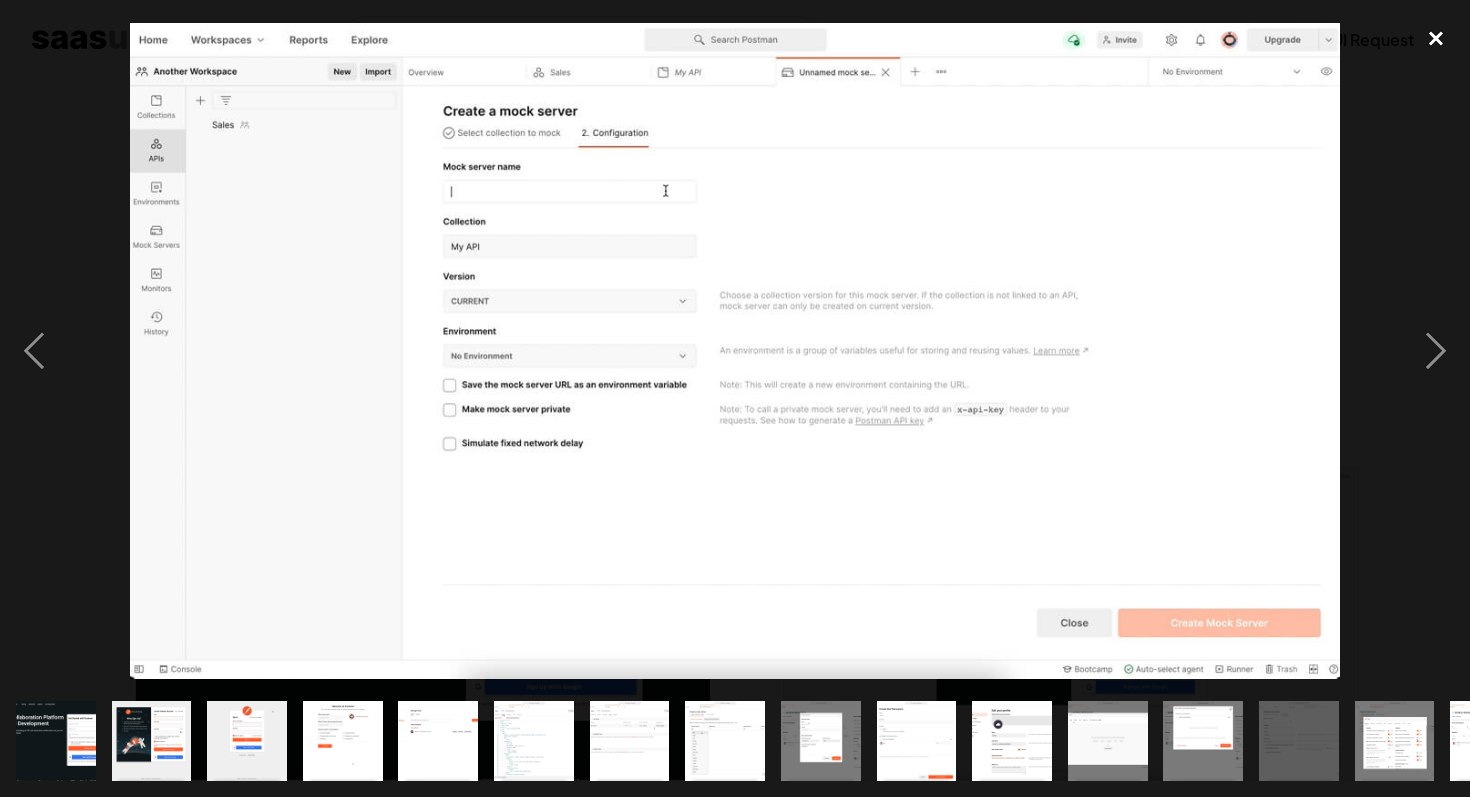 click at bounding box center (1436, 38) 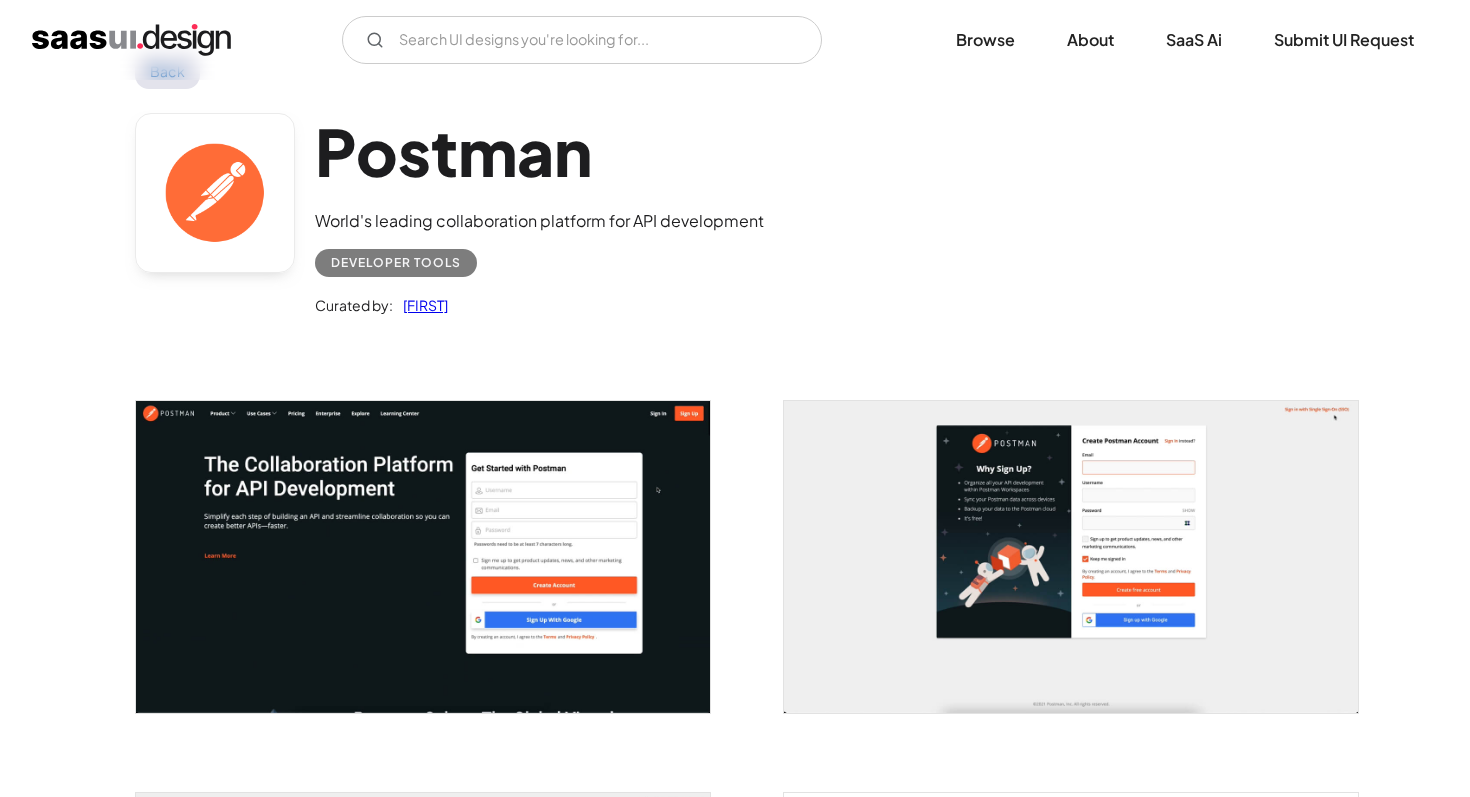 scroll, scrollTop: 0, scrollLeft: 0, axis: both 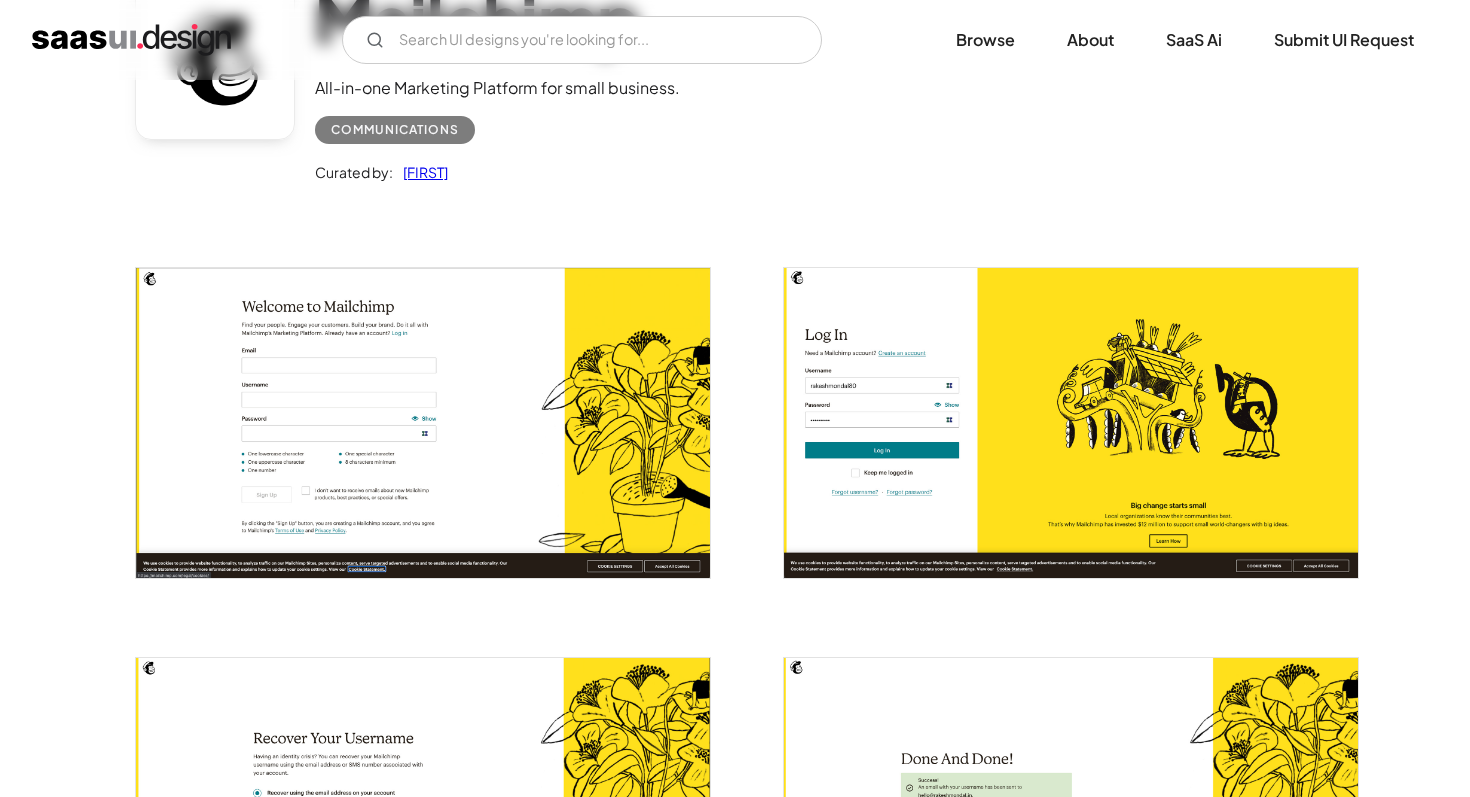 click at bounding box center [423, 422] 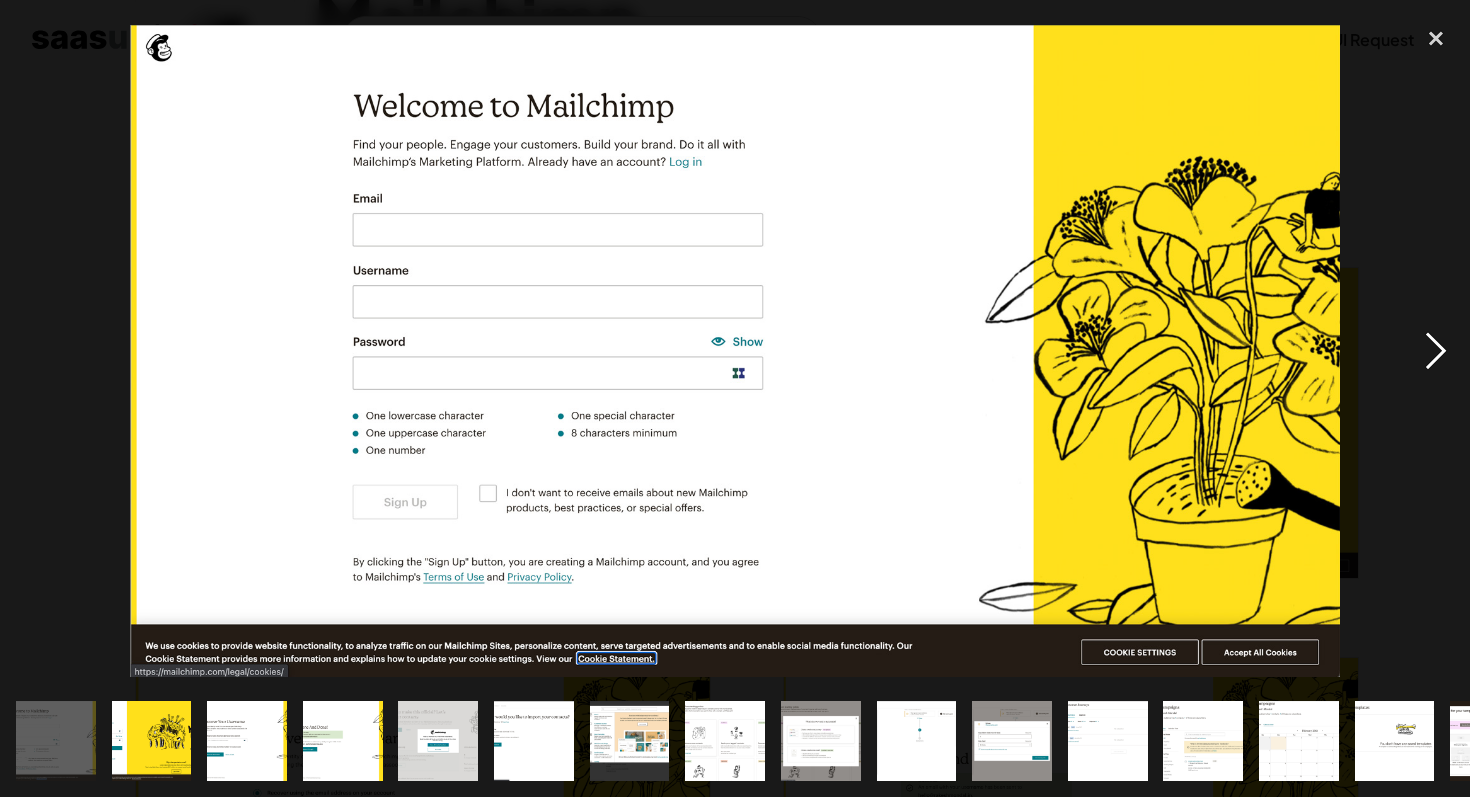 click at bounding box center [1436, 350] 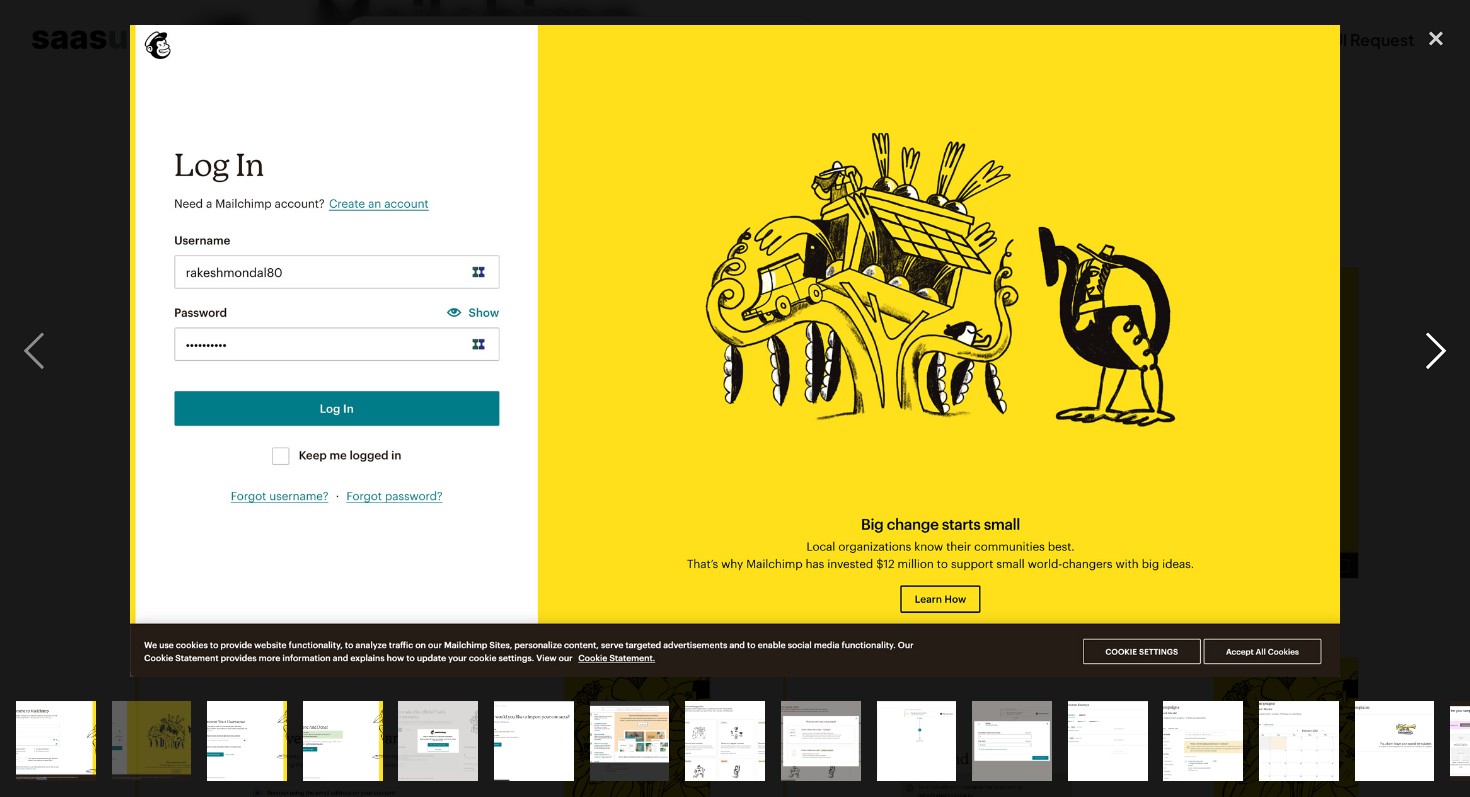 click at bounding box center (1436, 350) 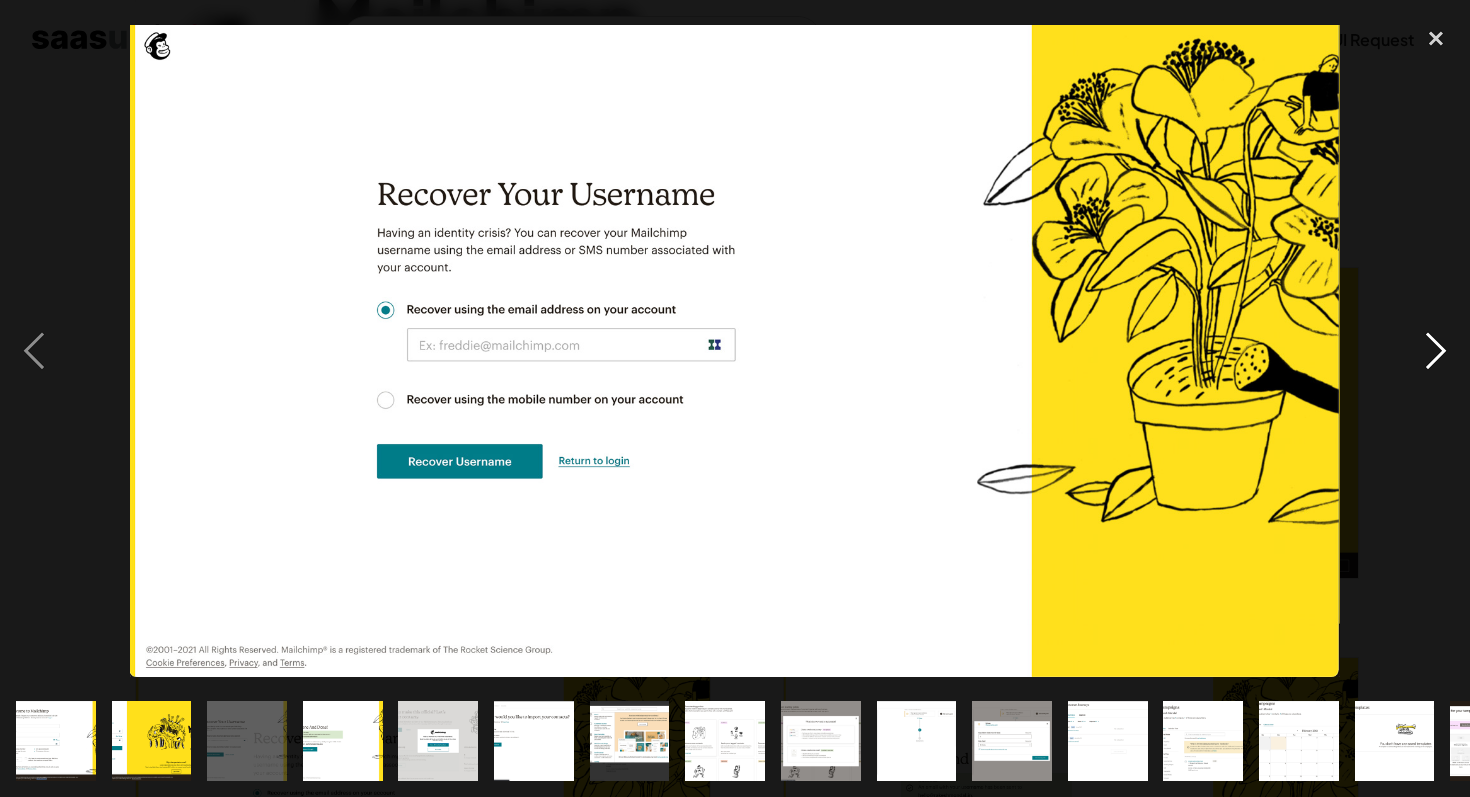 click at bounding box center (1436, 350) 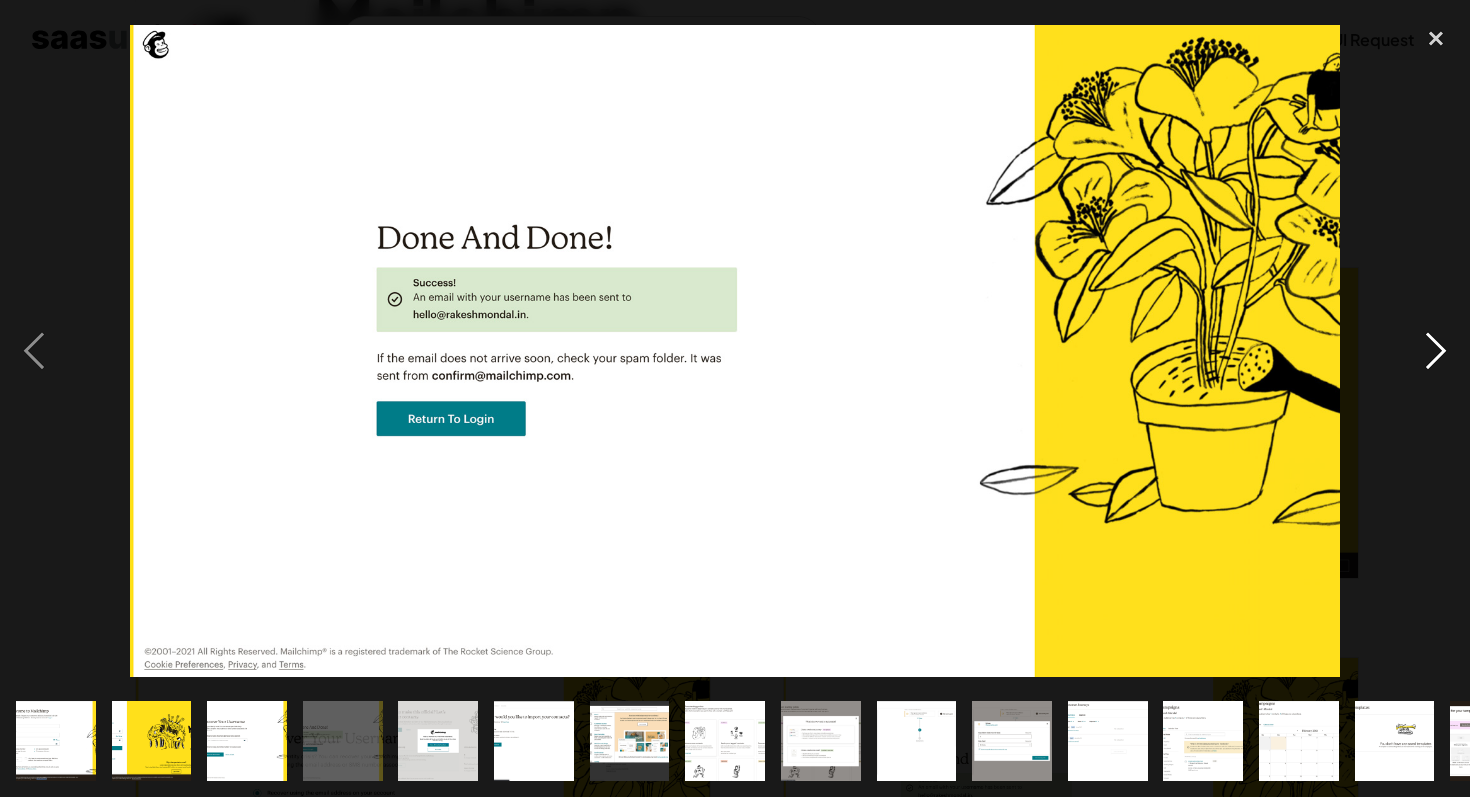 click at bounding box center [1436, 350] 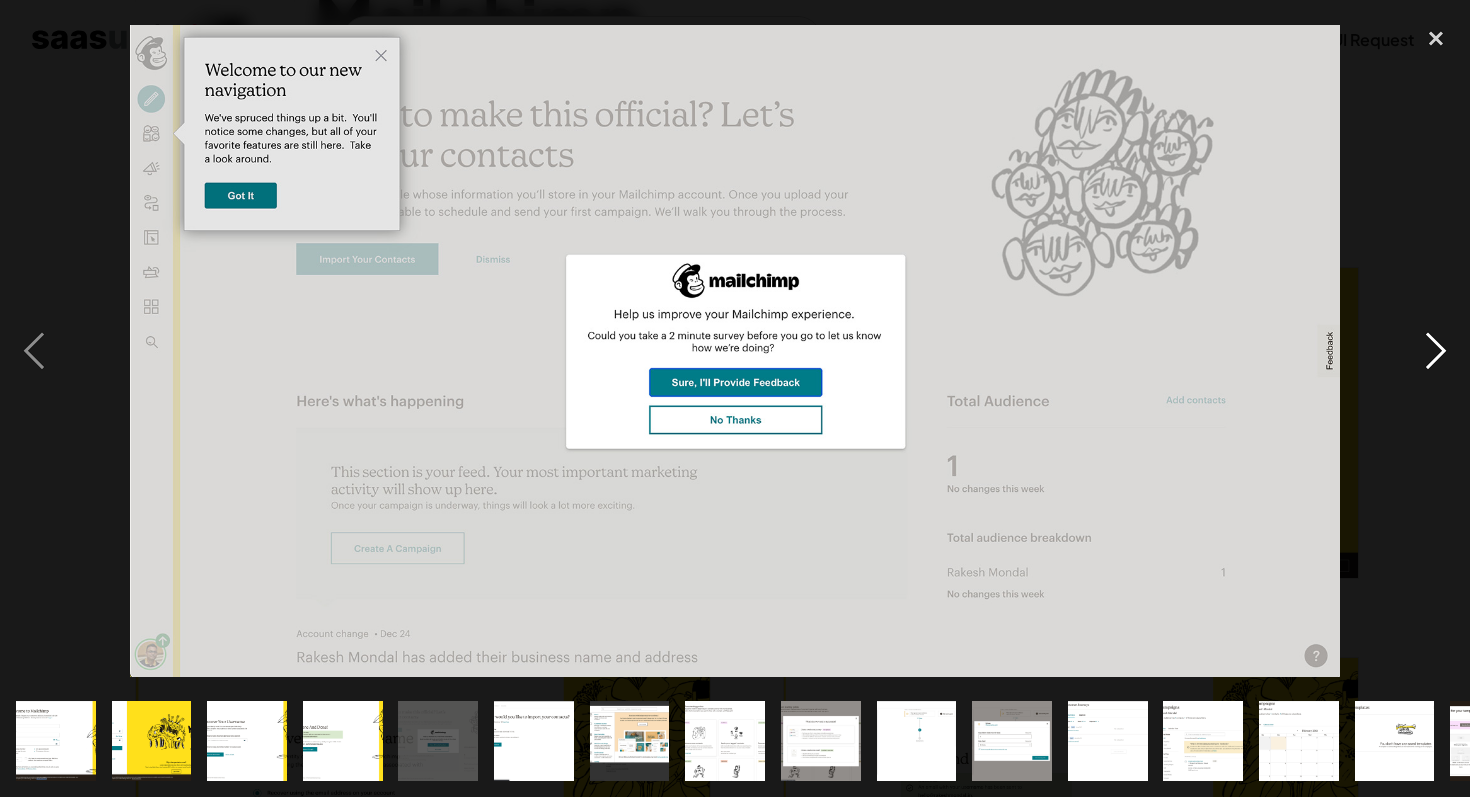 click at bounding box center [1436, 350] 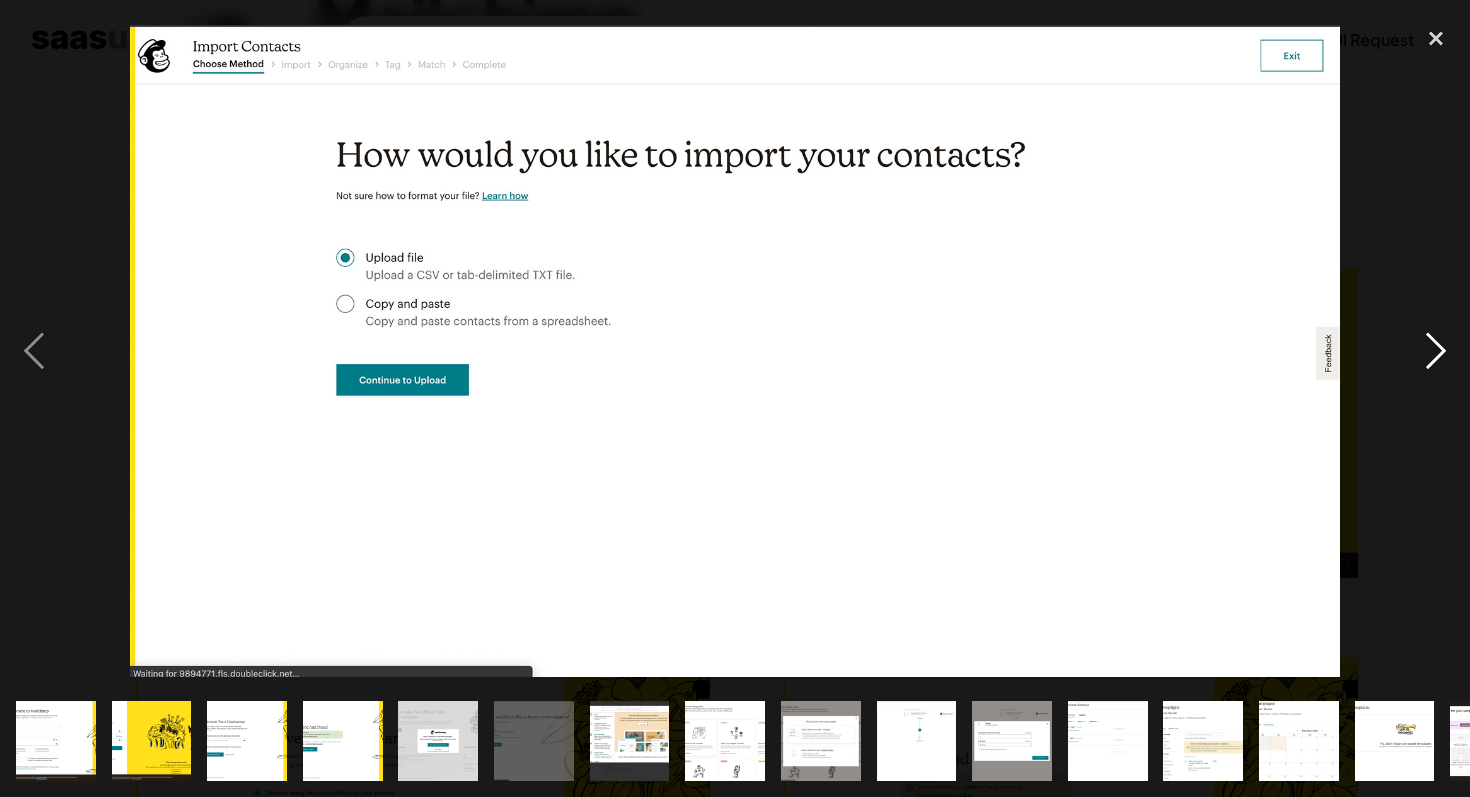 click at bounding box center [1436, 350] 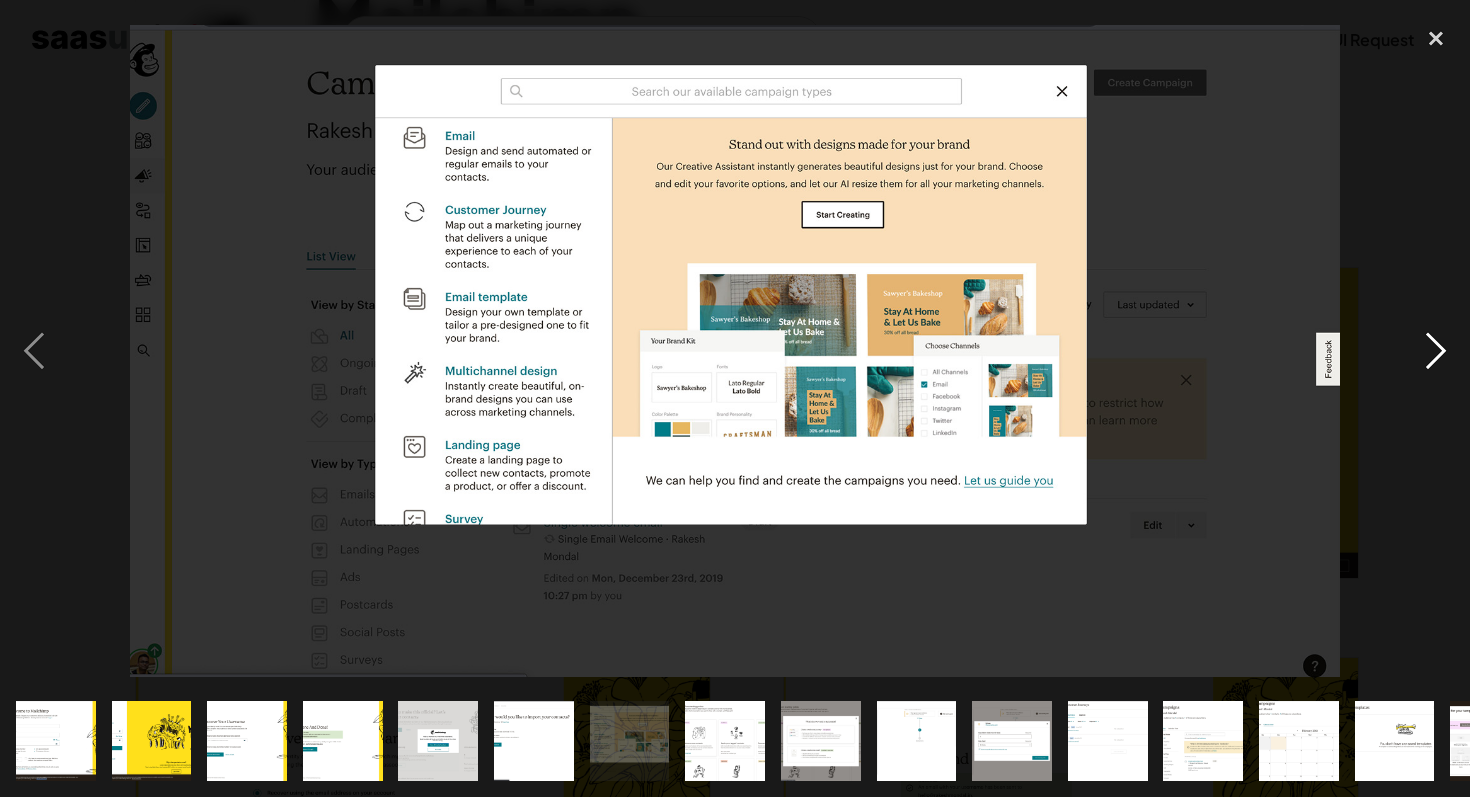 click at bounding box center [1436, 350] 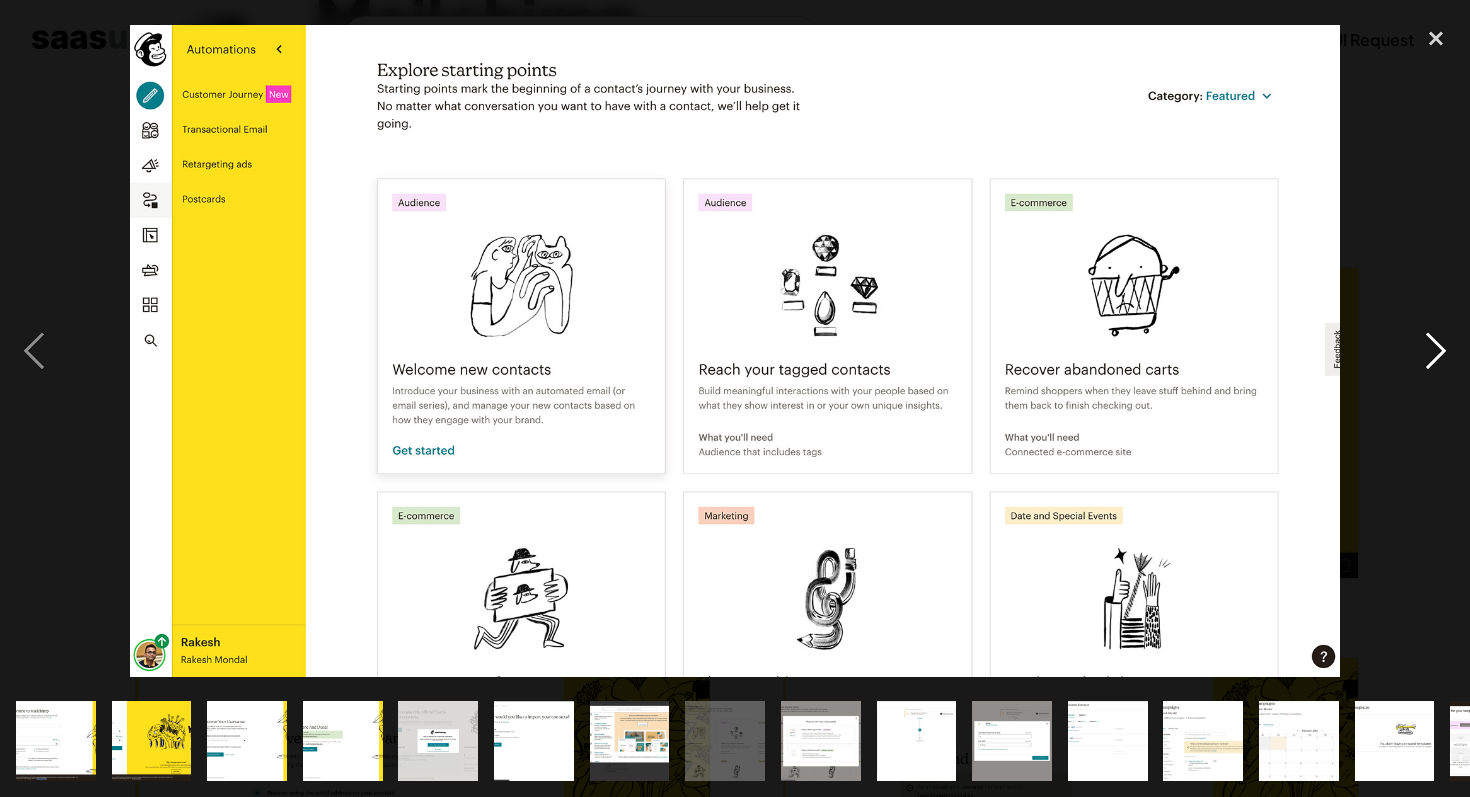click at bounding box center [1436, 350] 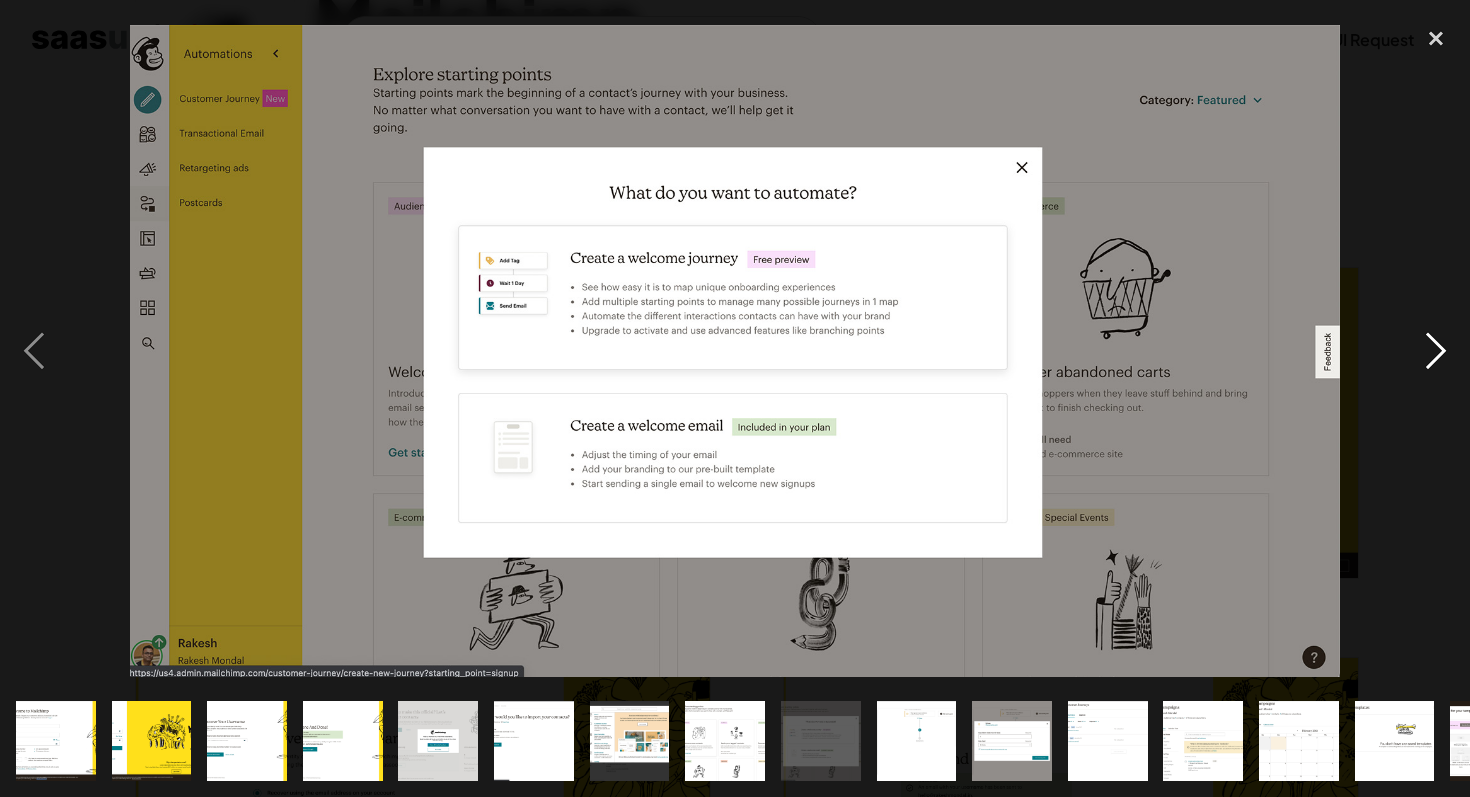 click at bounding box center [1436, 350] 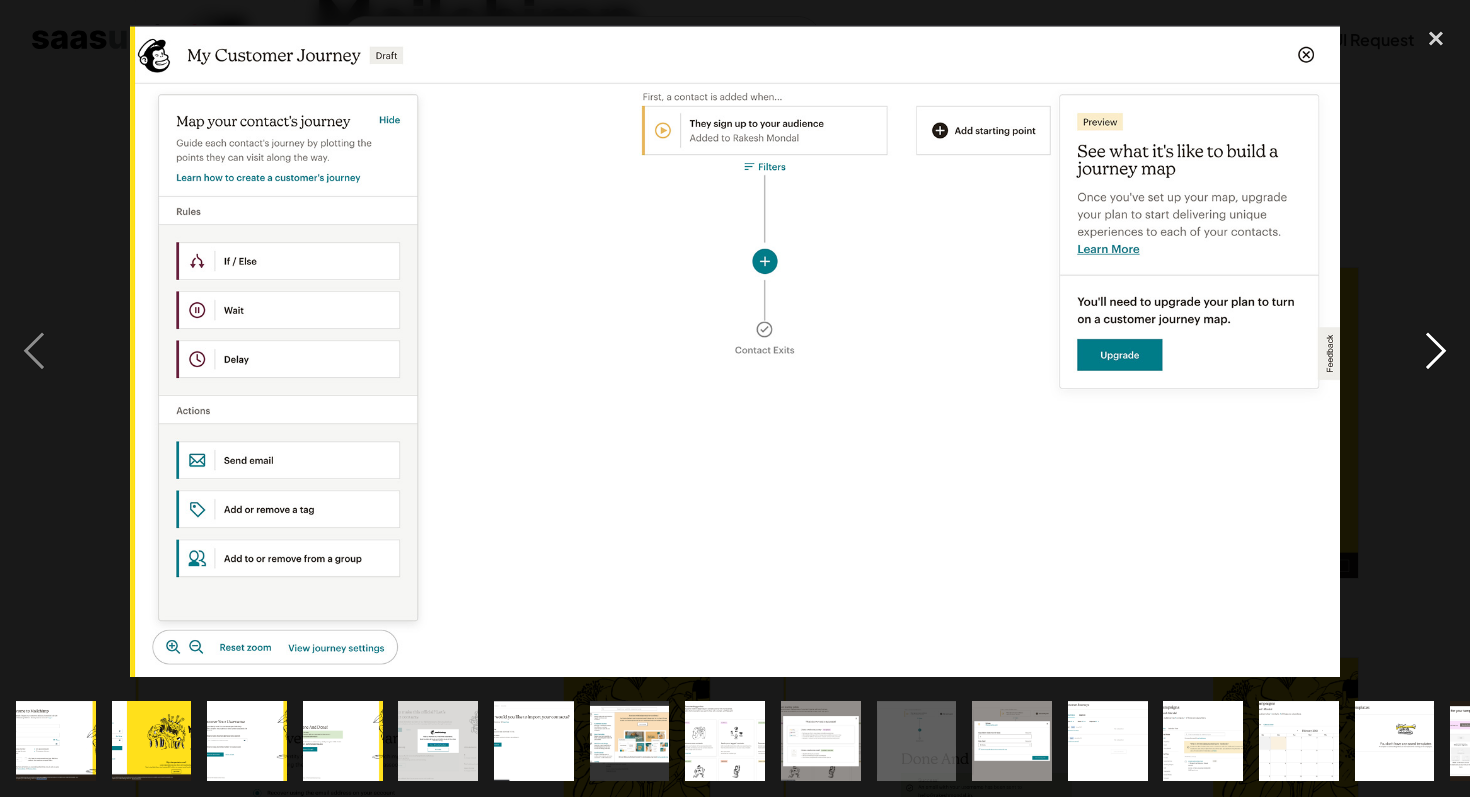click at bounding box center (1436, 350) 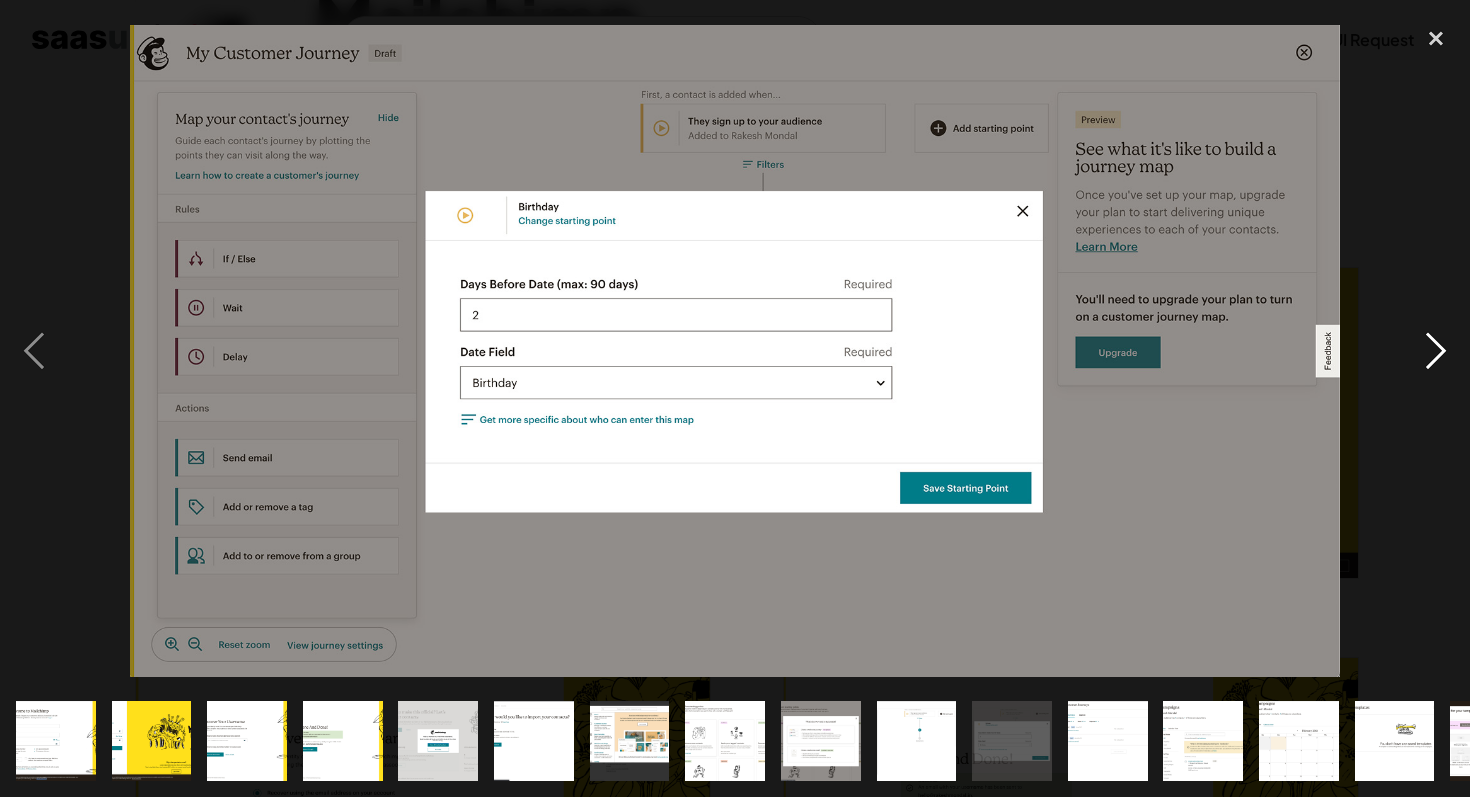 click at bounding box center [1436, 350] 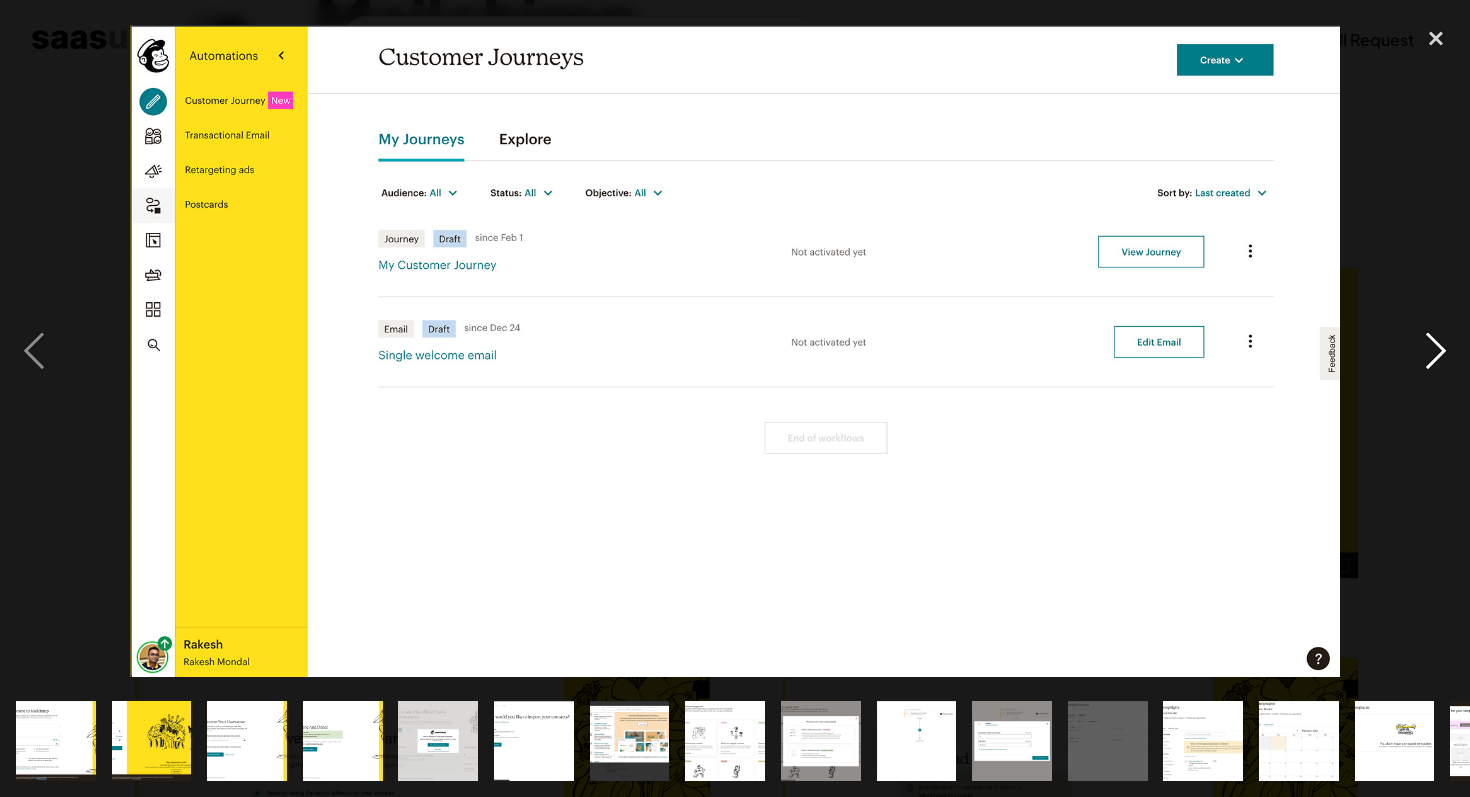 click at bounding box center [1436, 350] 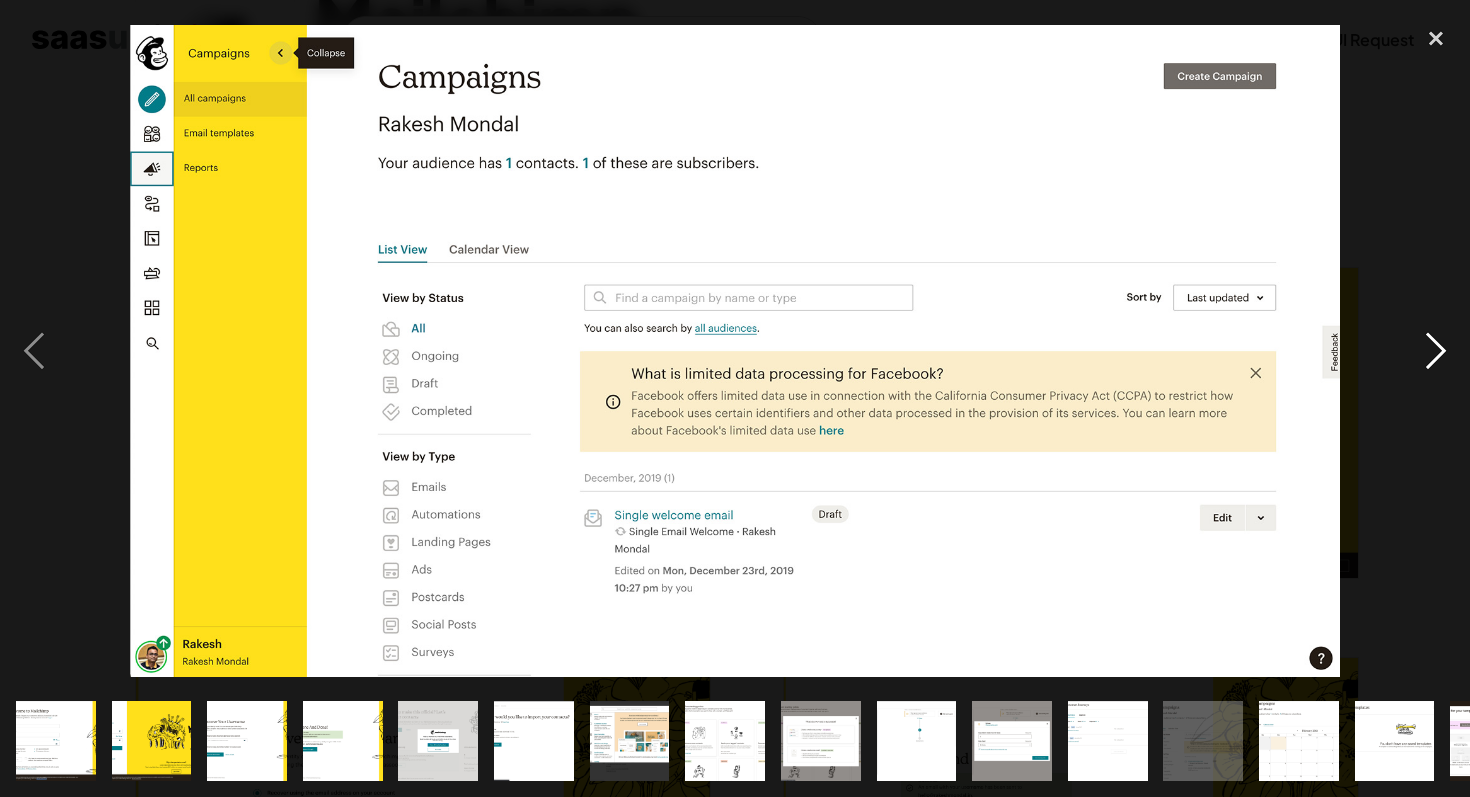 click at bounding box center [1436, 350] 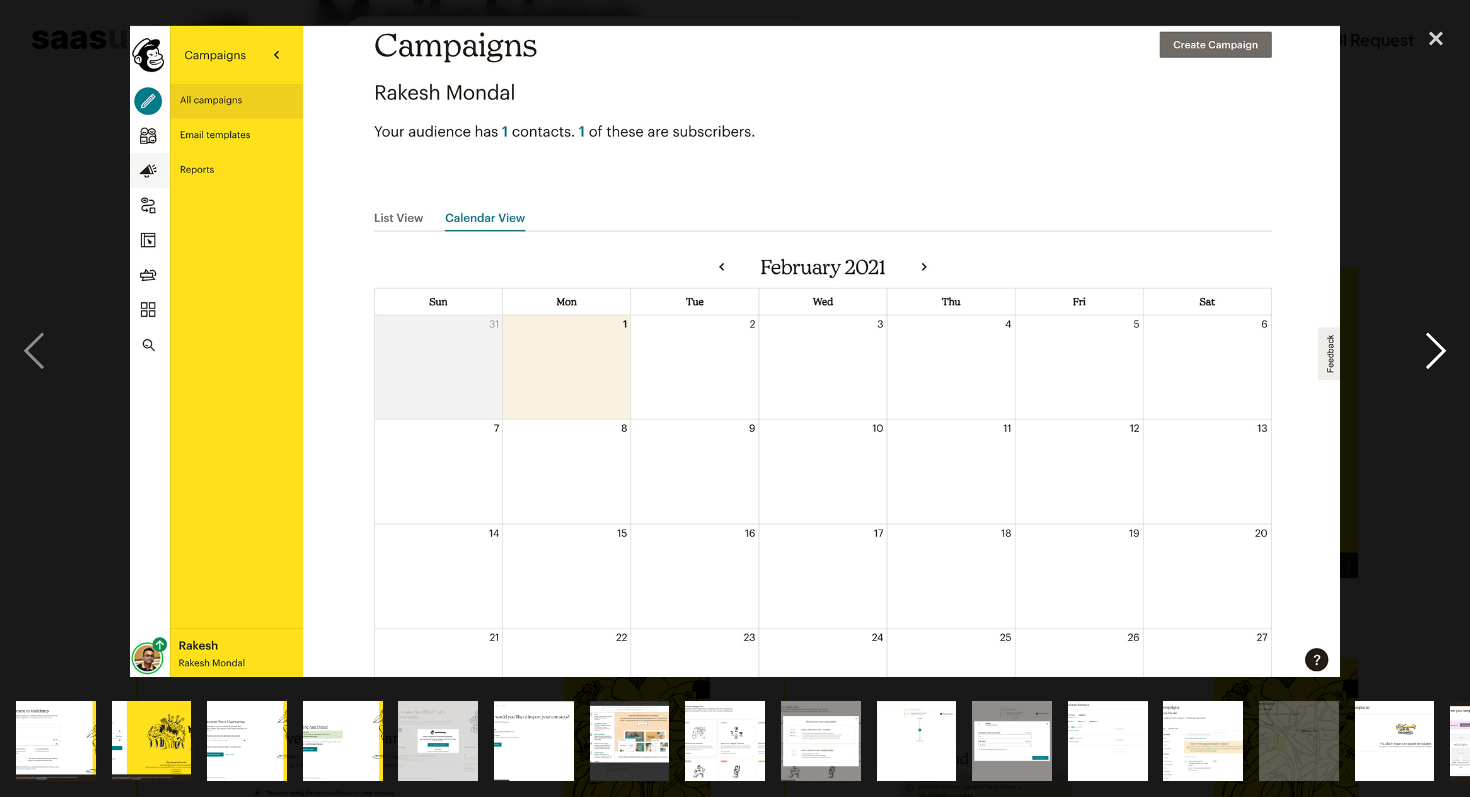click at bounding box center (1436, 350) 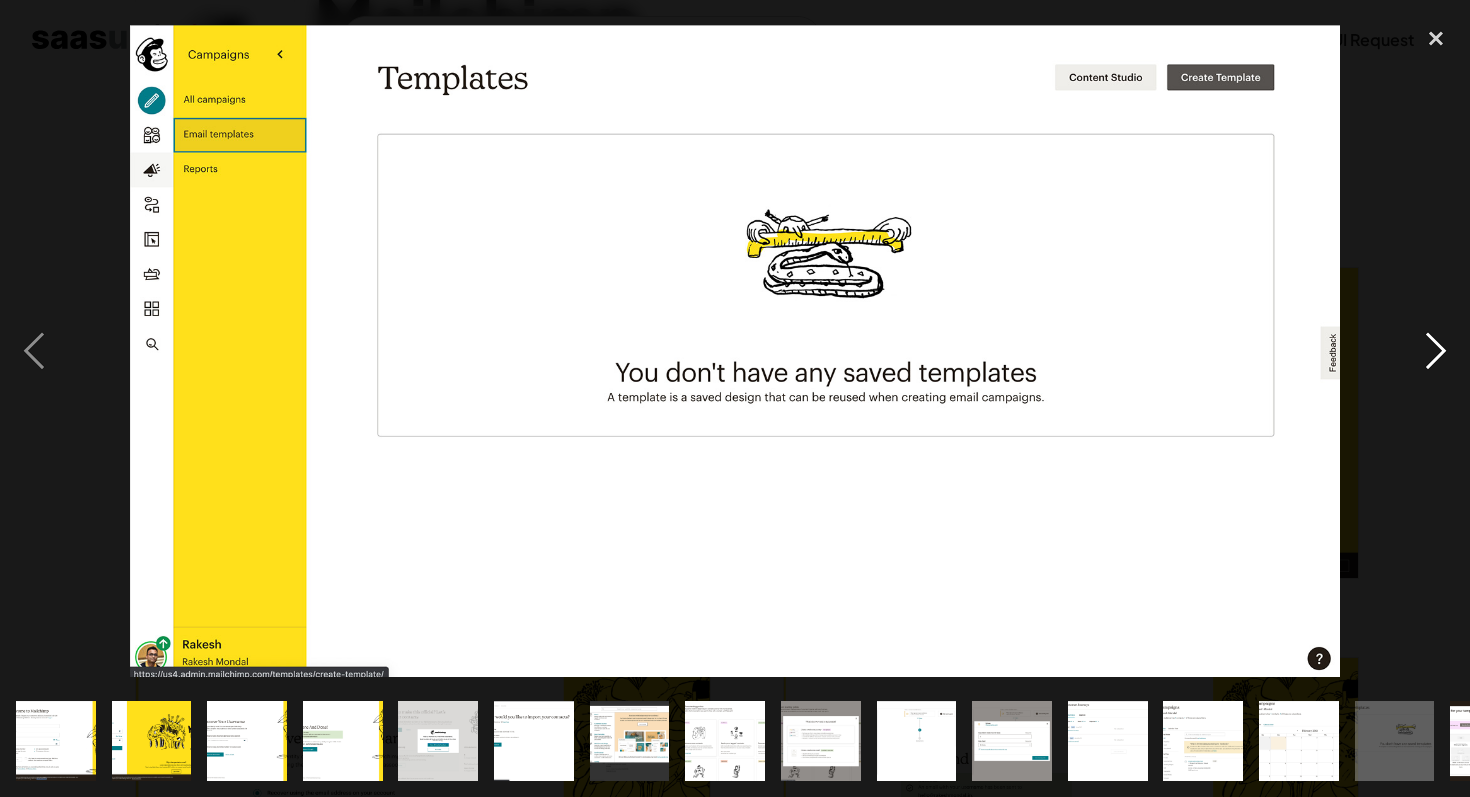 click at bounding box center [1436, 350] 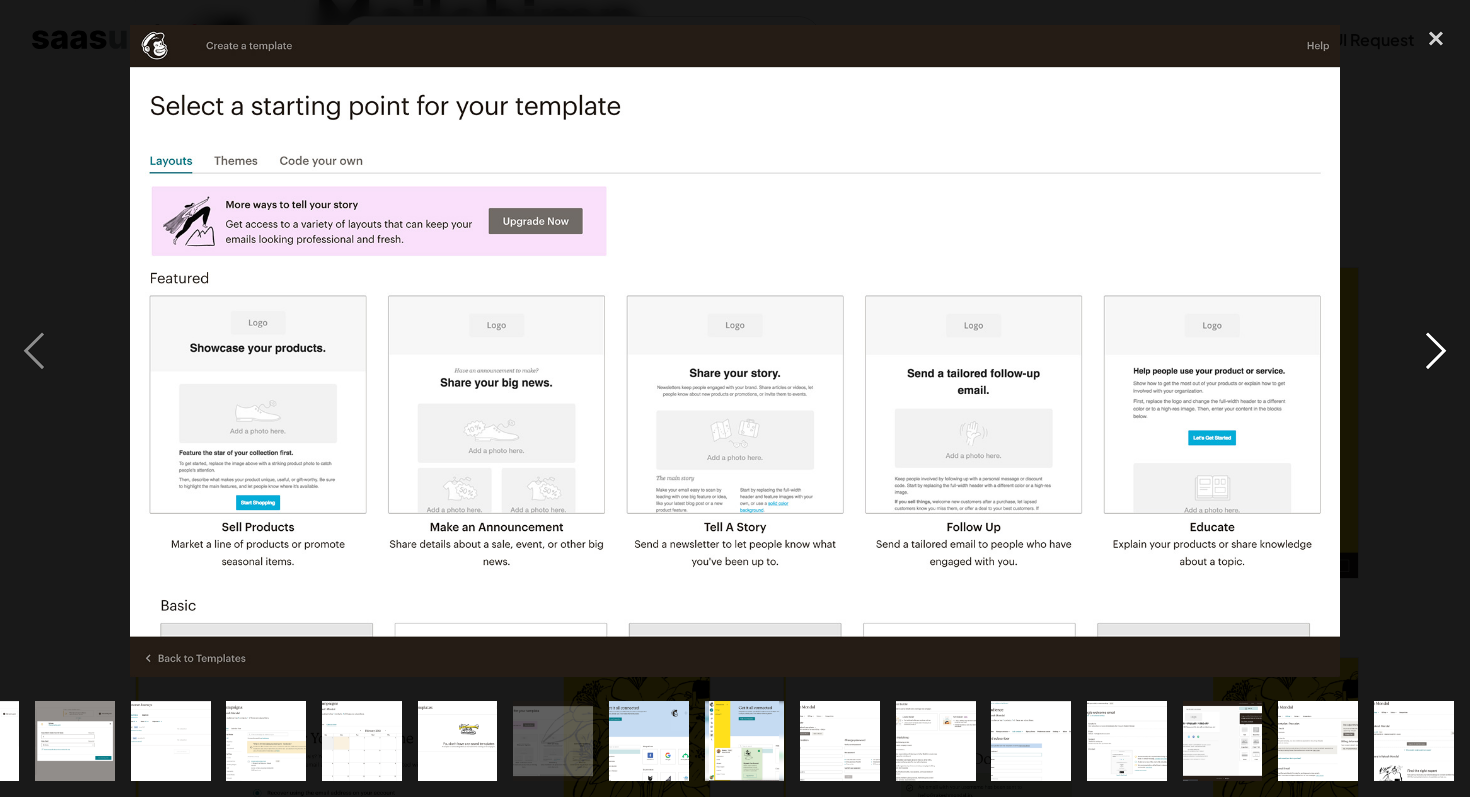scroll, scrollTop: 0, scrollLeft: 937, axis: horizontal 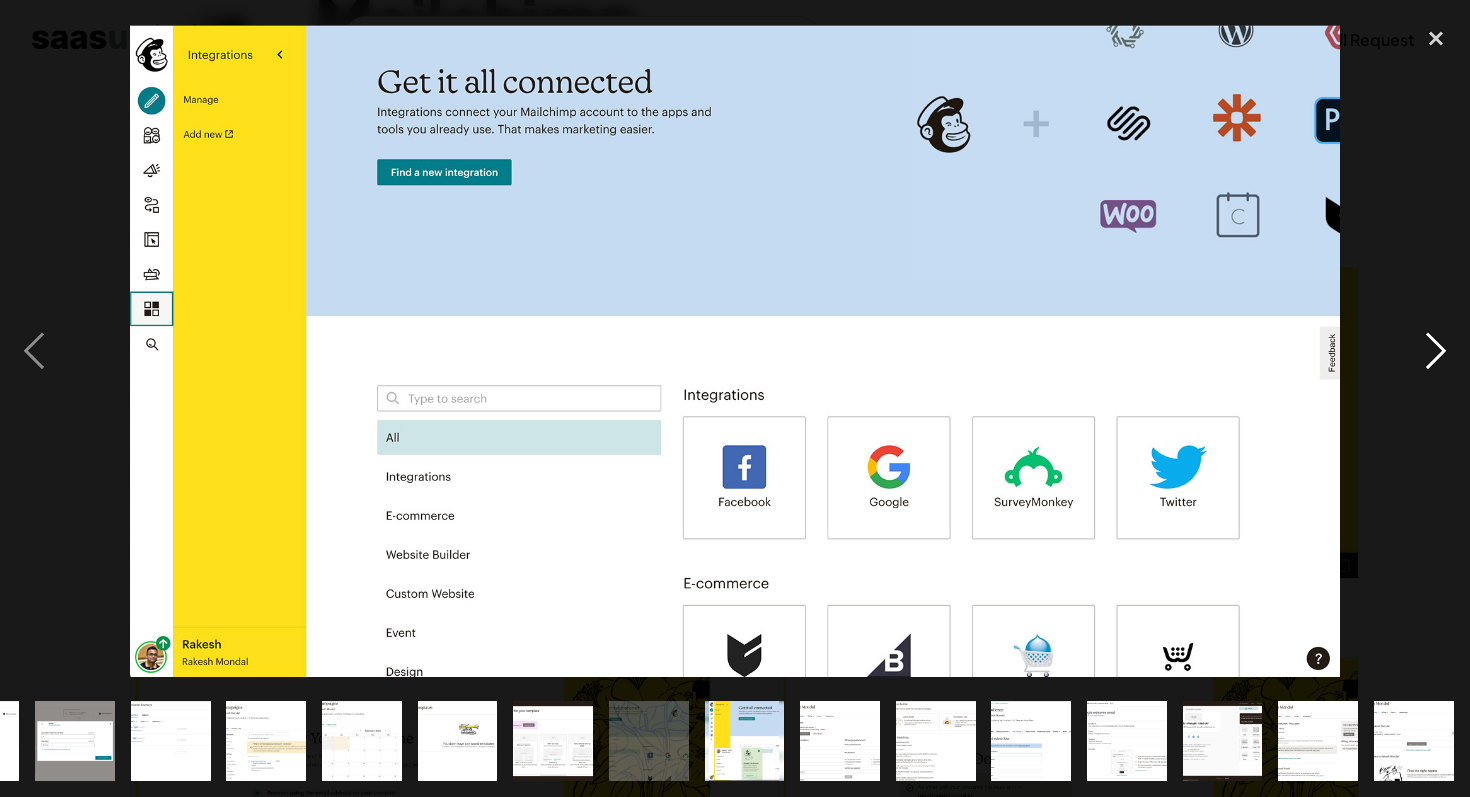 click at bounding box center (1436, 350) 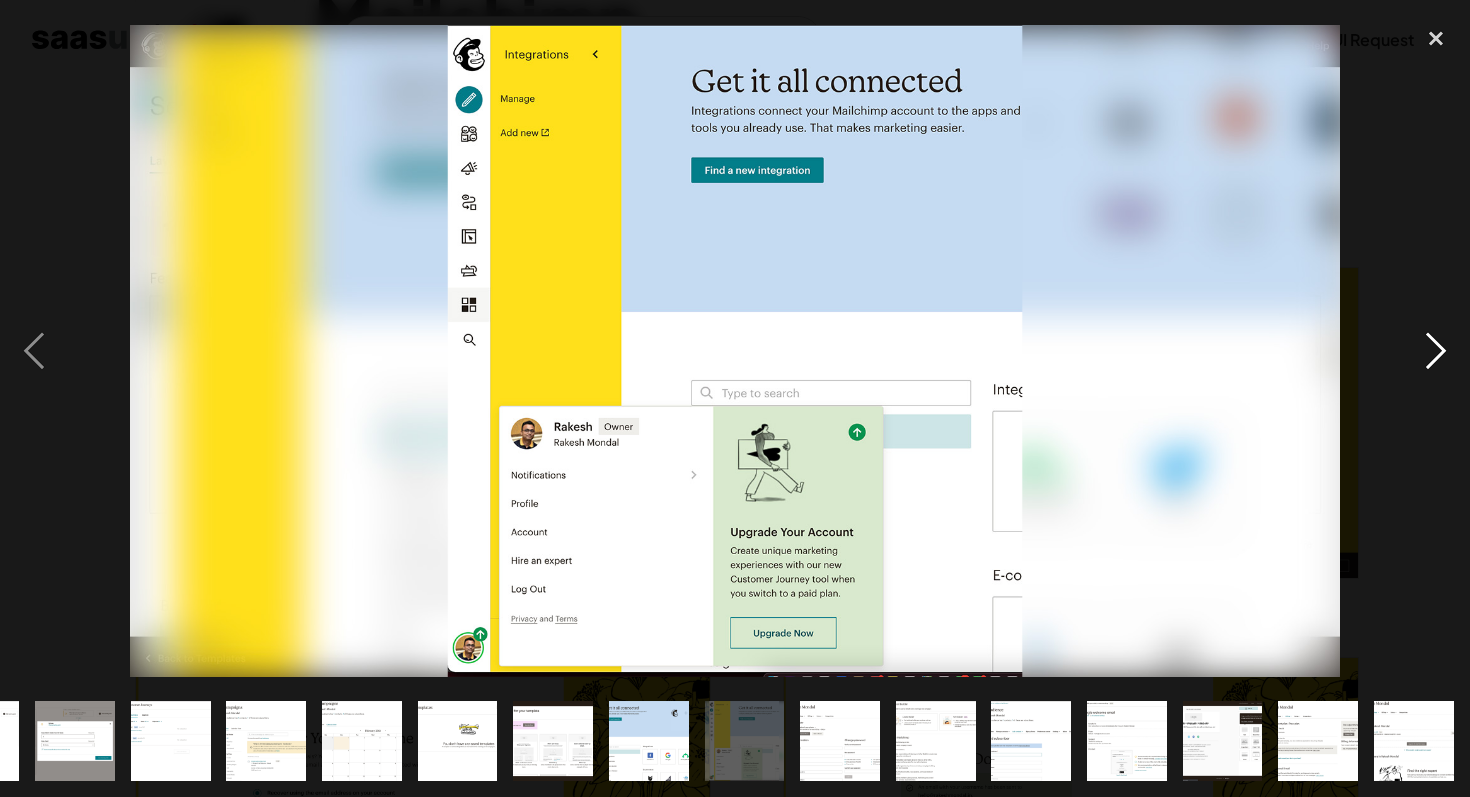 click at bounding box center [1436, 350] 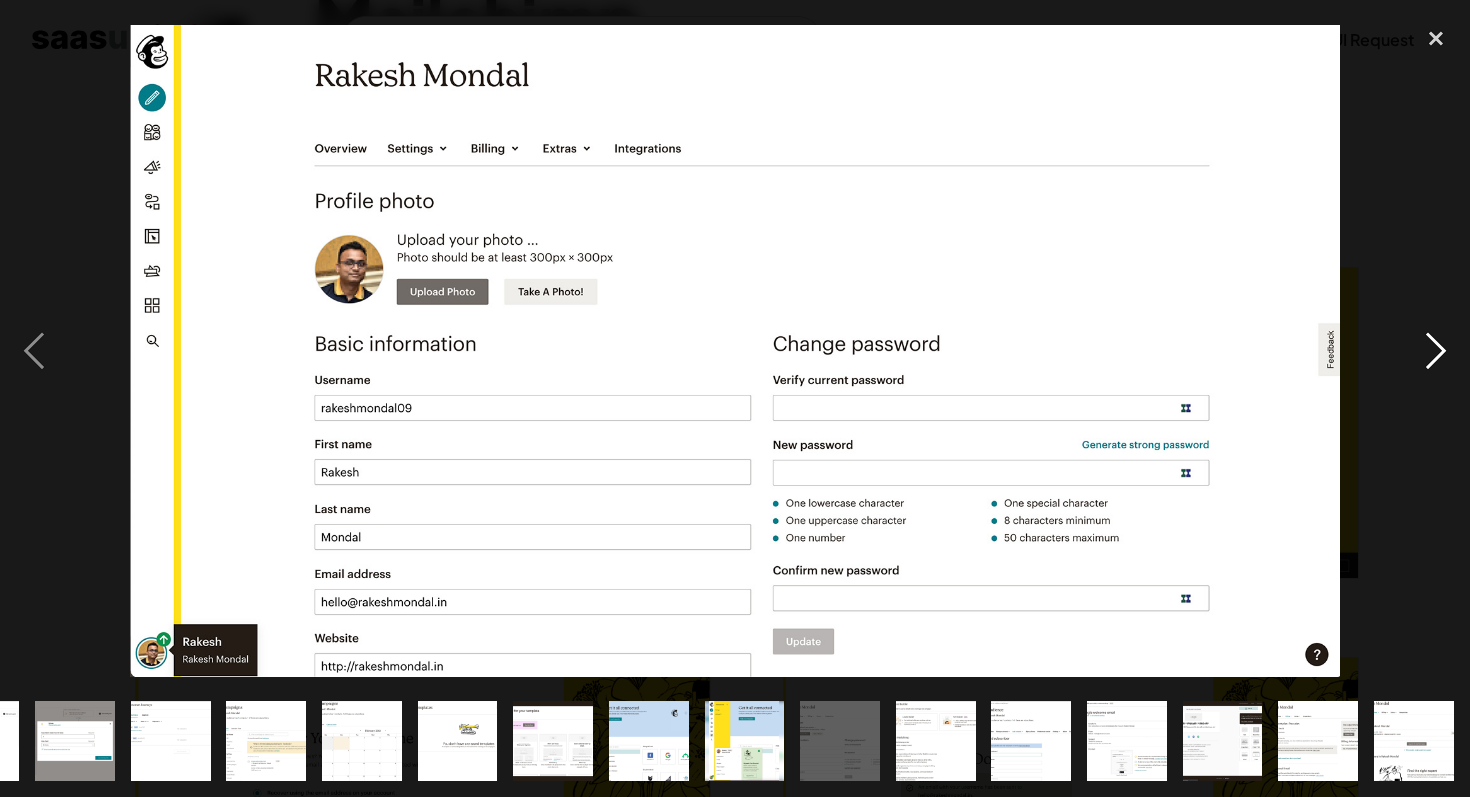 click at bounding box center [1436, 350] 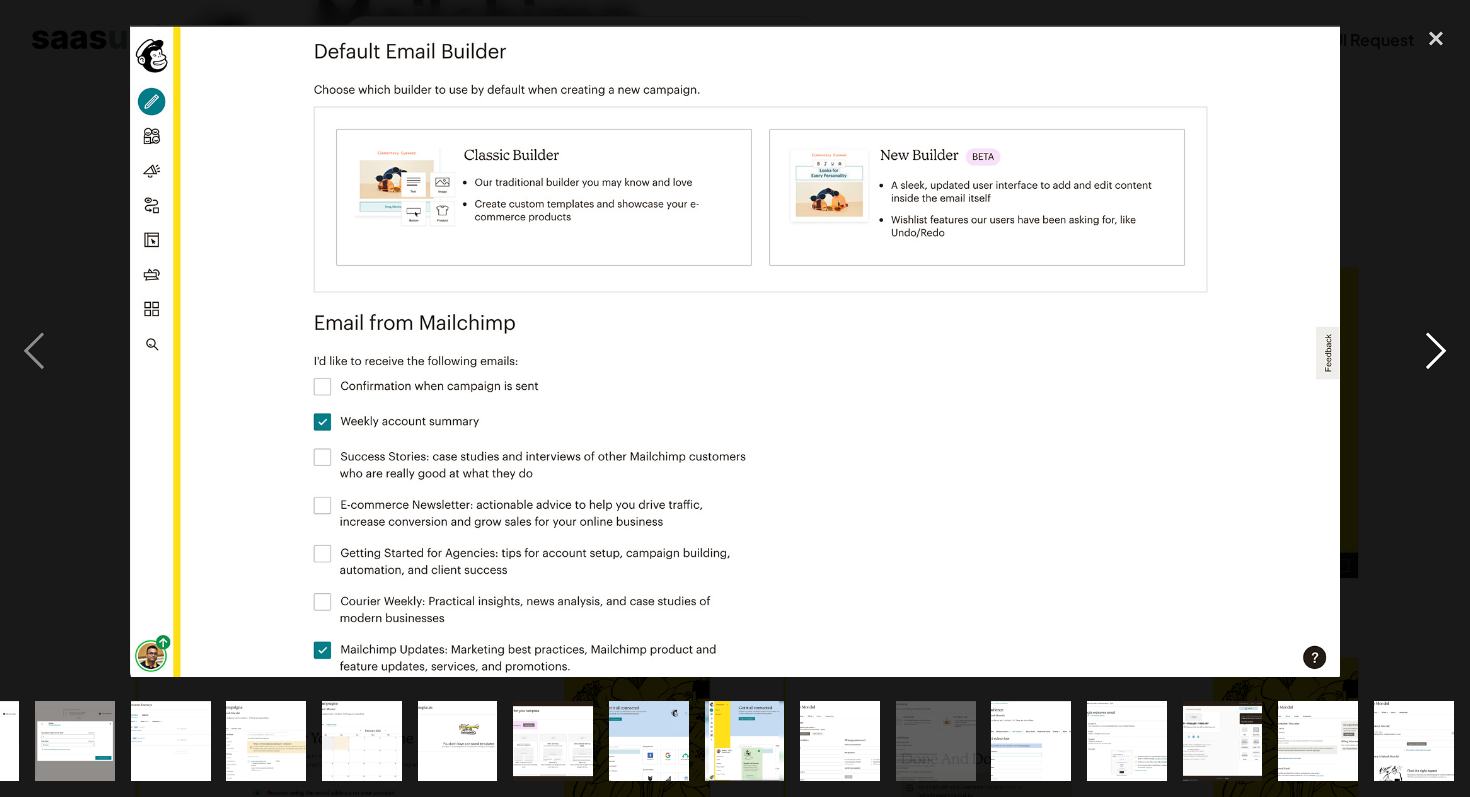click at bounding box center [1436, 350] 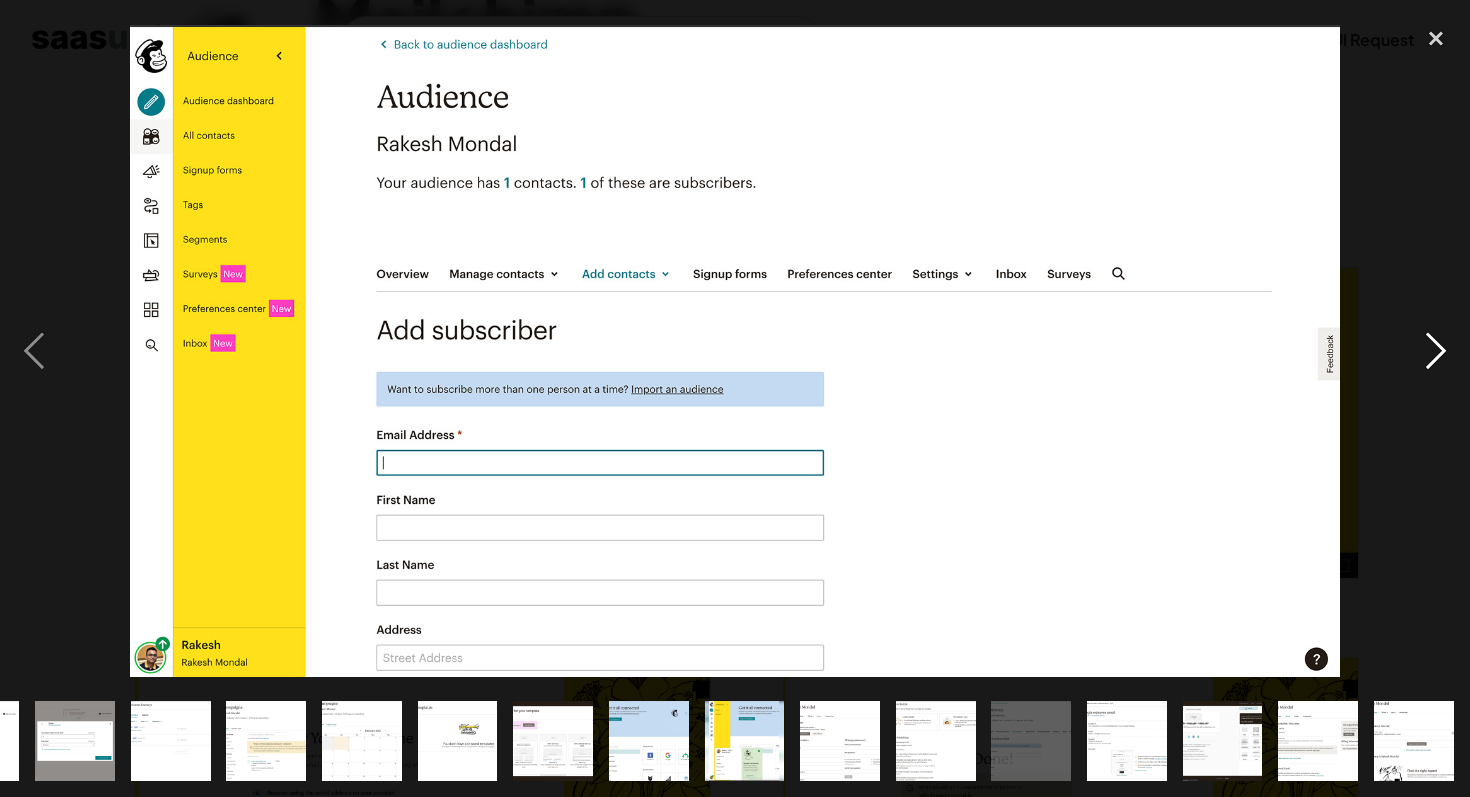 click at bounding box center (1436, 350) 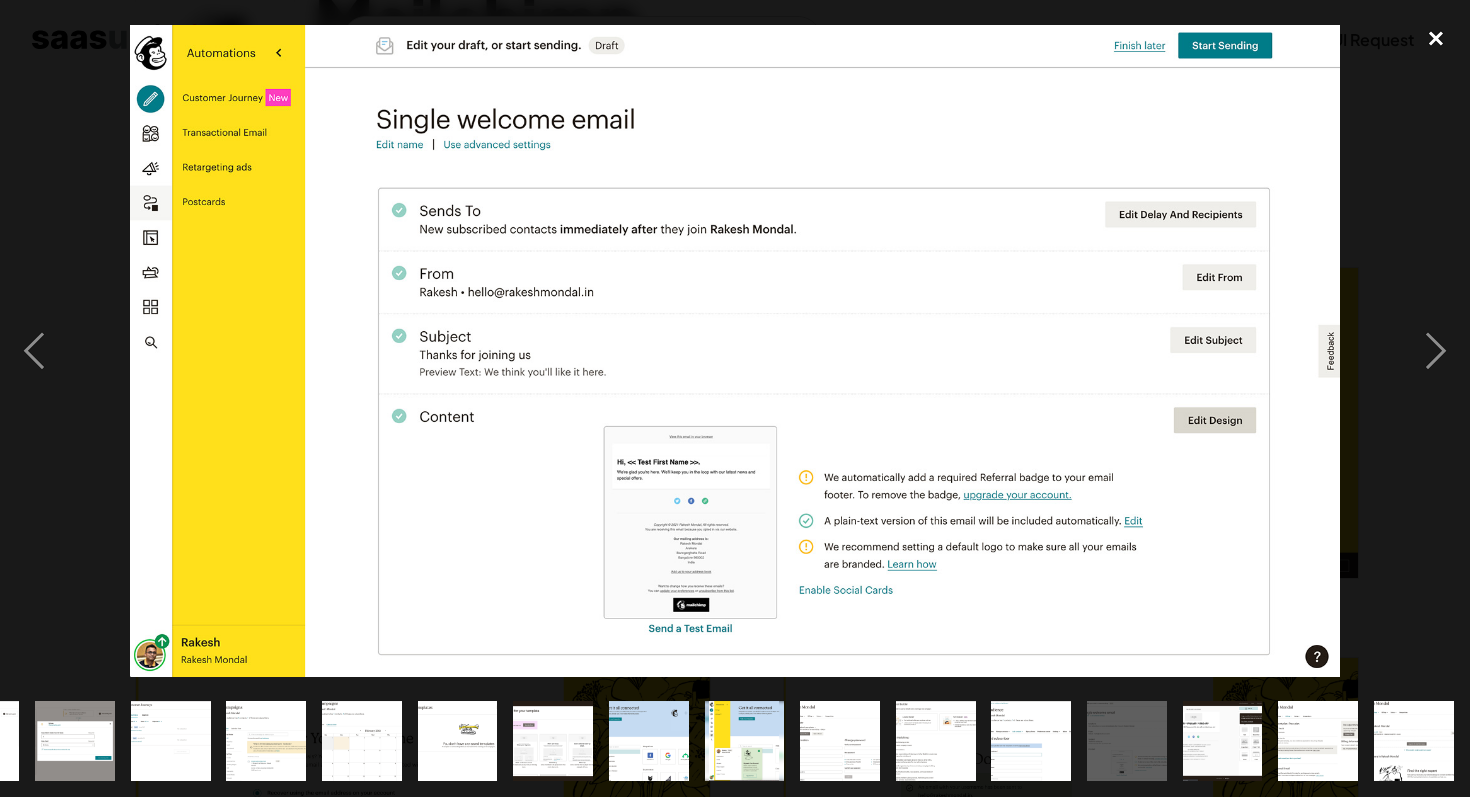 click at bounding box center (1436, 38) 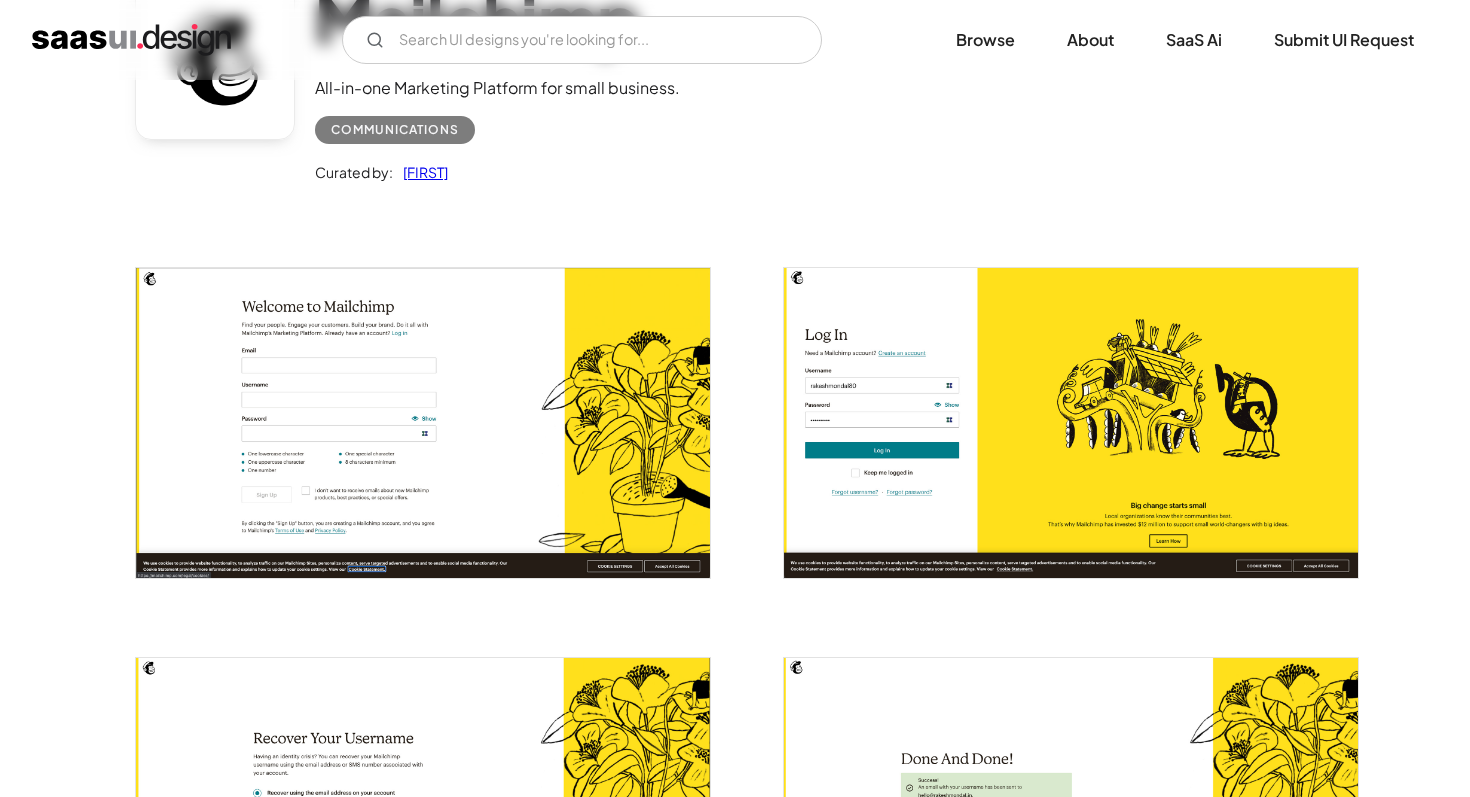 scroll, scrollTop: 0, scrollLeft: 0, axis: both 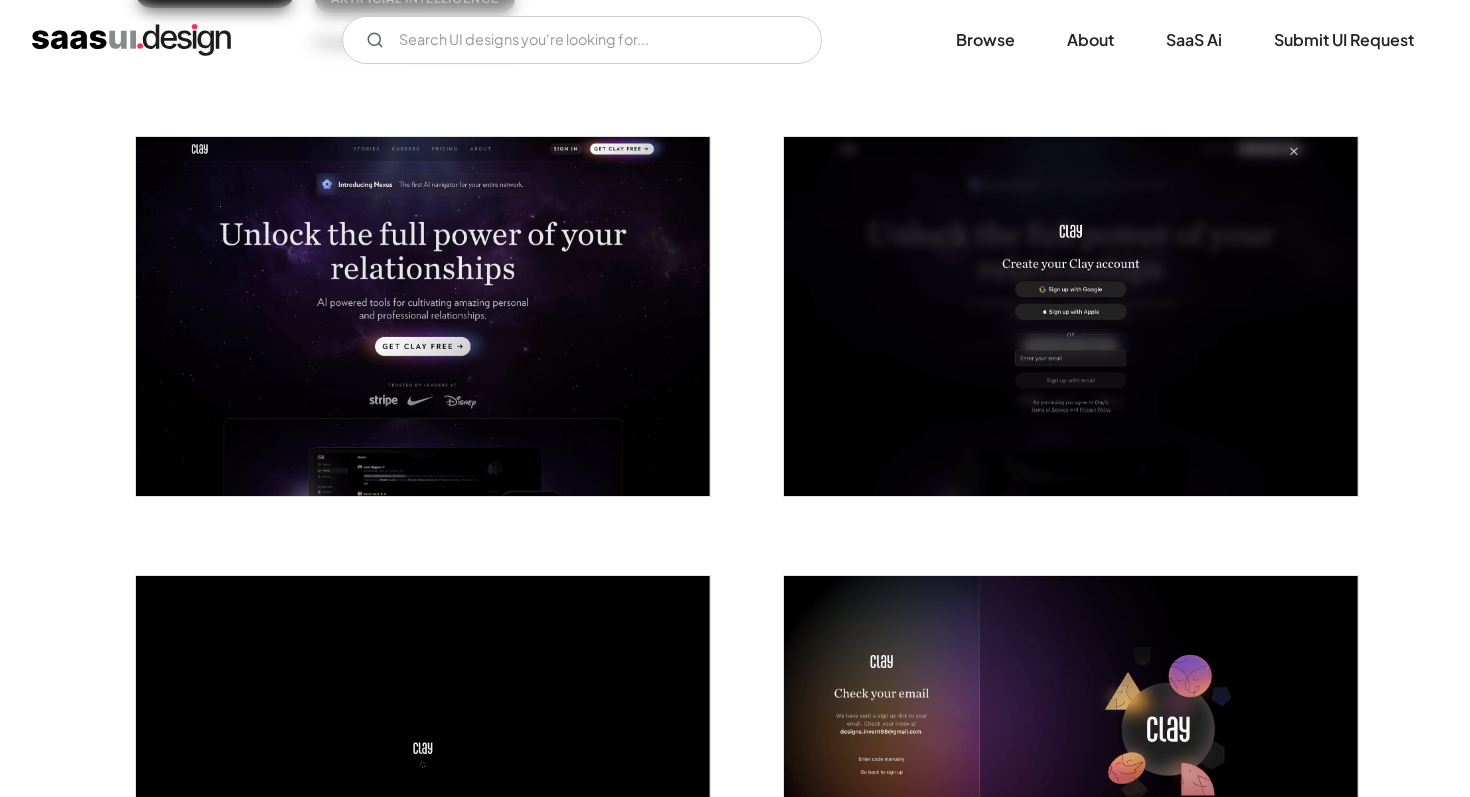 click at bounding box center (423, 316) 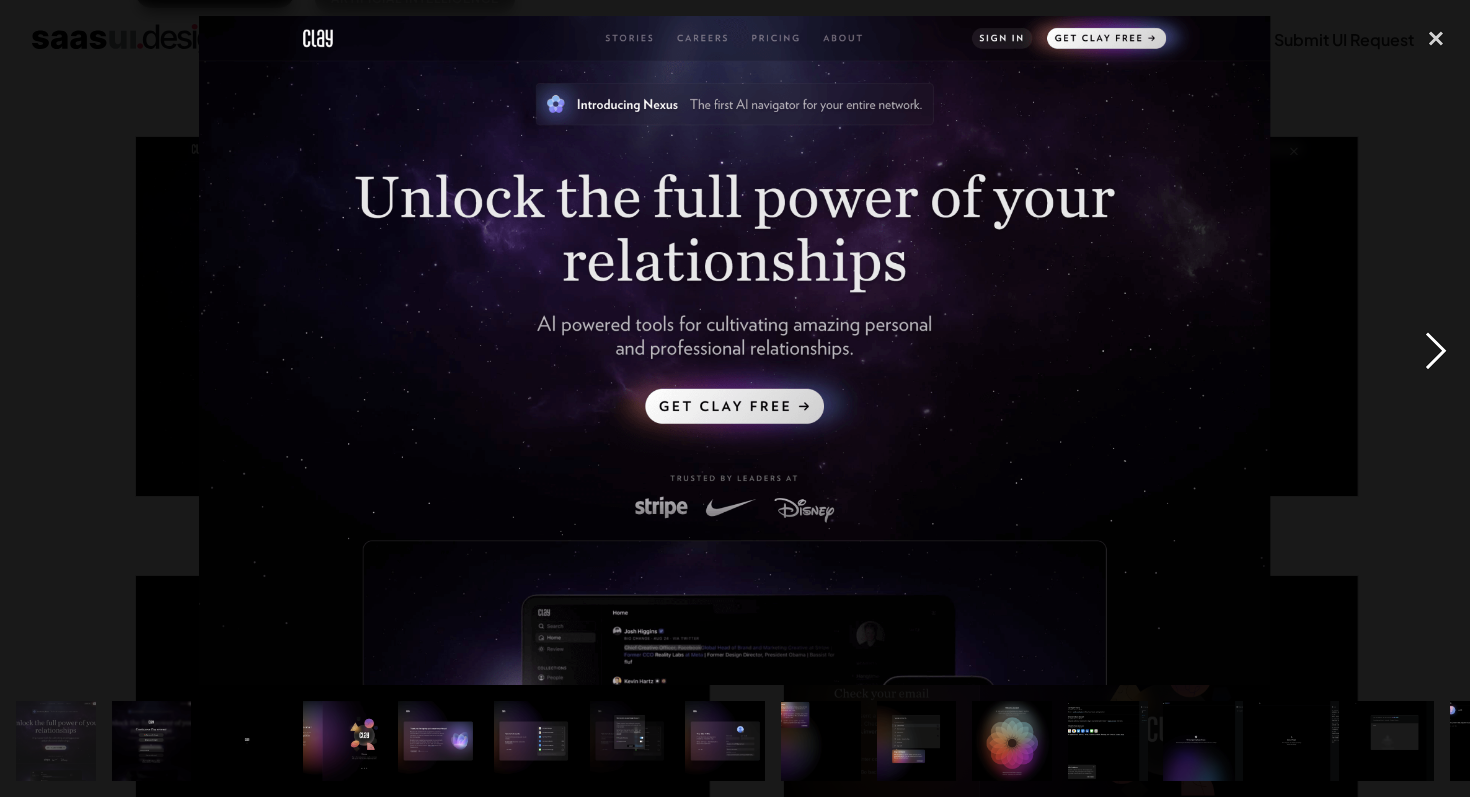 click at bounding box center (1436, 350) 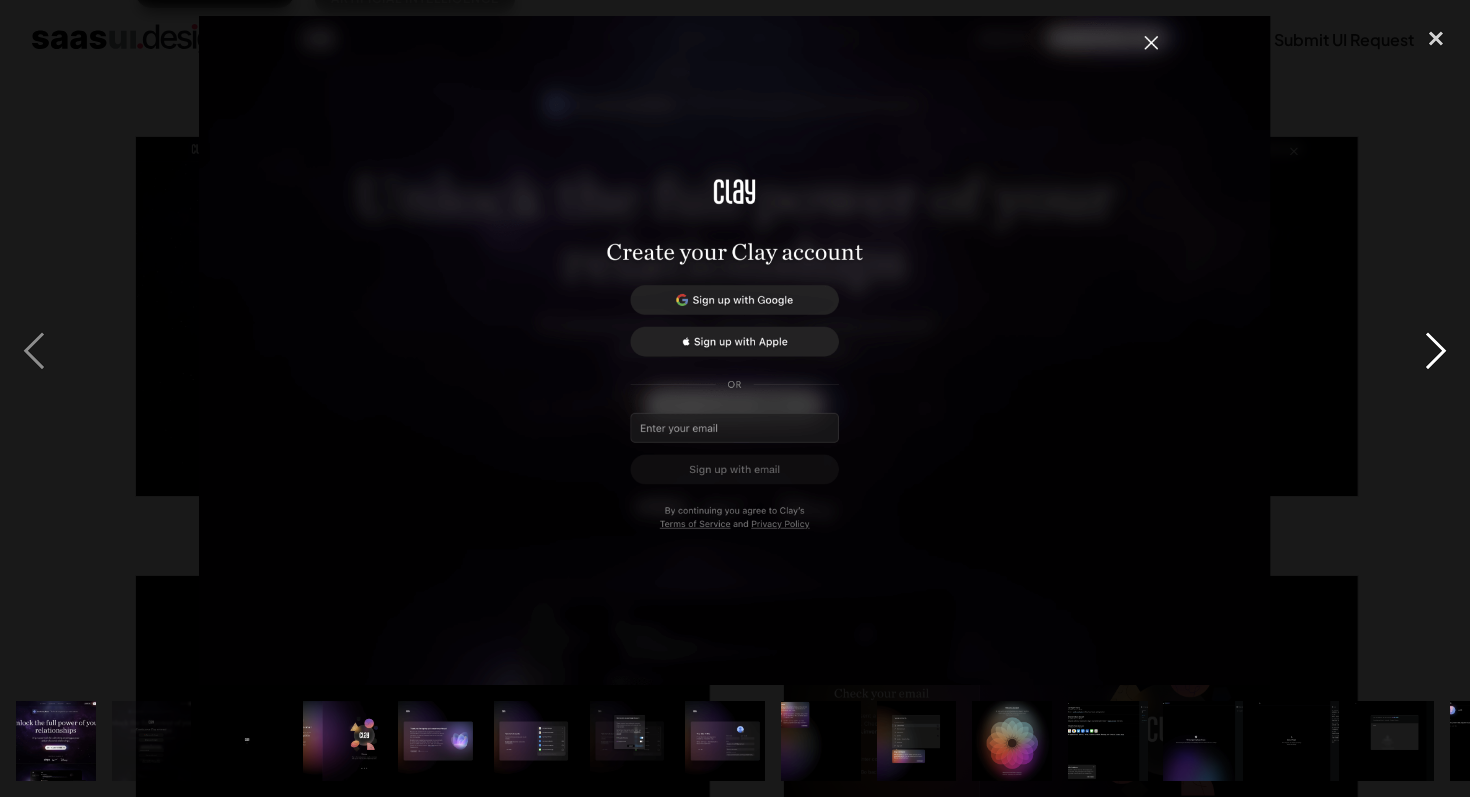 click at bounding box center [1436, 350] 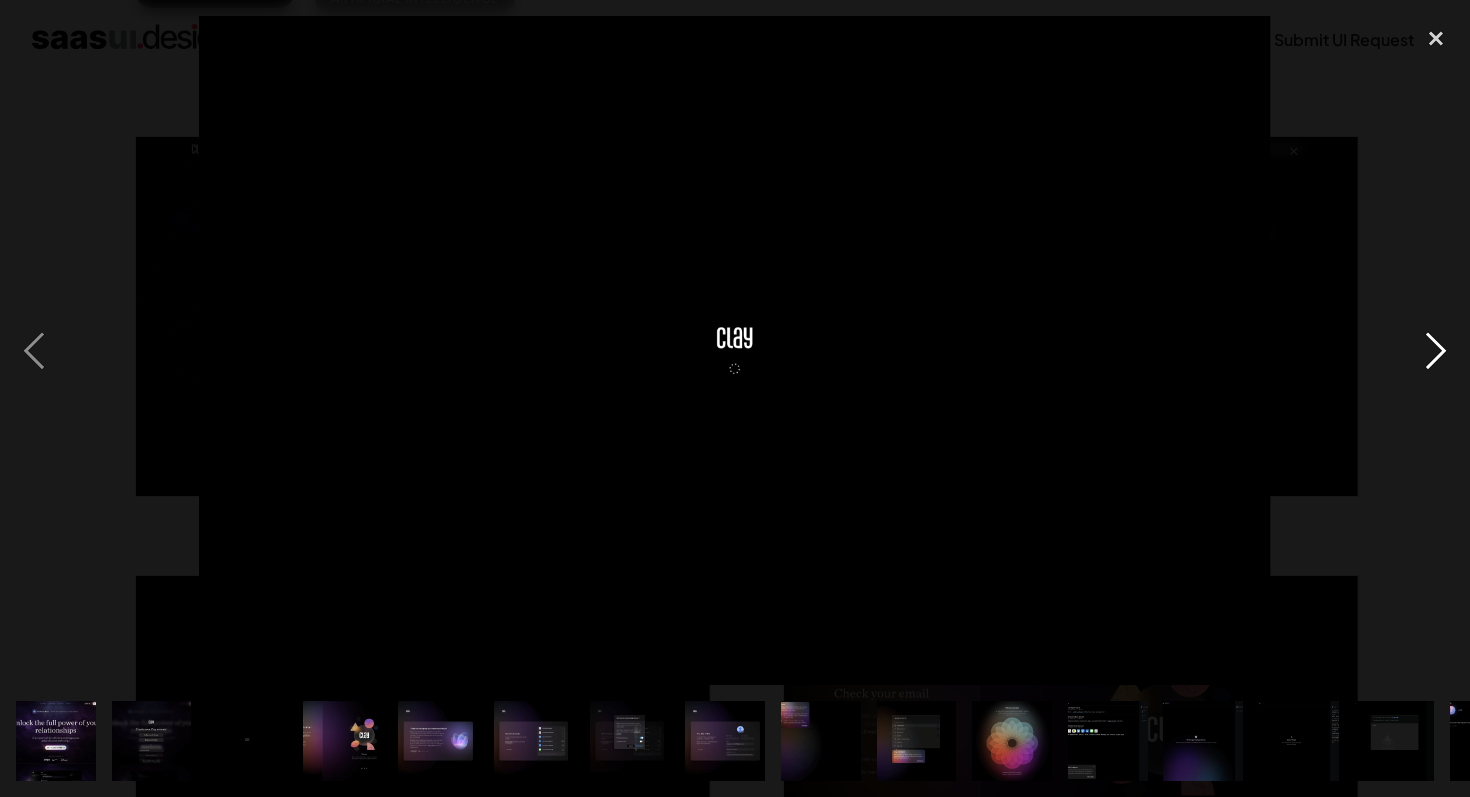 click at bounding box center (1436, 350) 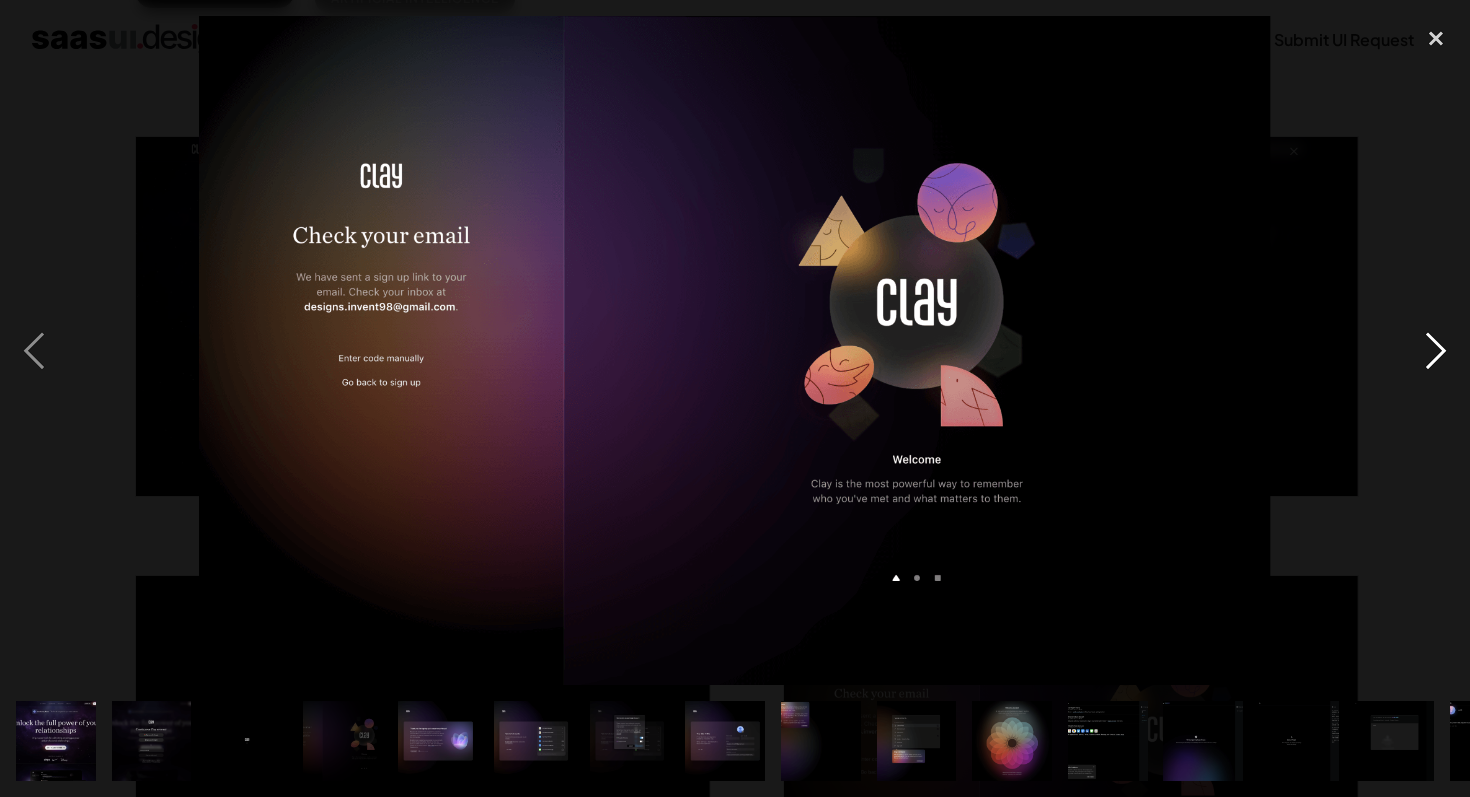 click at bounding box center [1436, 350] 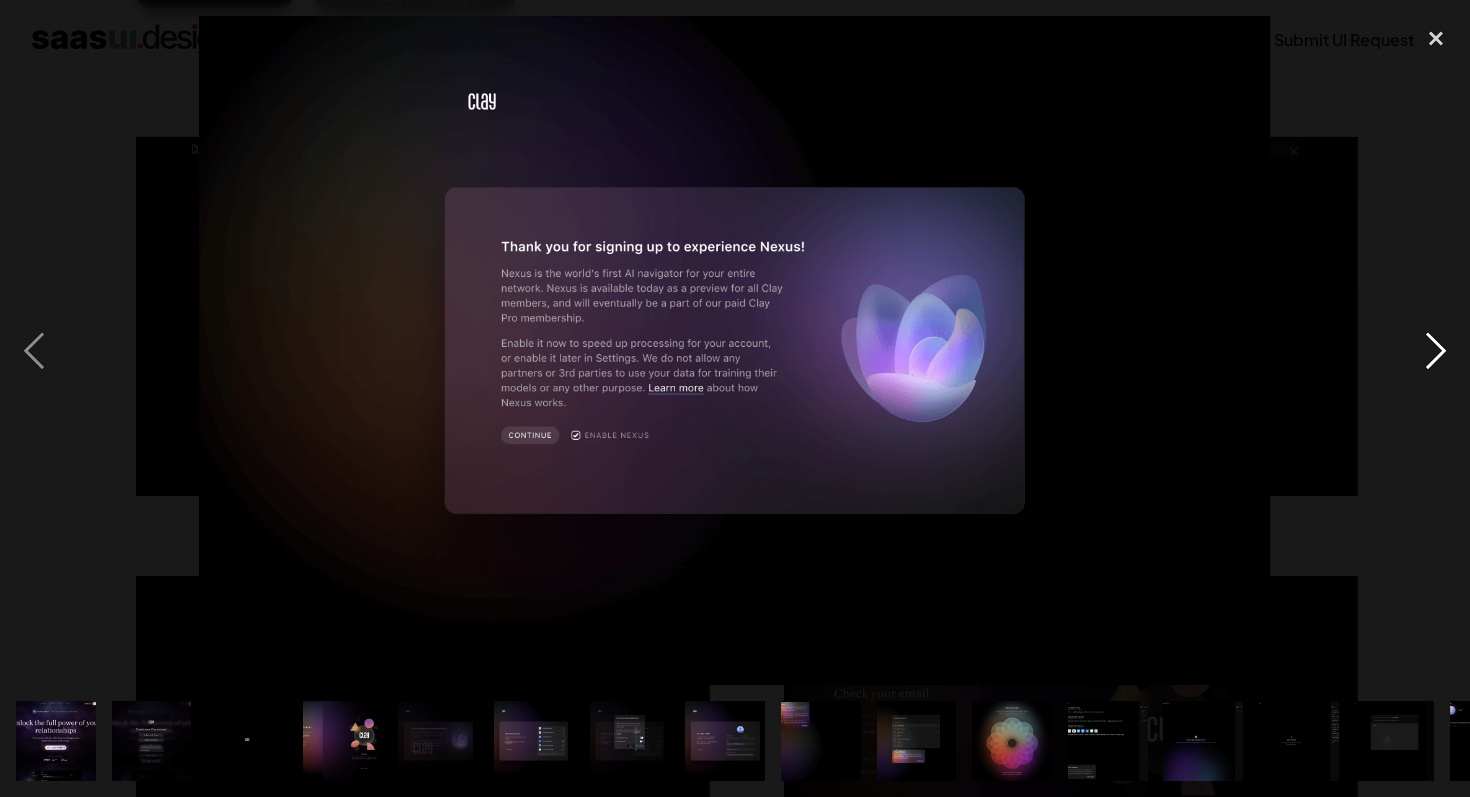 click at bounding box center [1436, 350] 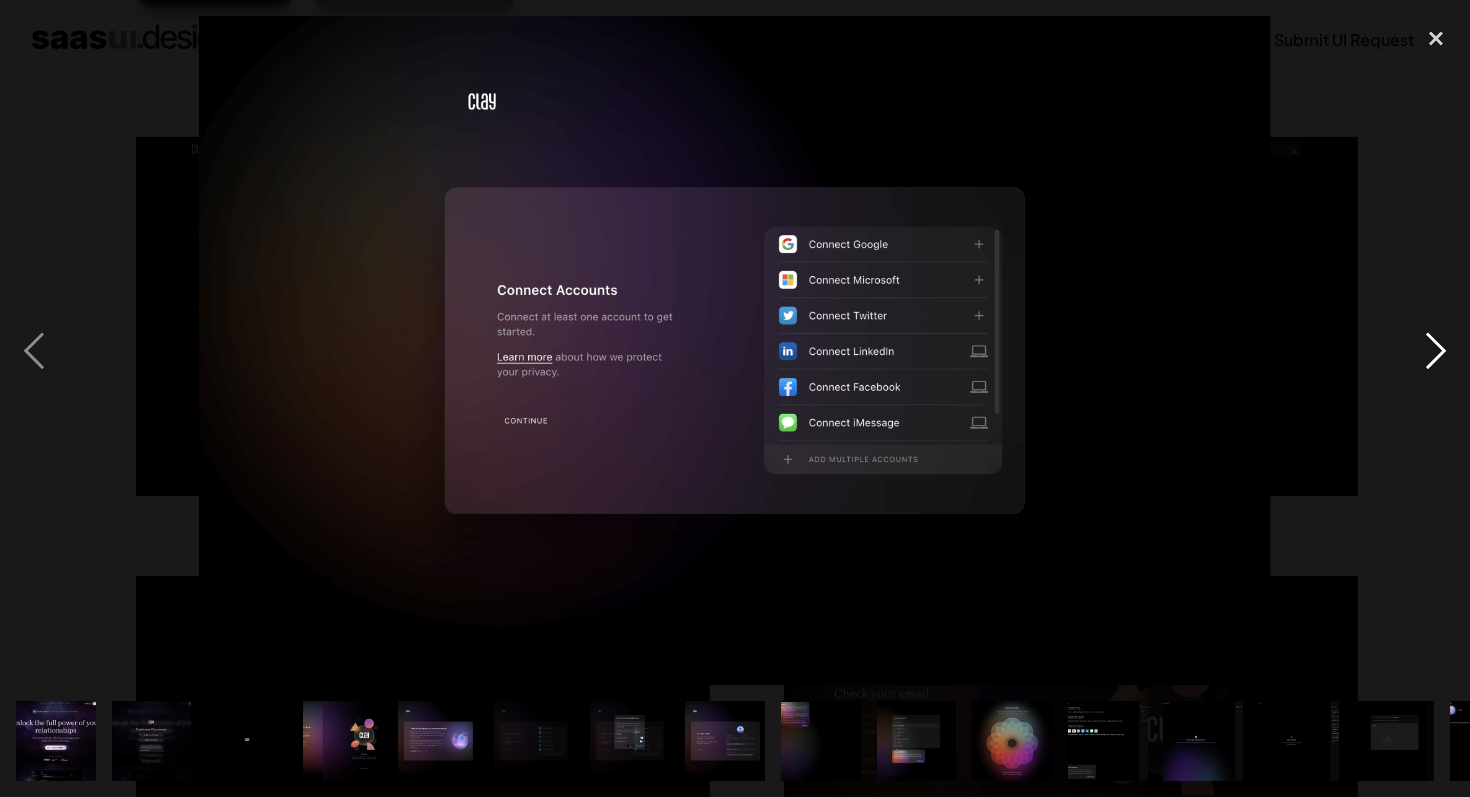 click at bounding box center [1436, 350] 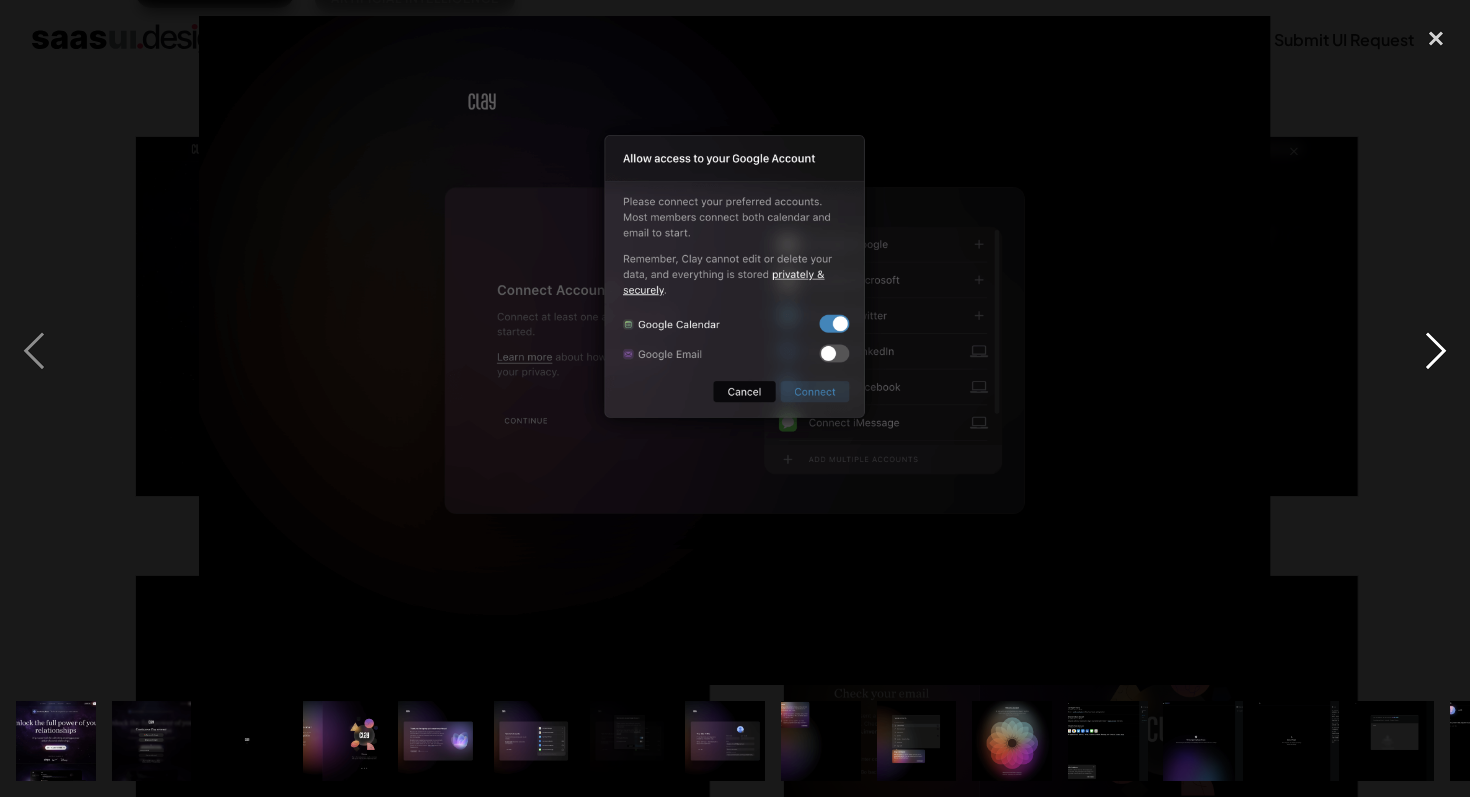 click at bounding box center (1436, 350) 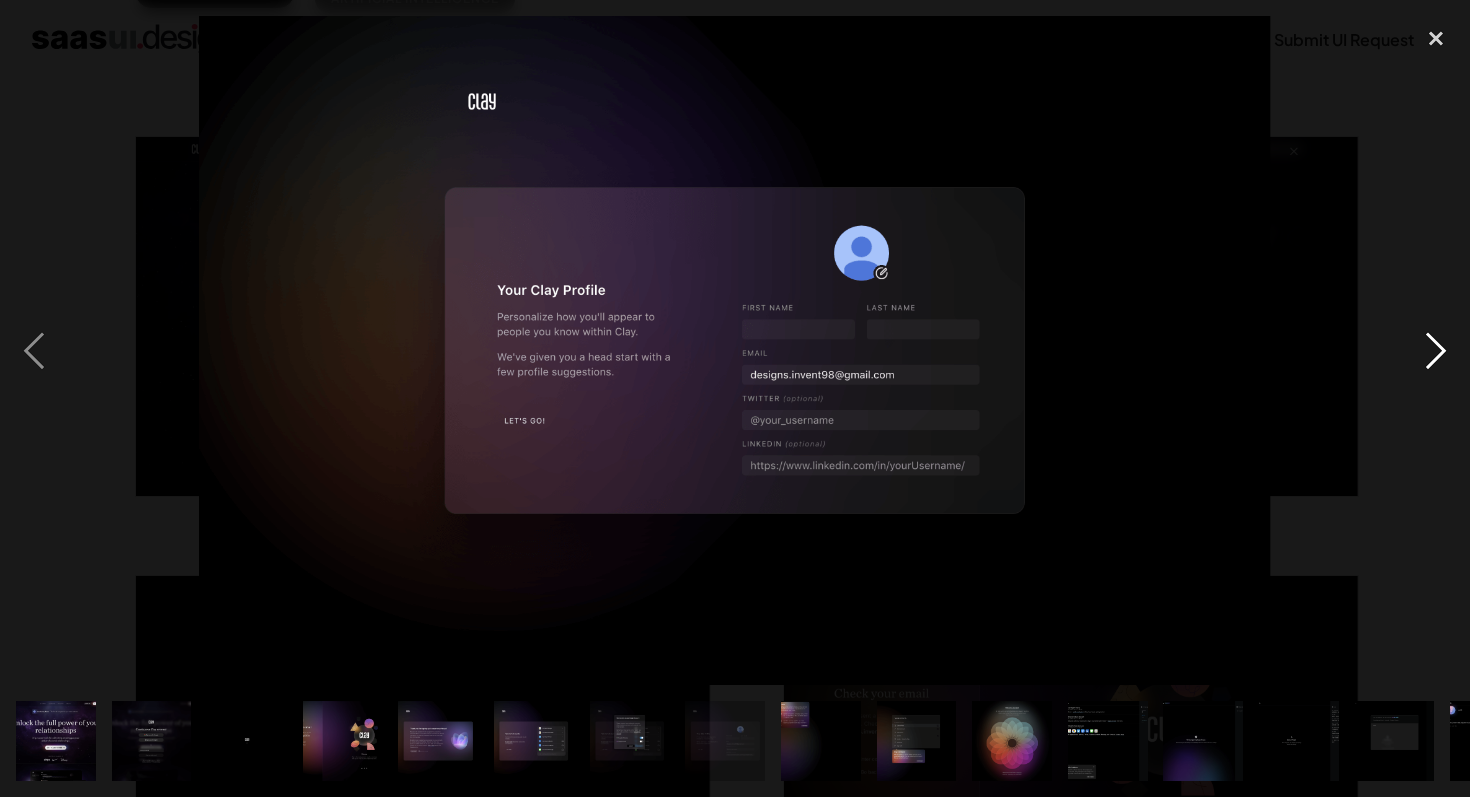 click at bounding box center (1436, 350) 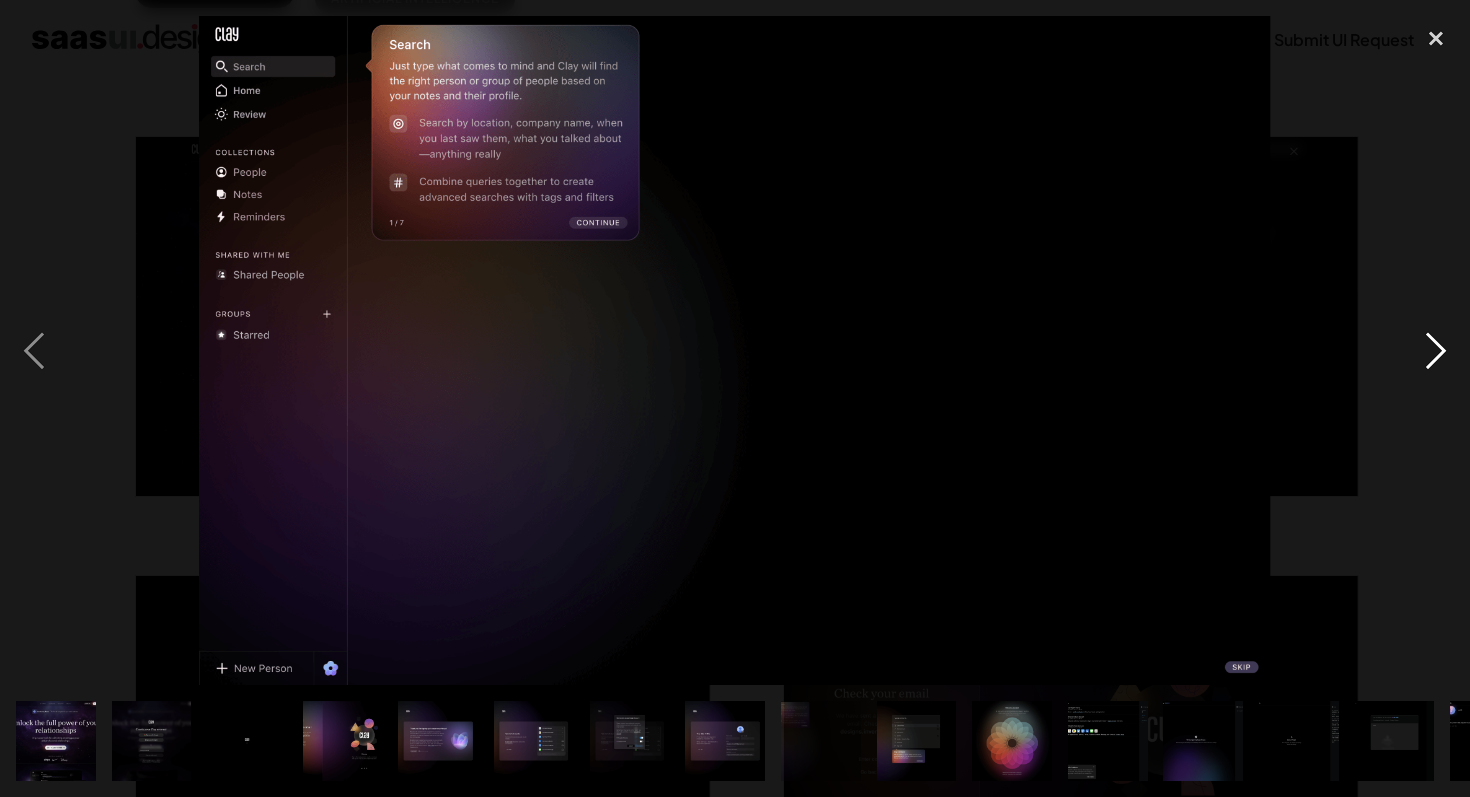 click at bounding box center [1436, 350] 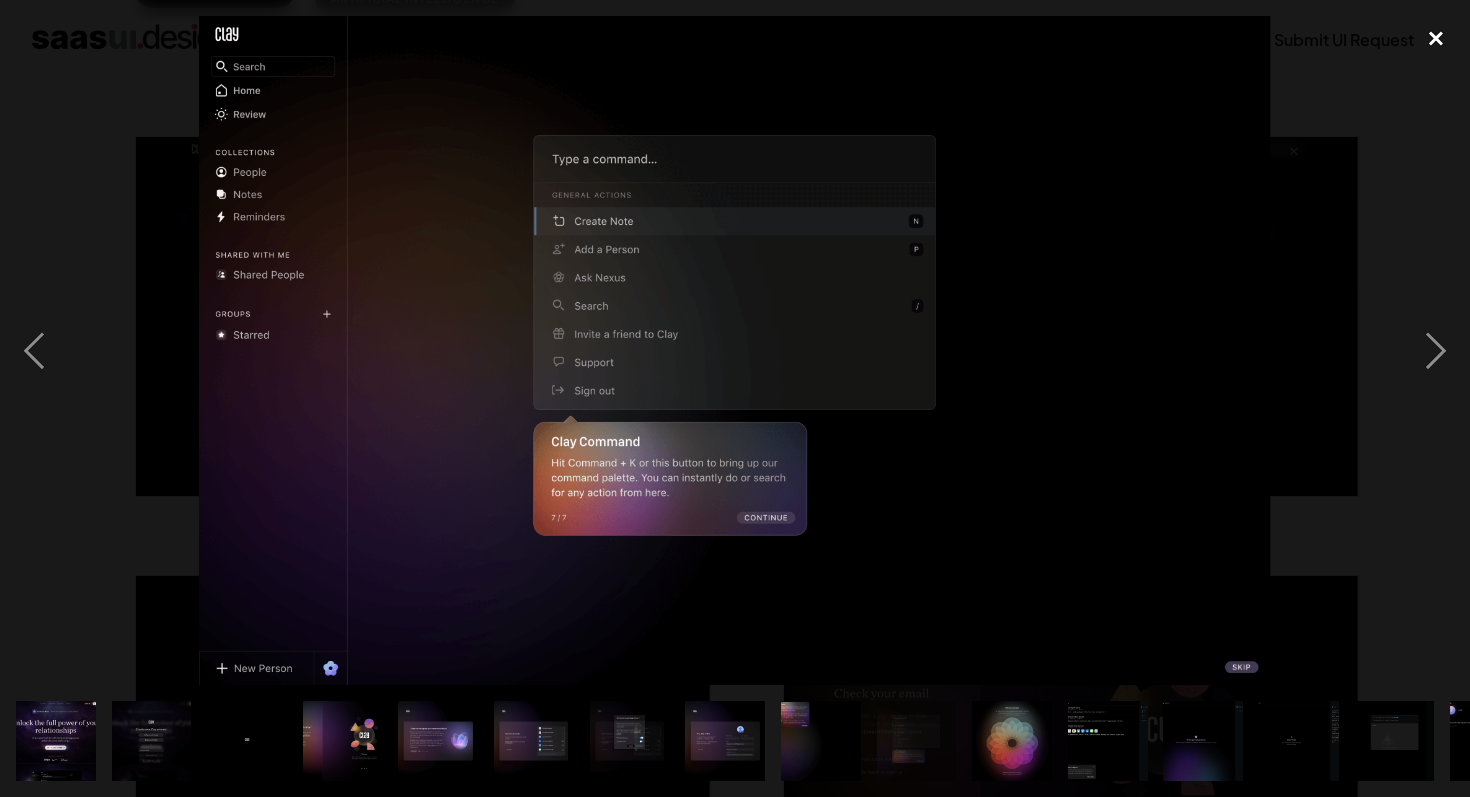 click at bounding box center [1436, 38] 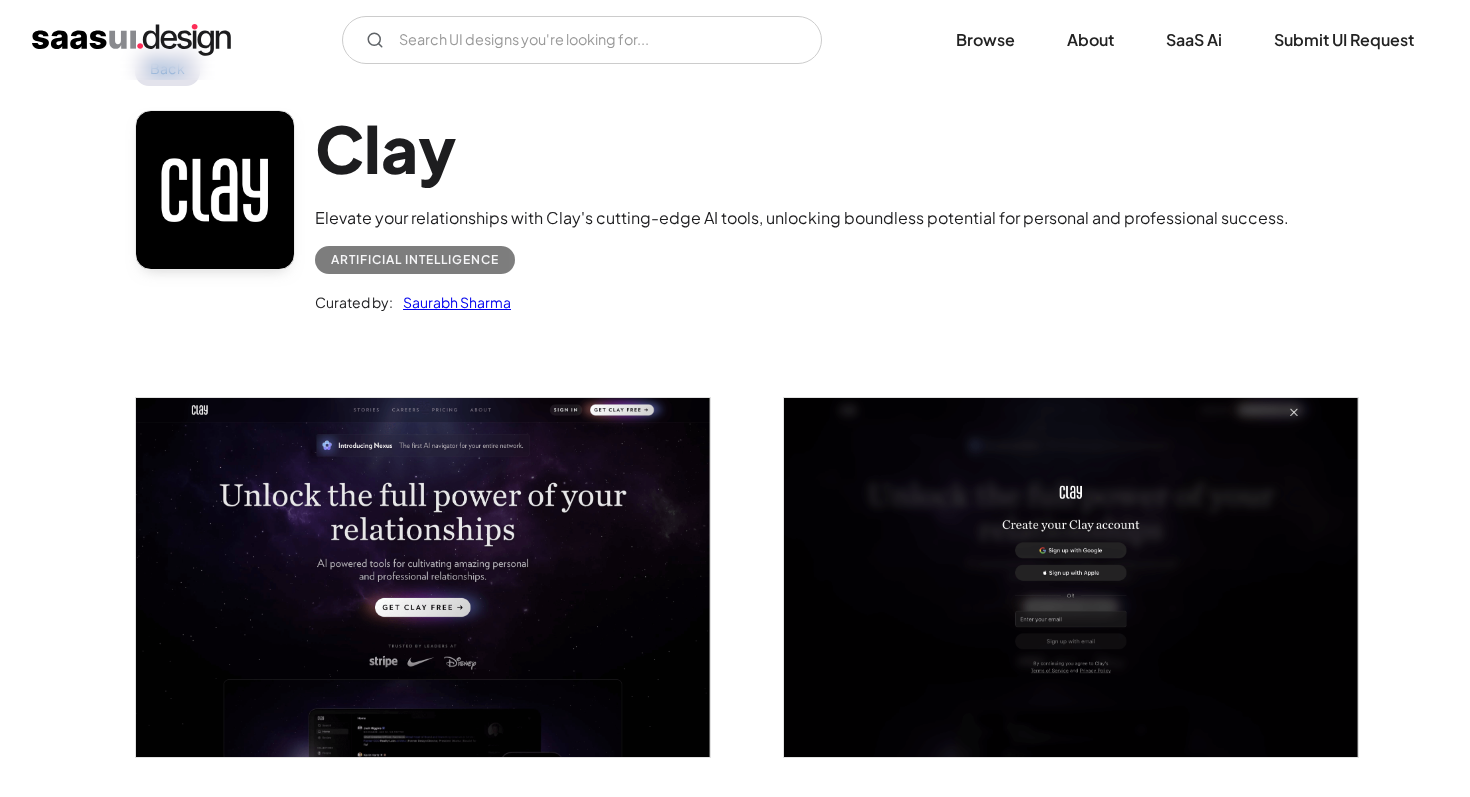 scroll, scrollTop: 0, scrollLeft: 0, axis: both 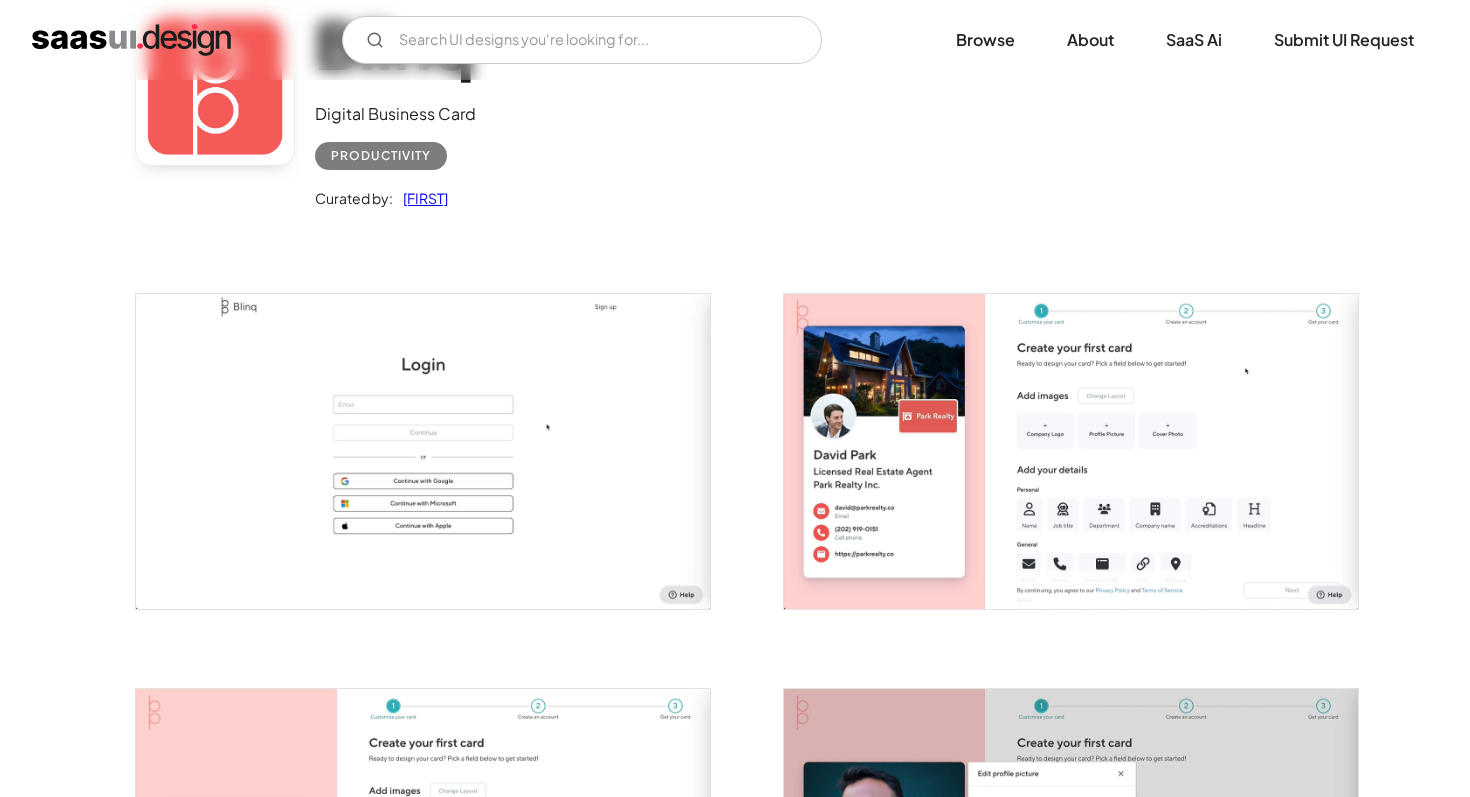 click at bounding box center [423, 451] 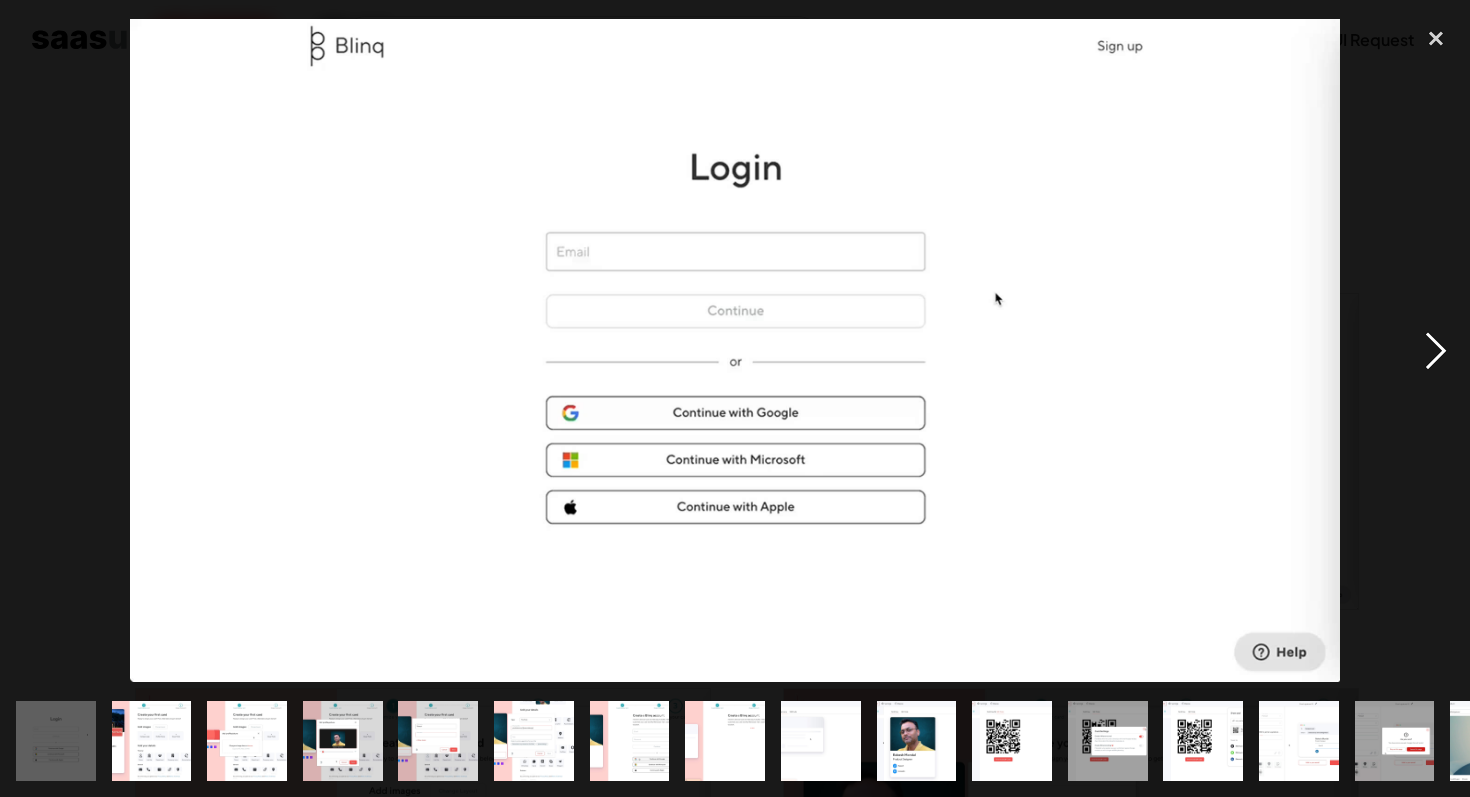 click at bounding box center [1436, 350] 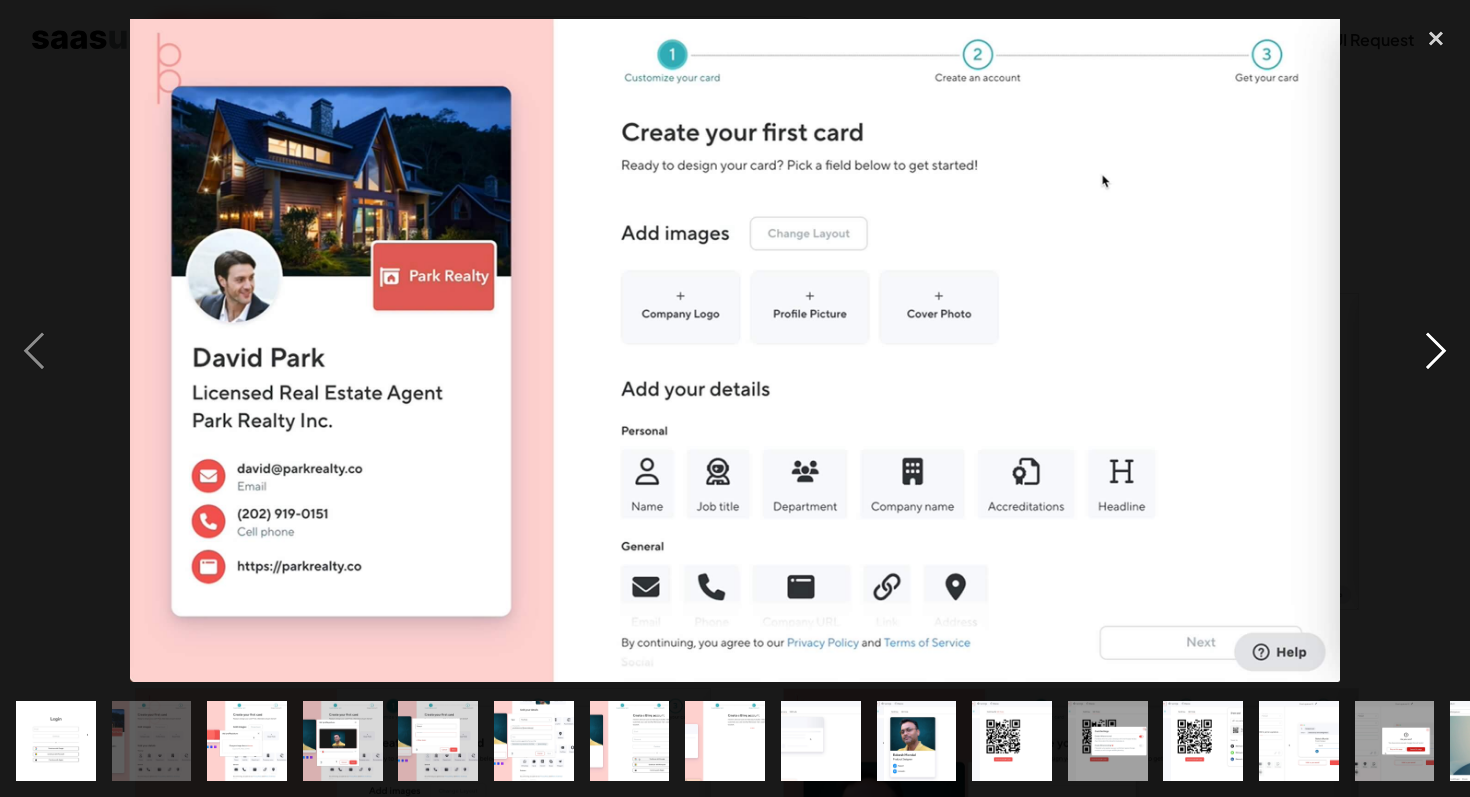click at bounding box center (1436, 350) 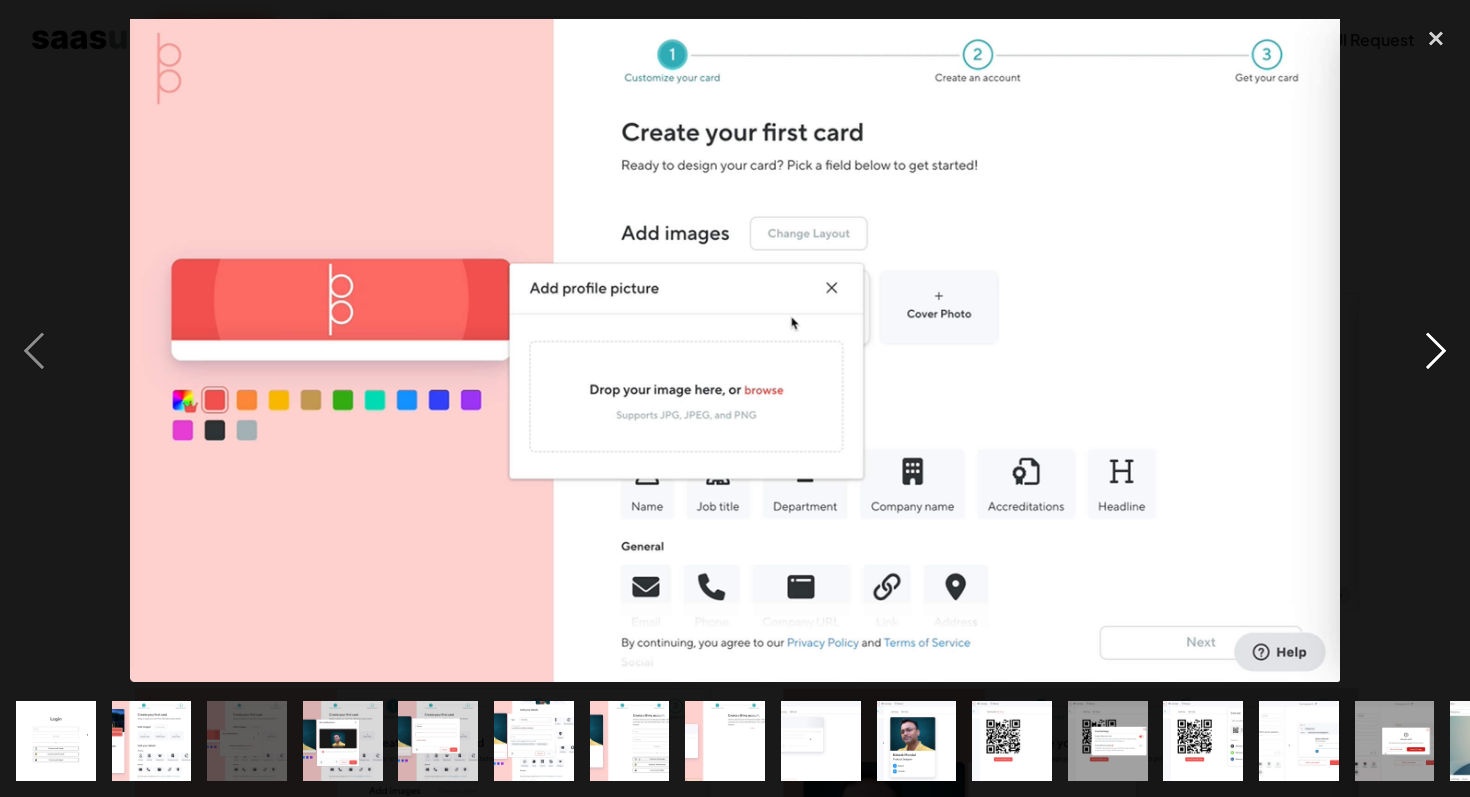 click at bounding box center [1436, 350] 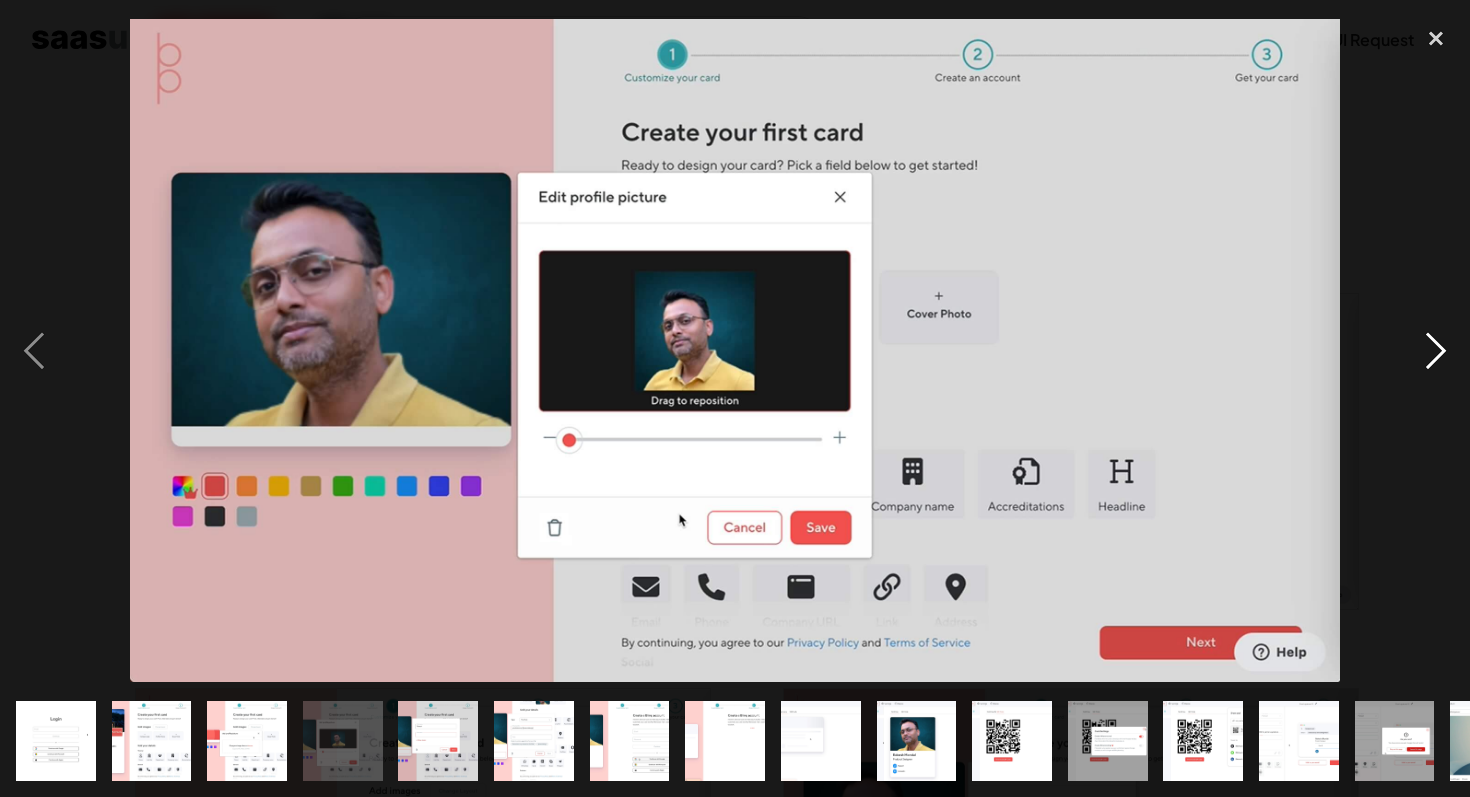 click at bounding box center [1436, 350] 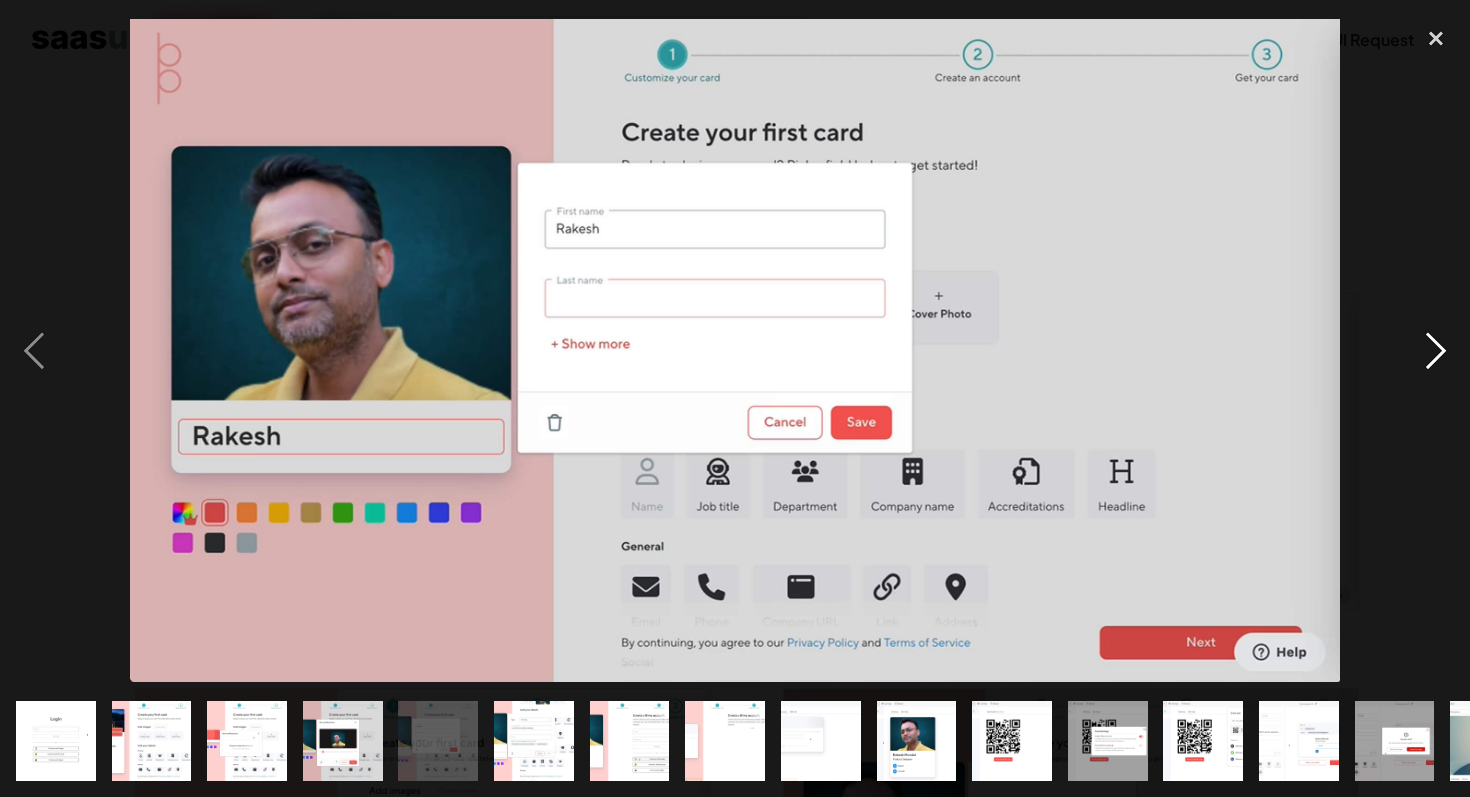 click at bounding box center [1436, 350] 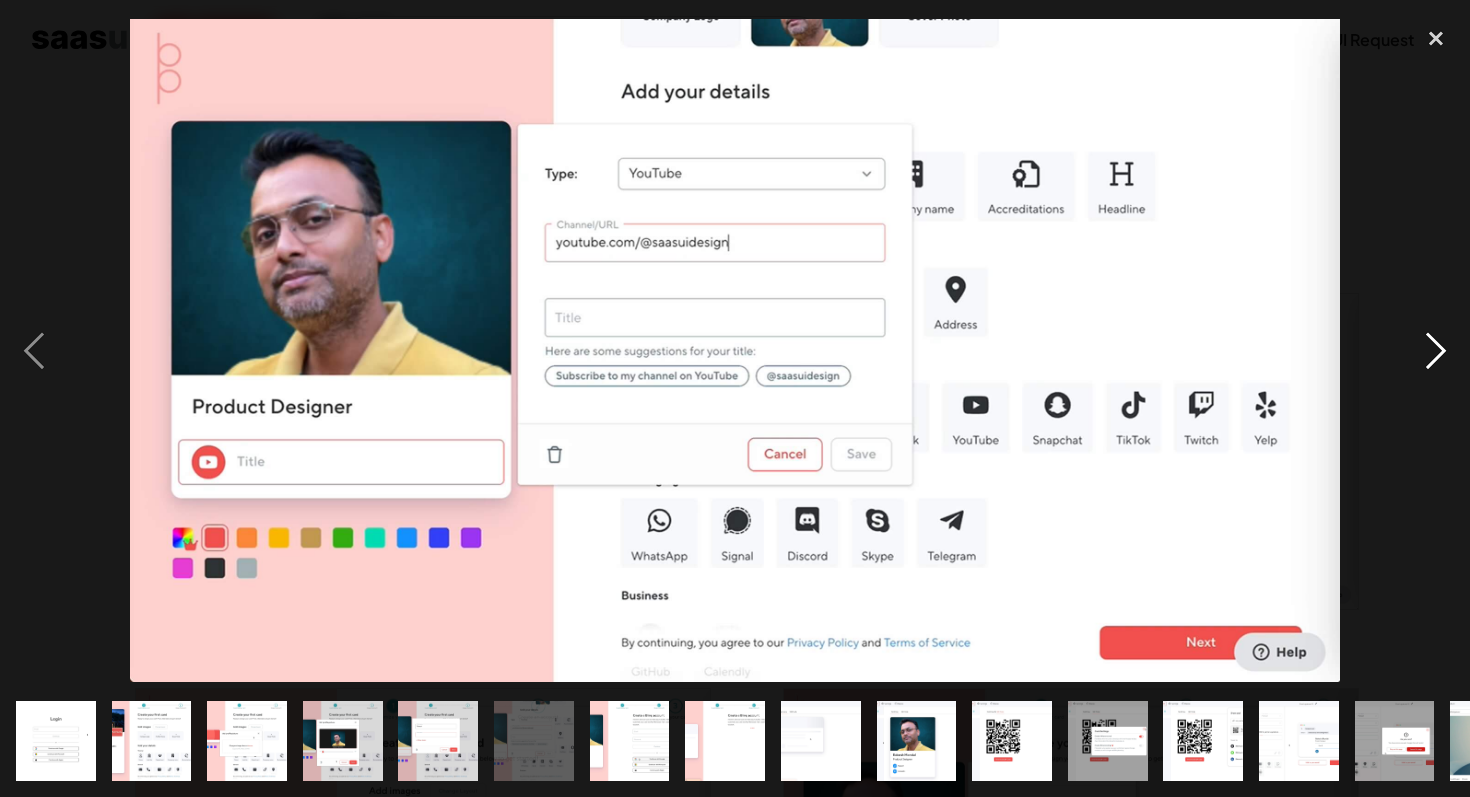 click at bounding box center [1436, 350] 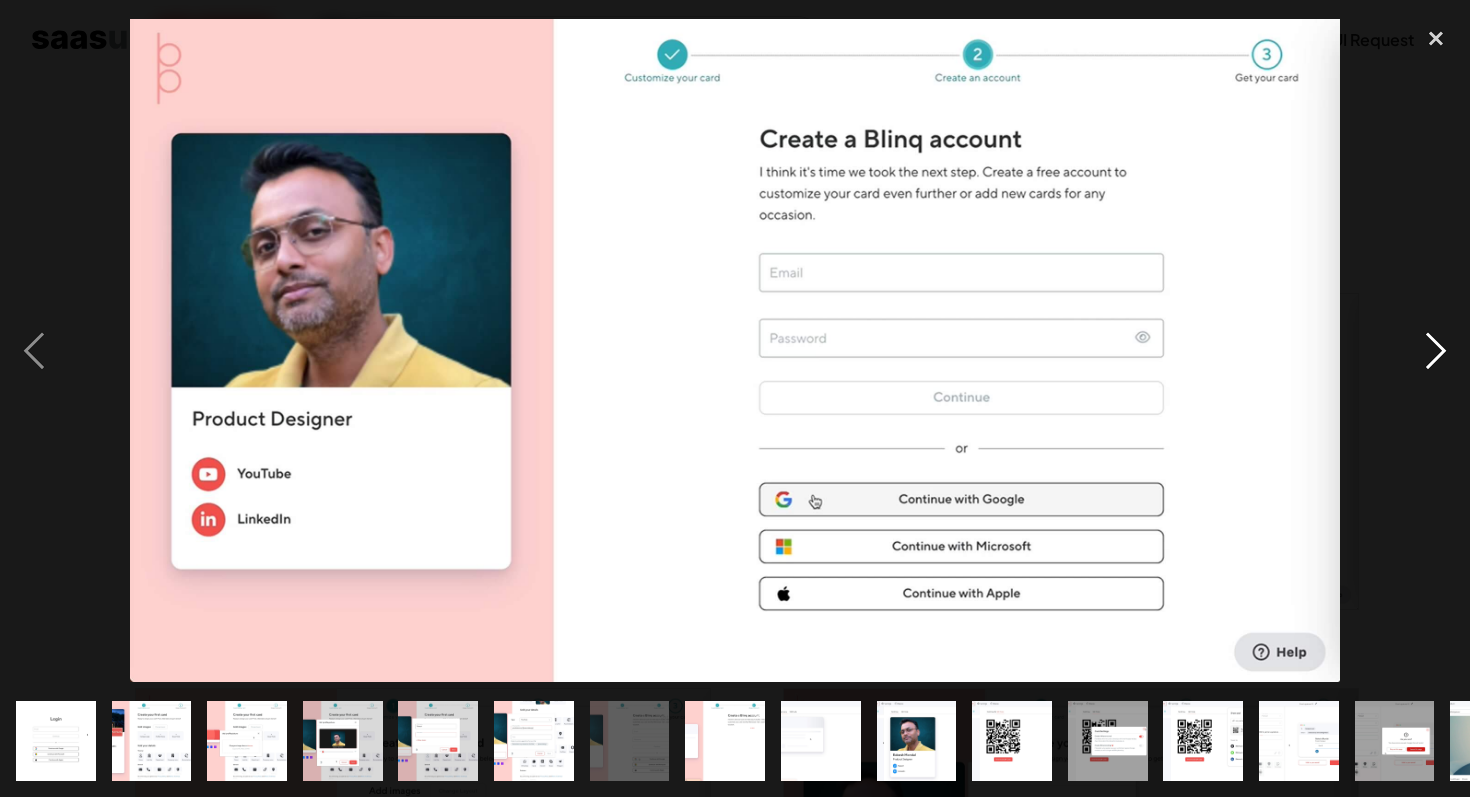 click at bounding box center (1436, 350) 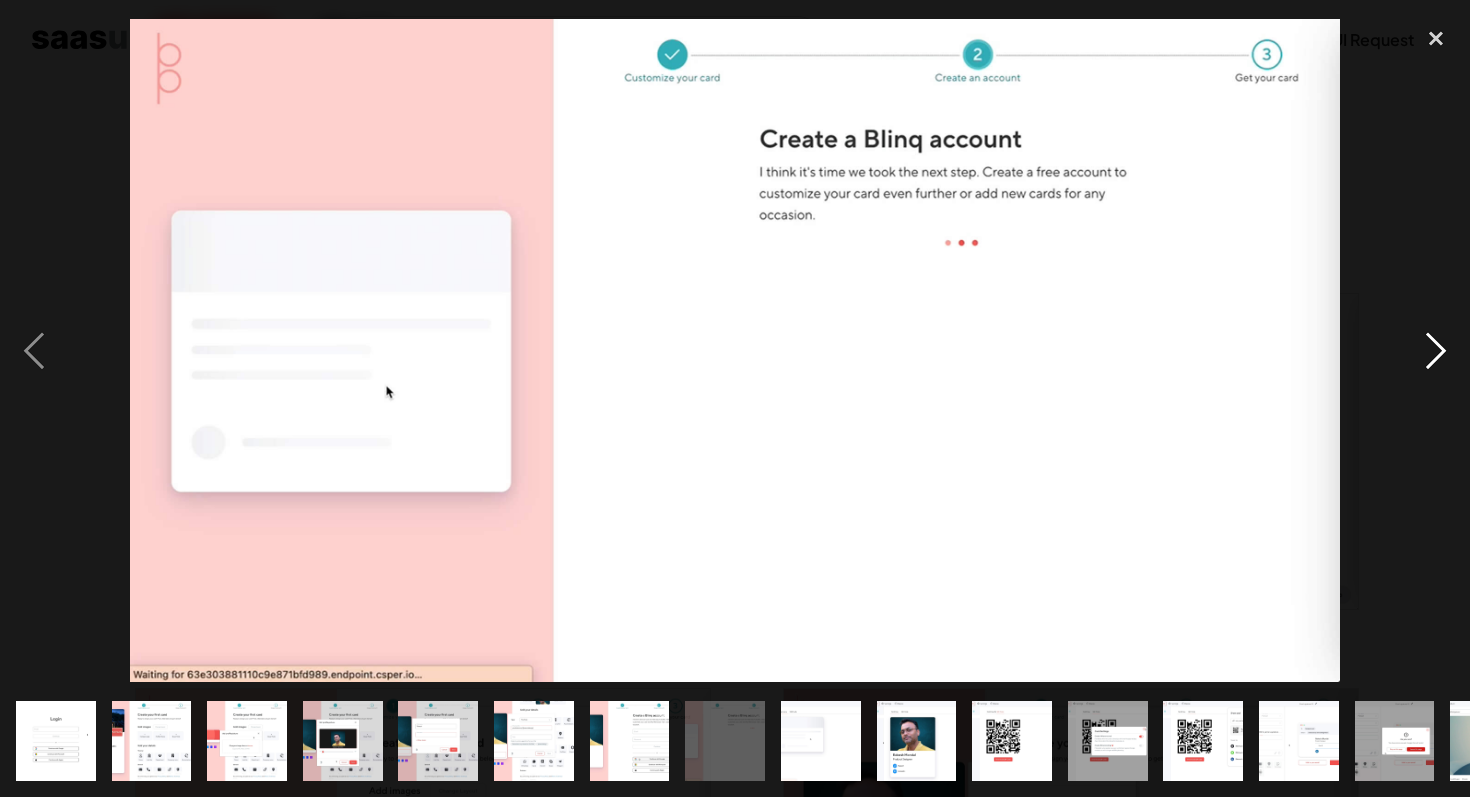 click at bounding box center [1436, 350] 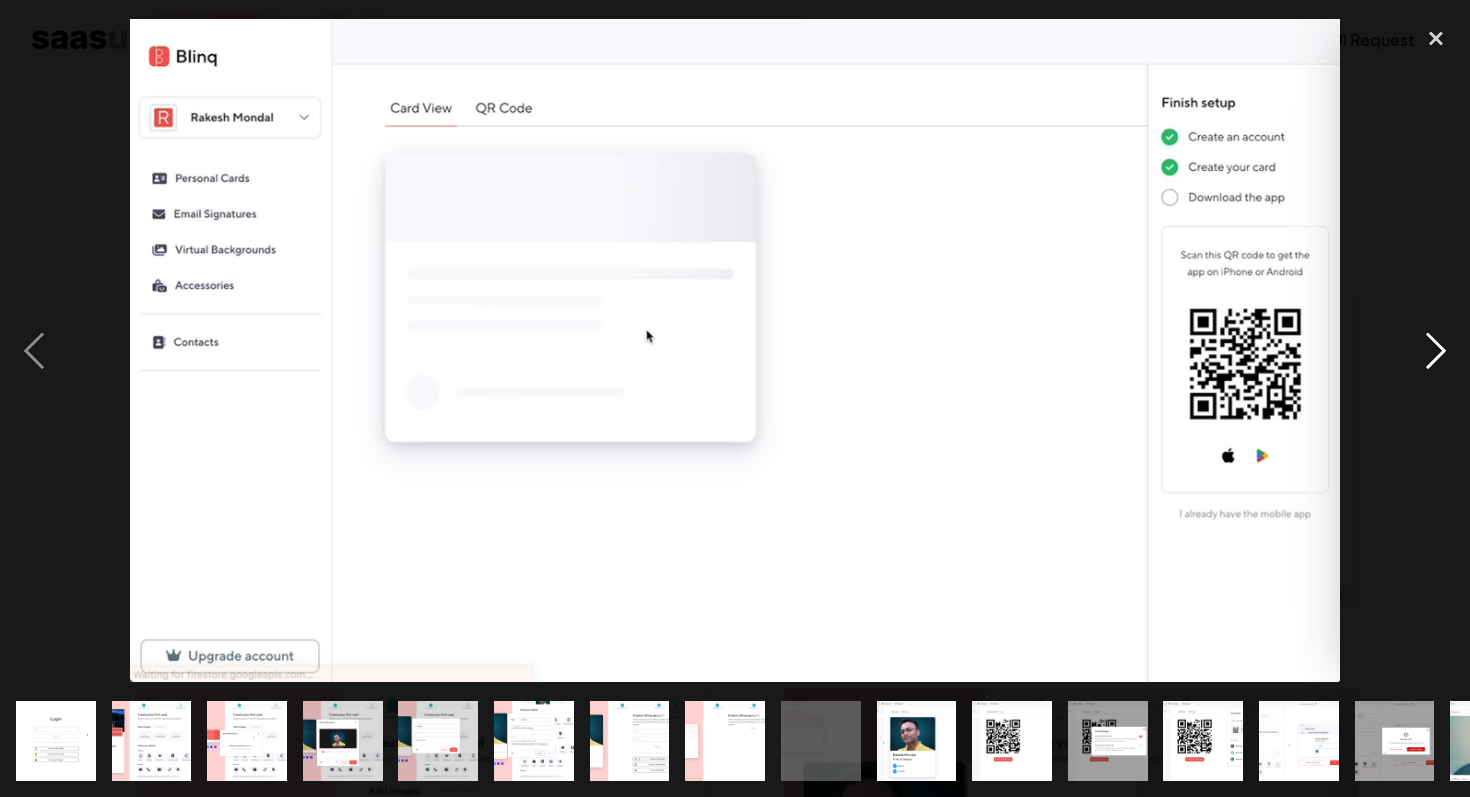 click at bounding box center (1436, 350) 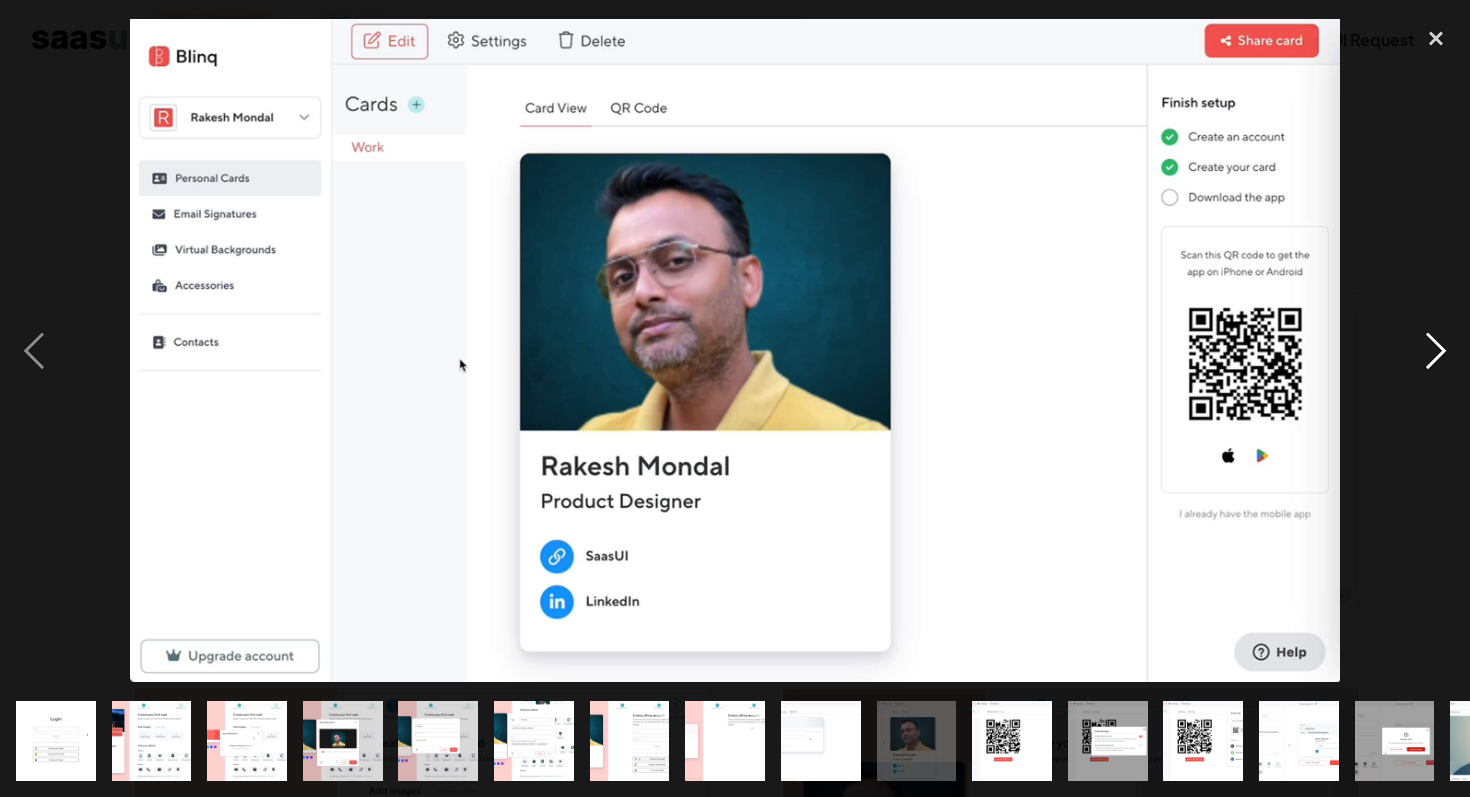 click at bounding box center (1436, 350) 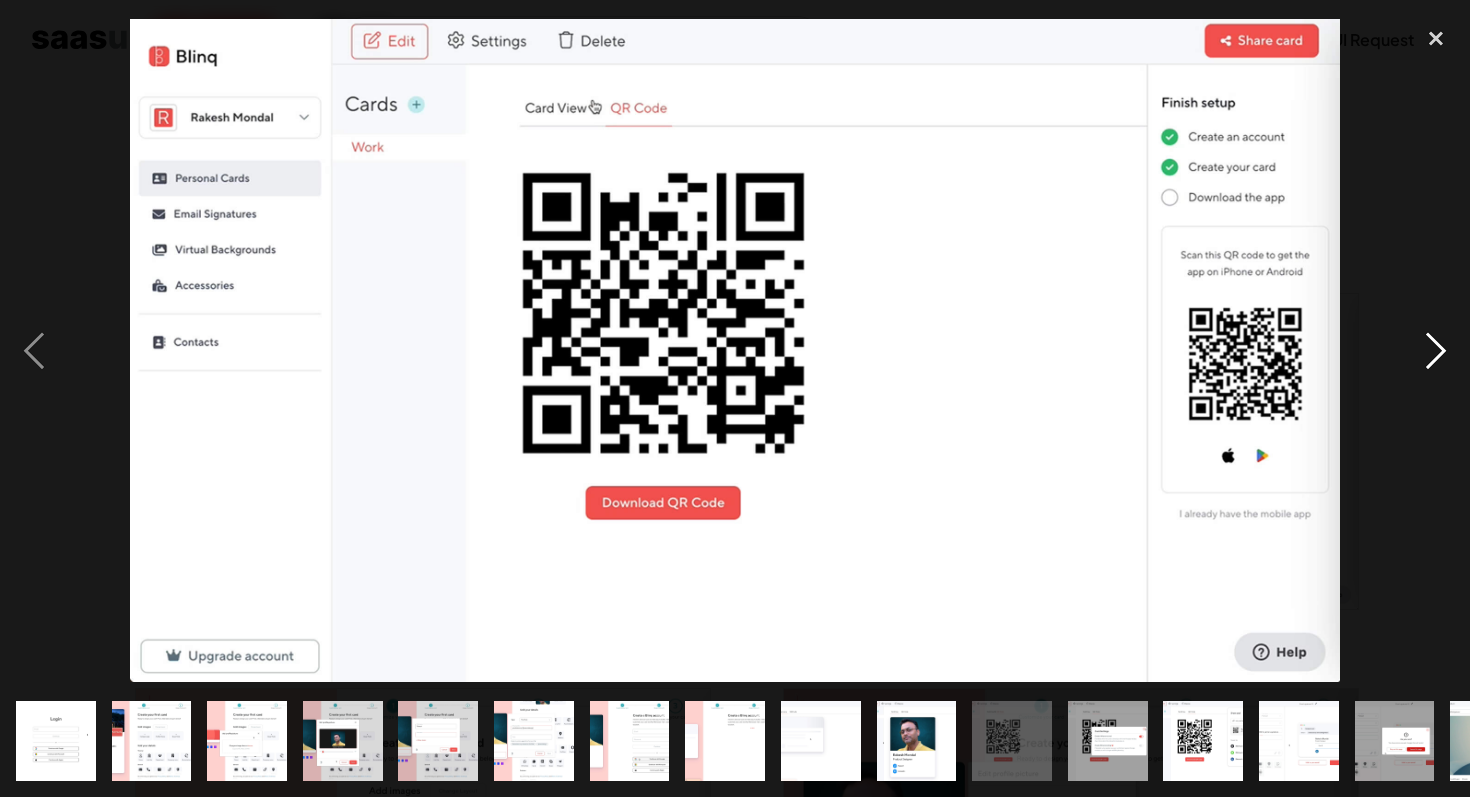 click at bounding box center (1436, 350) 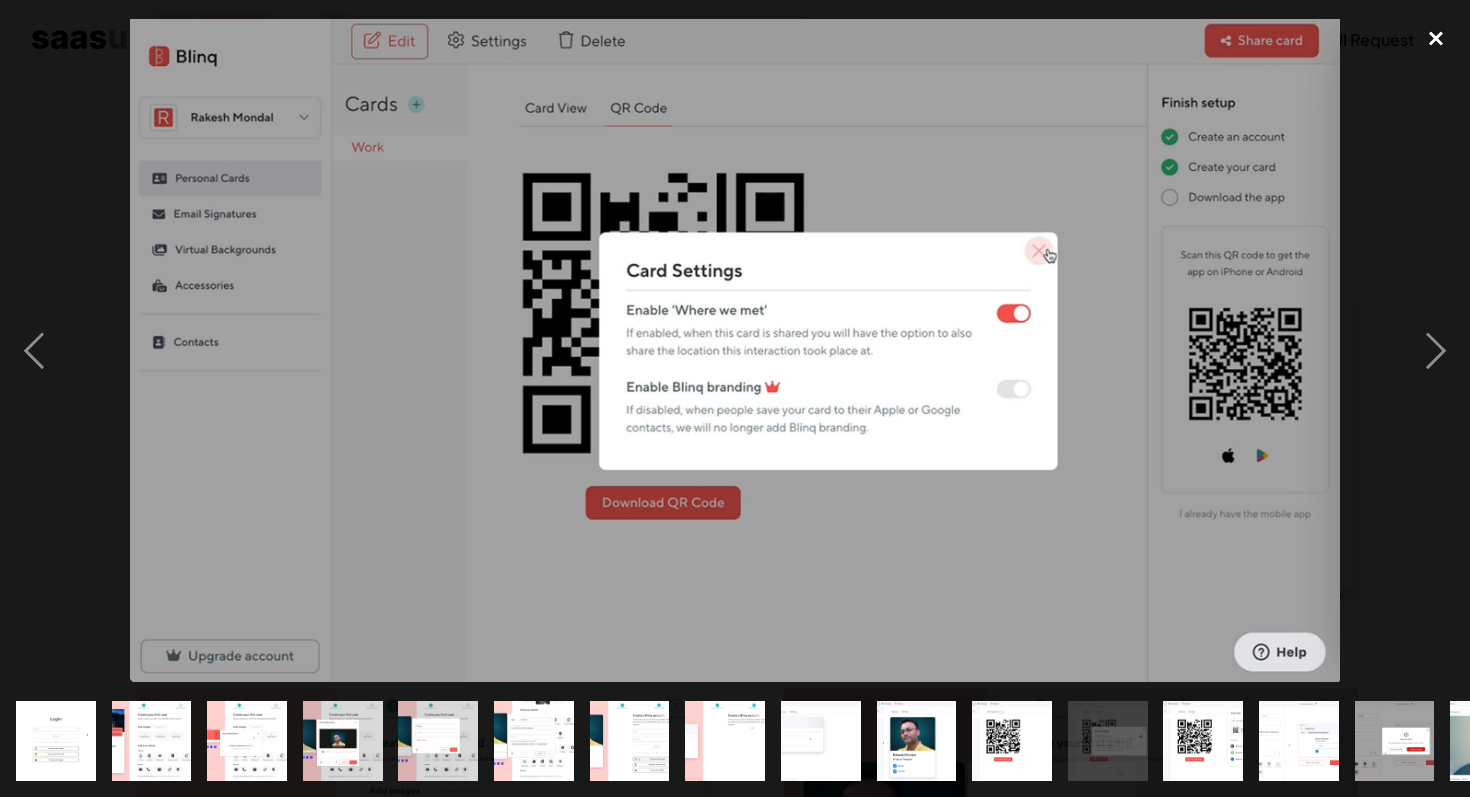 click at bounding box center [1436, 38] 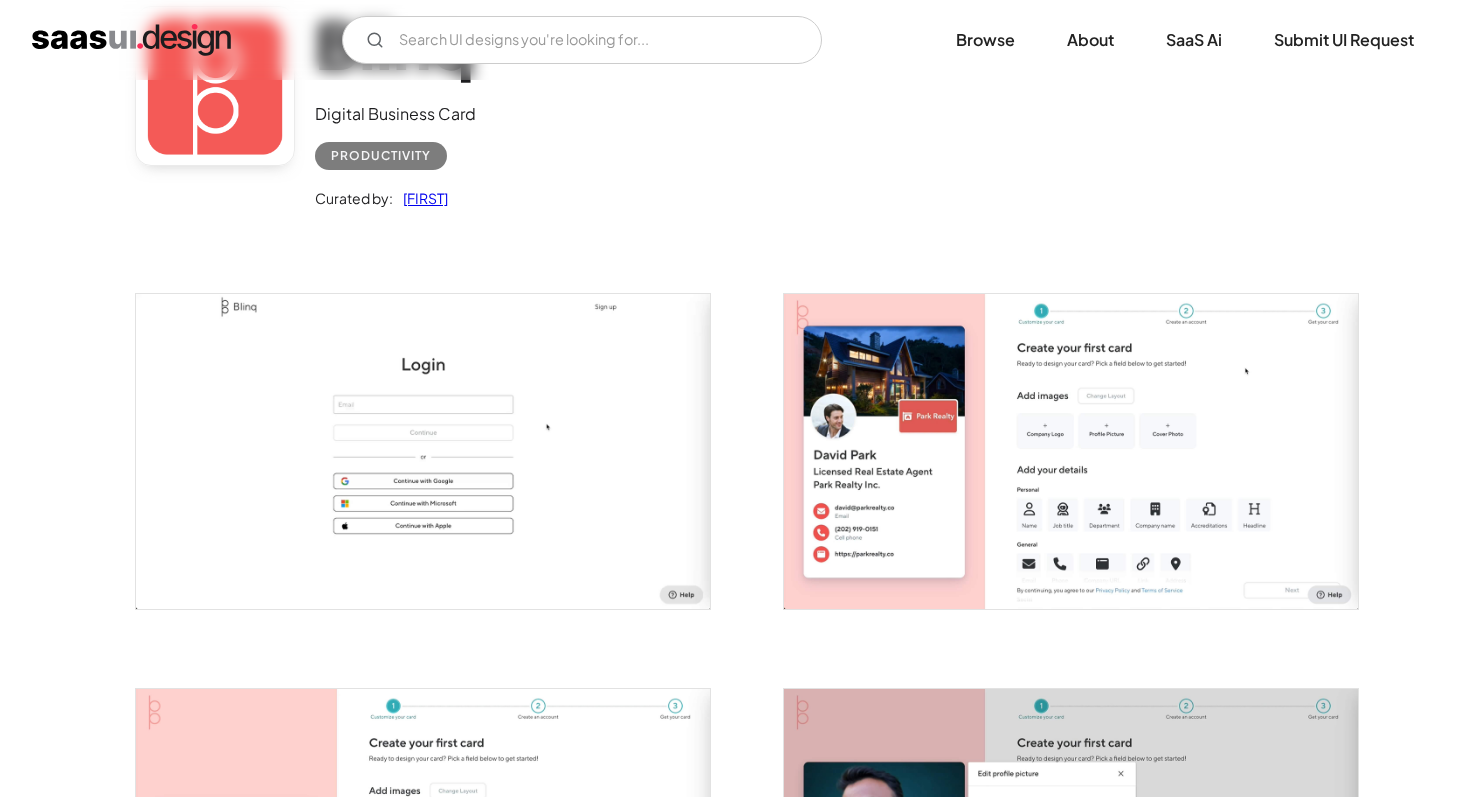 scroll, scrollTop: 0, scrollLeft: 0, axis: both 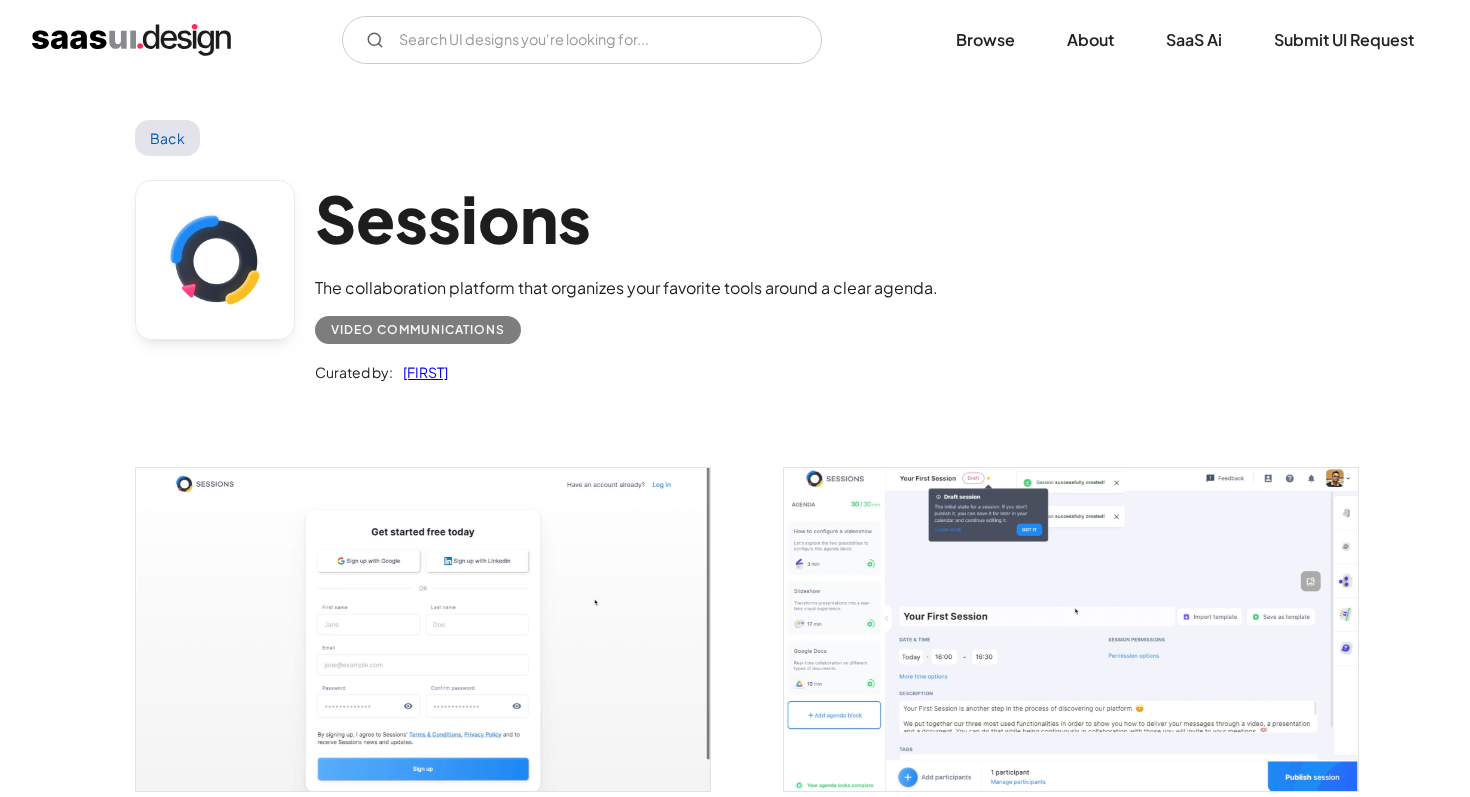 click at bounding box center (423, 629) 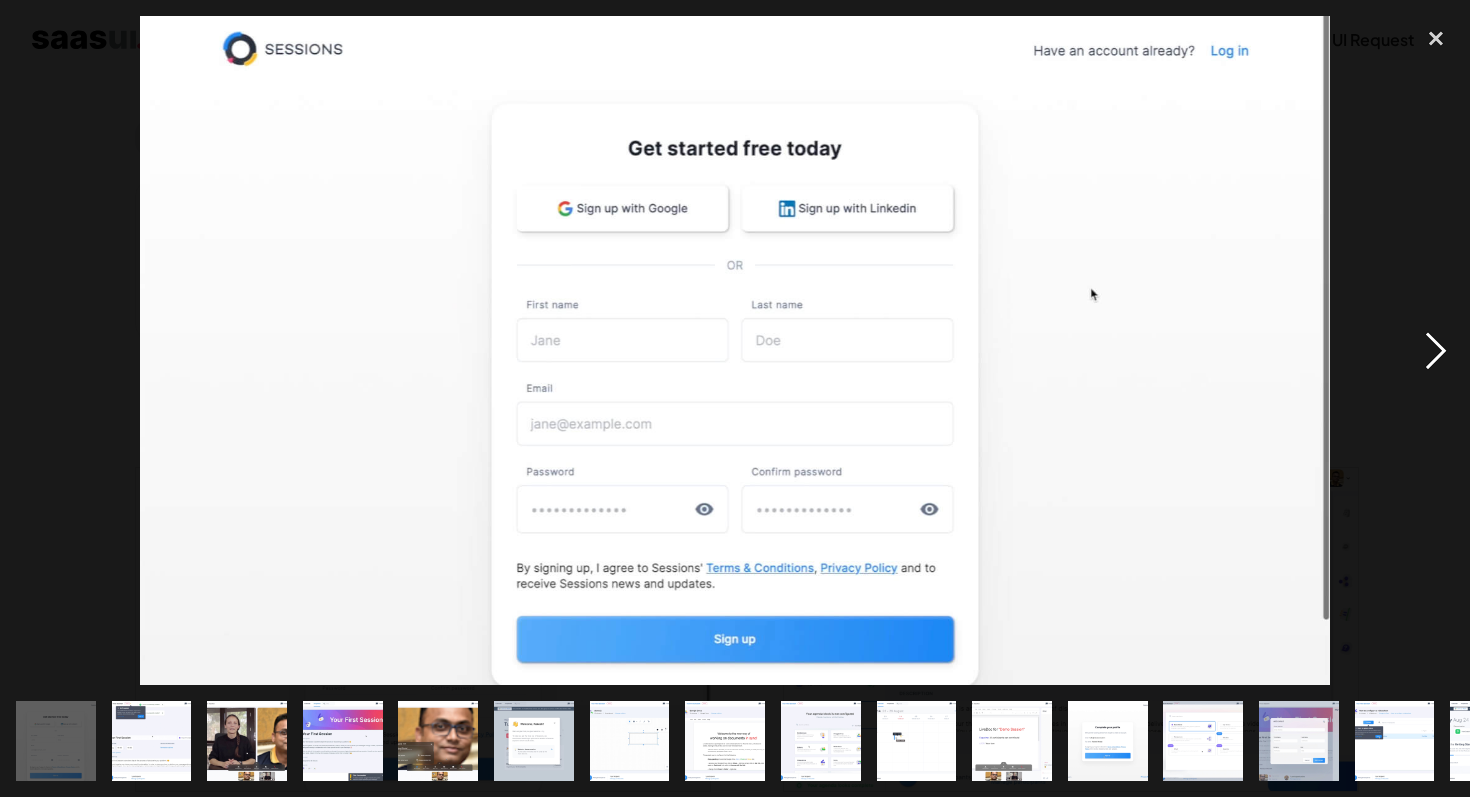click at bounding box center [1436, 350] 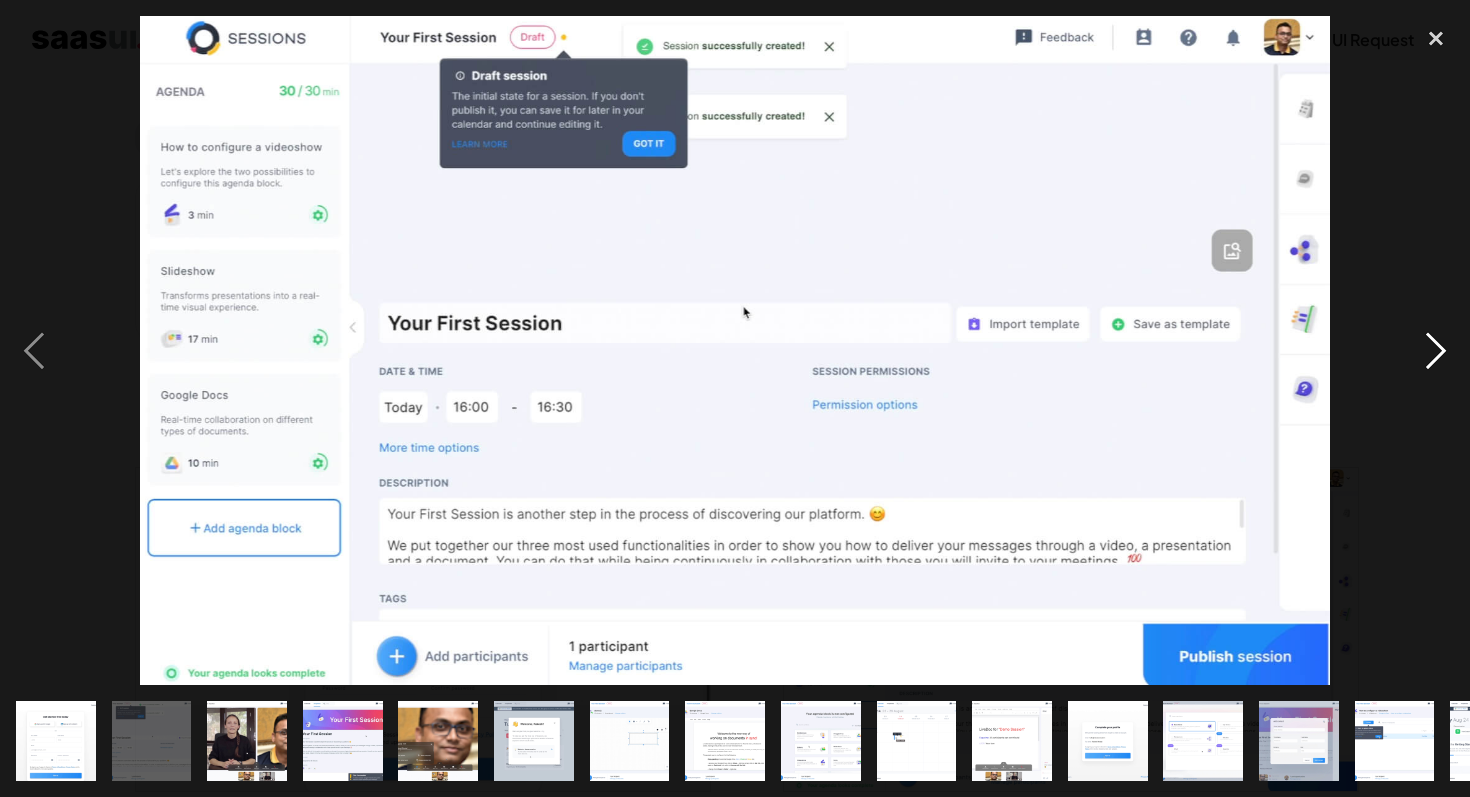 click at bounding box center [1436, 350] 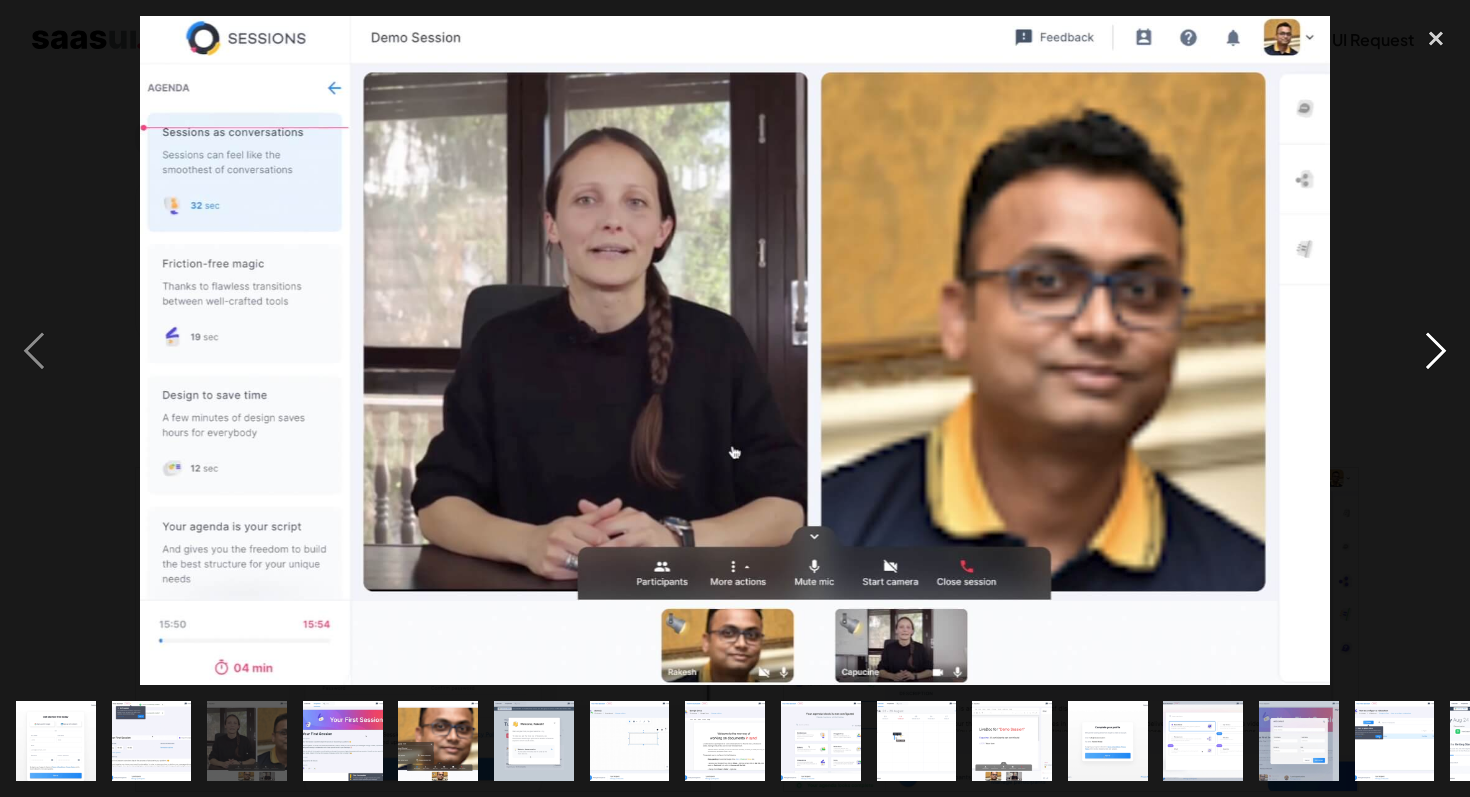 click at bounding box center (1436, 350) 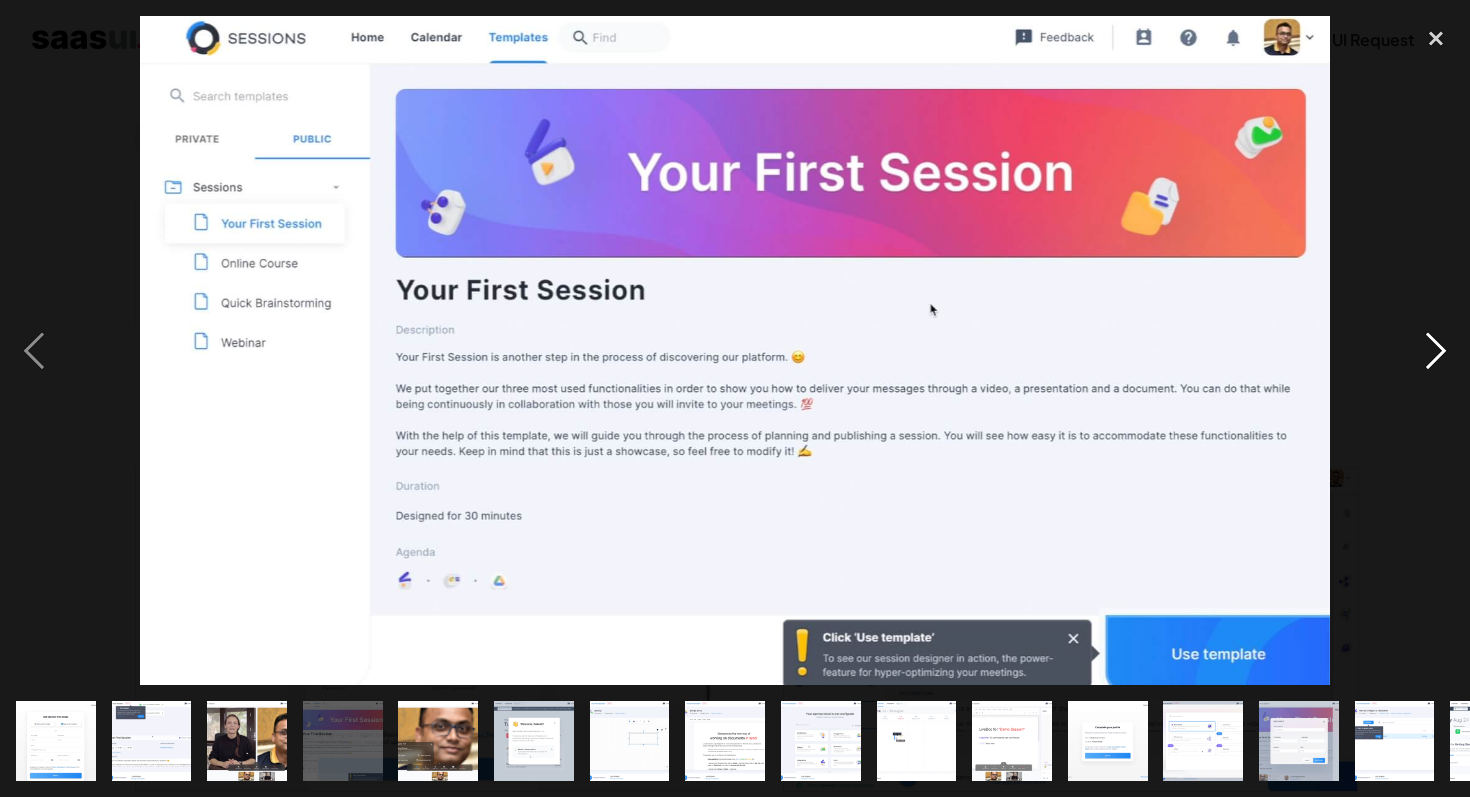 click at bounding box center [1436, 350] 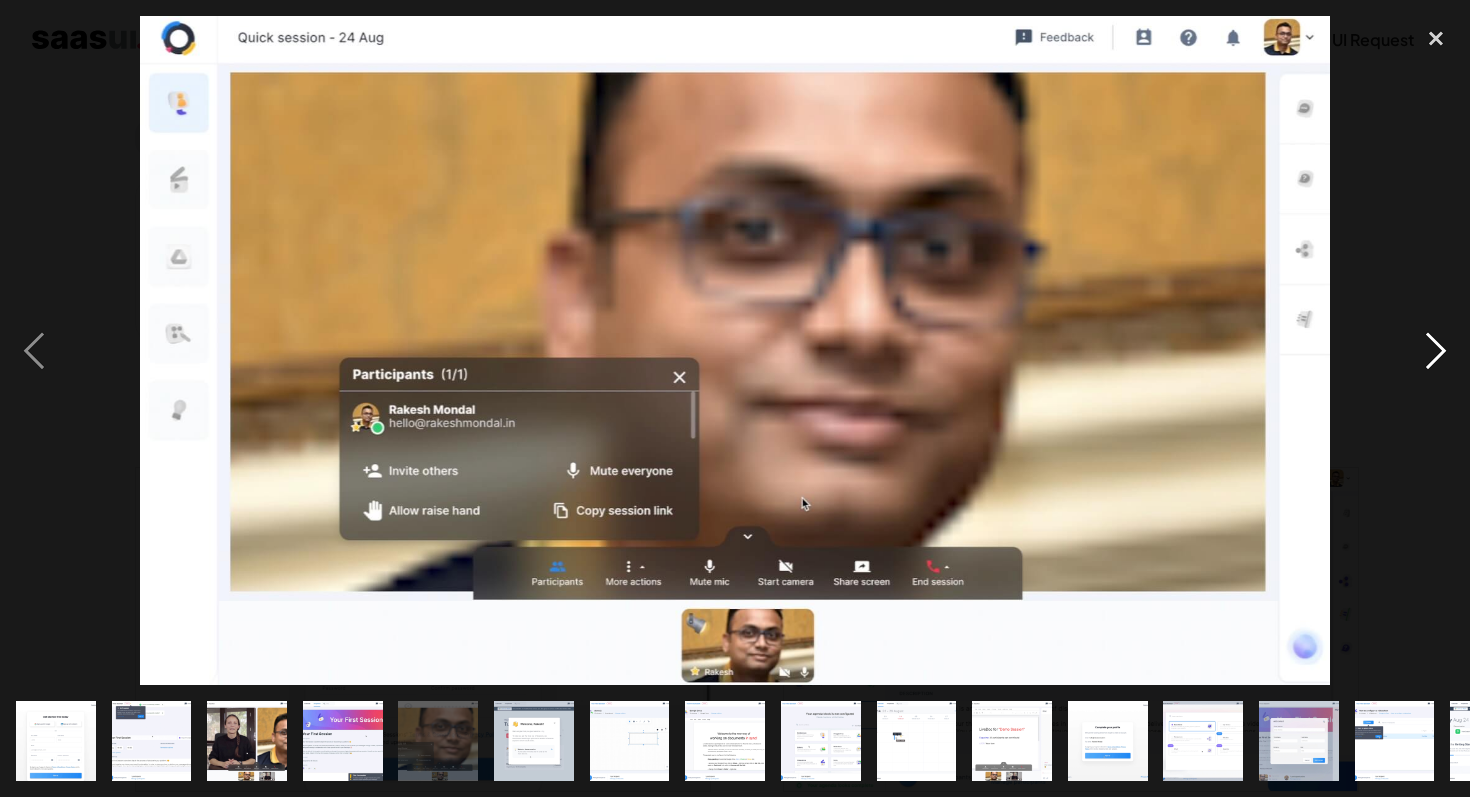 click at bounding box center [1436, 350] 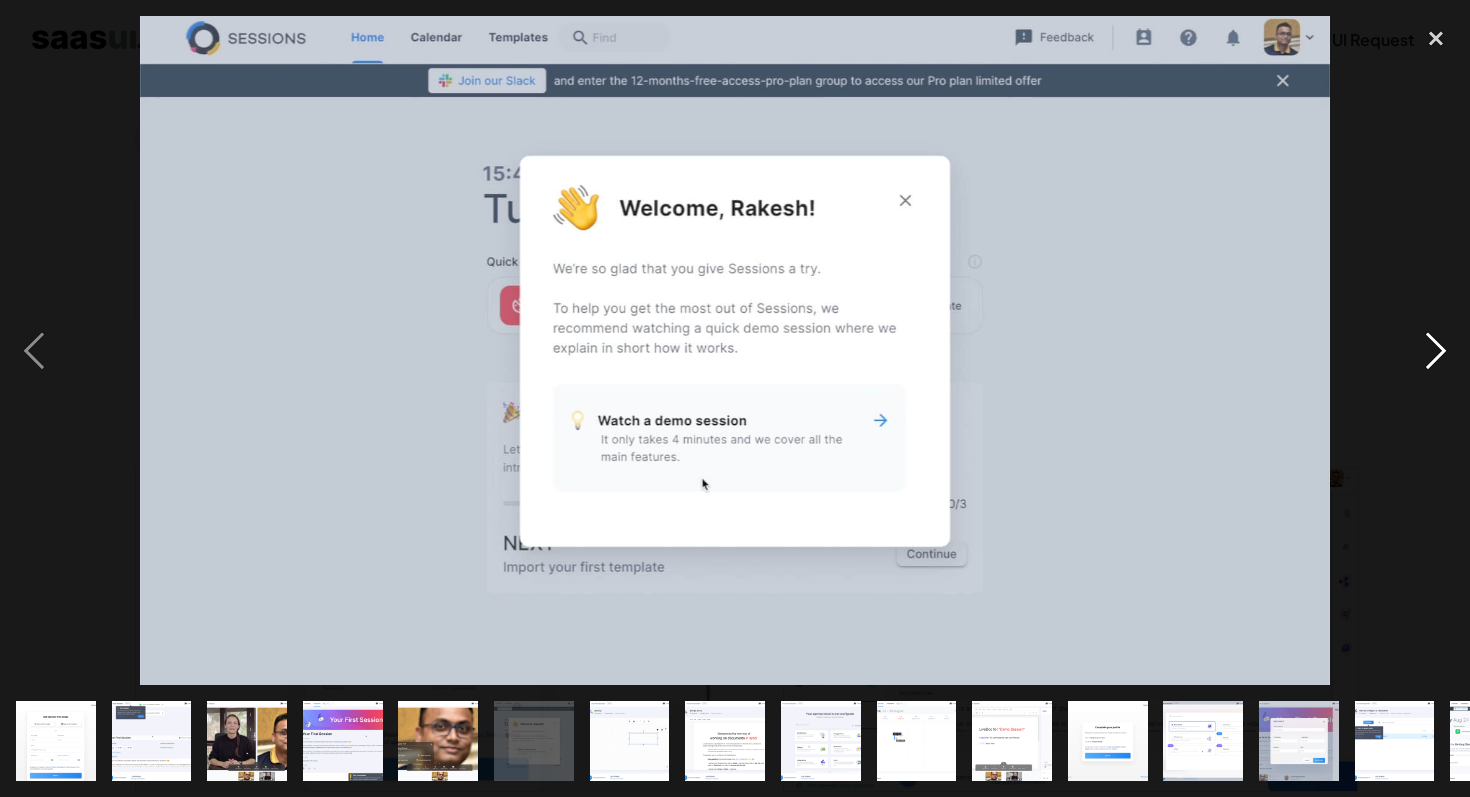 click at bounding box center [1436, 350] 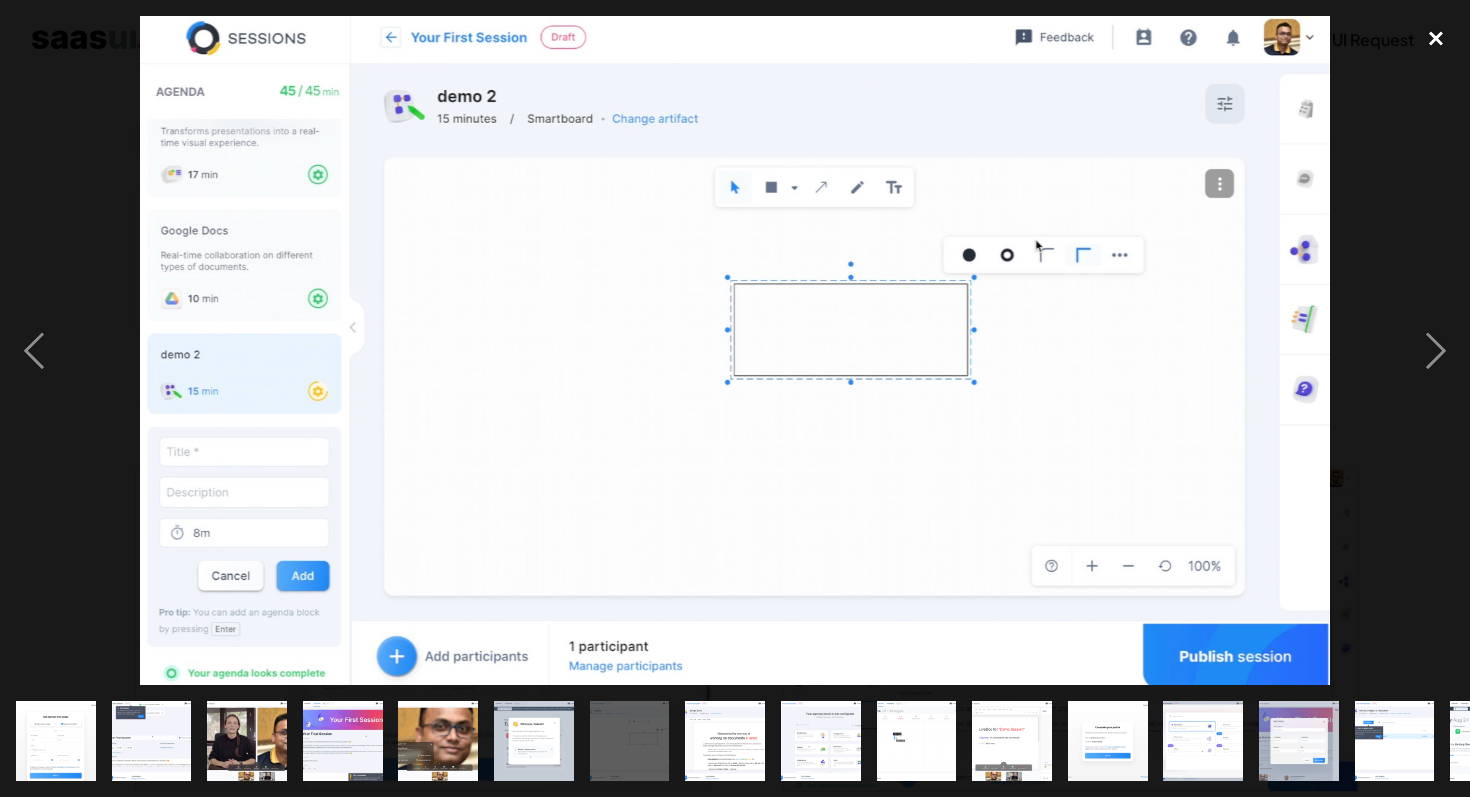 click at bounding box center [1436, 38] 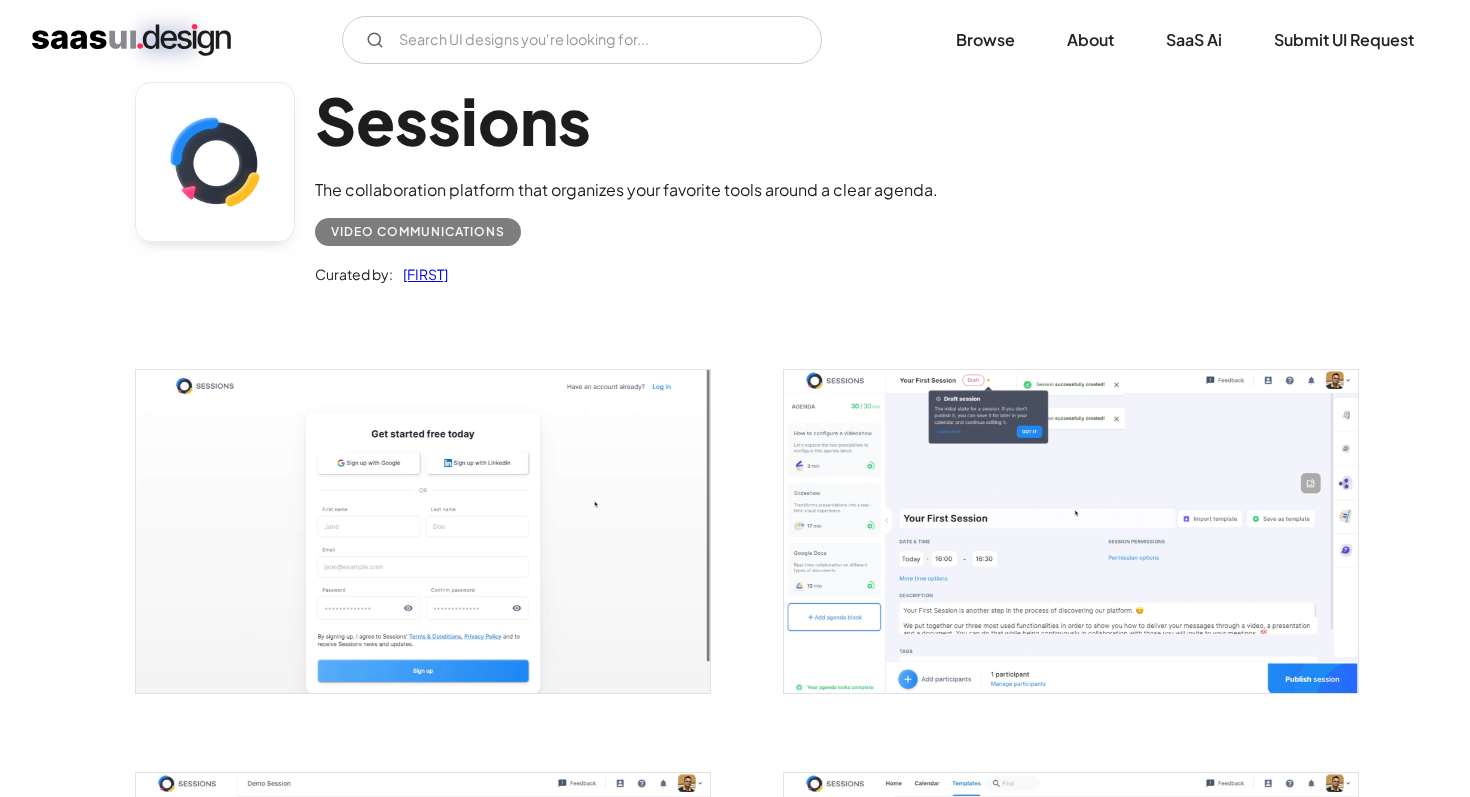 scroll, scrollTop: 0, scrollLeft: 0, axis: both 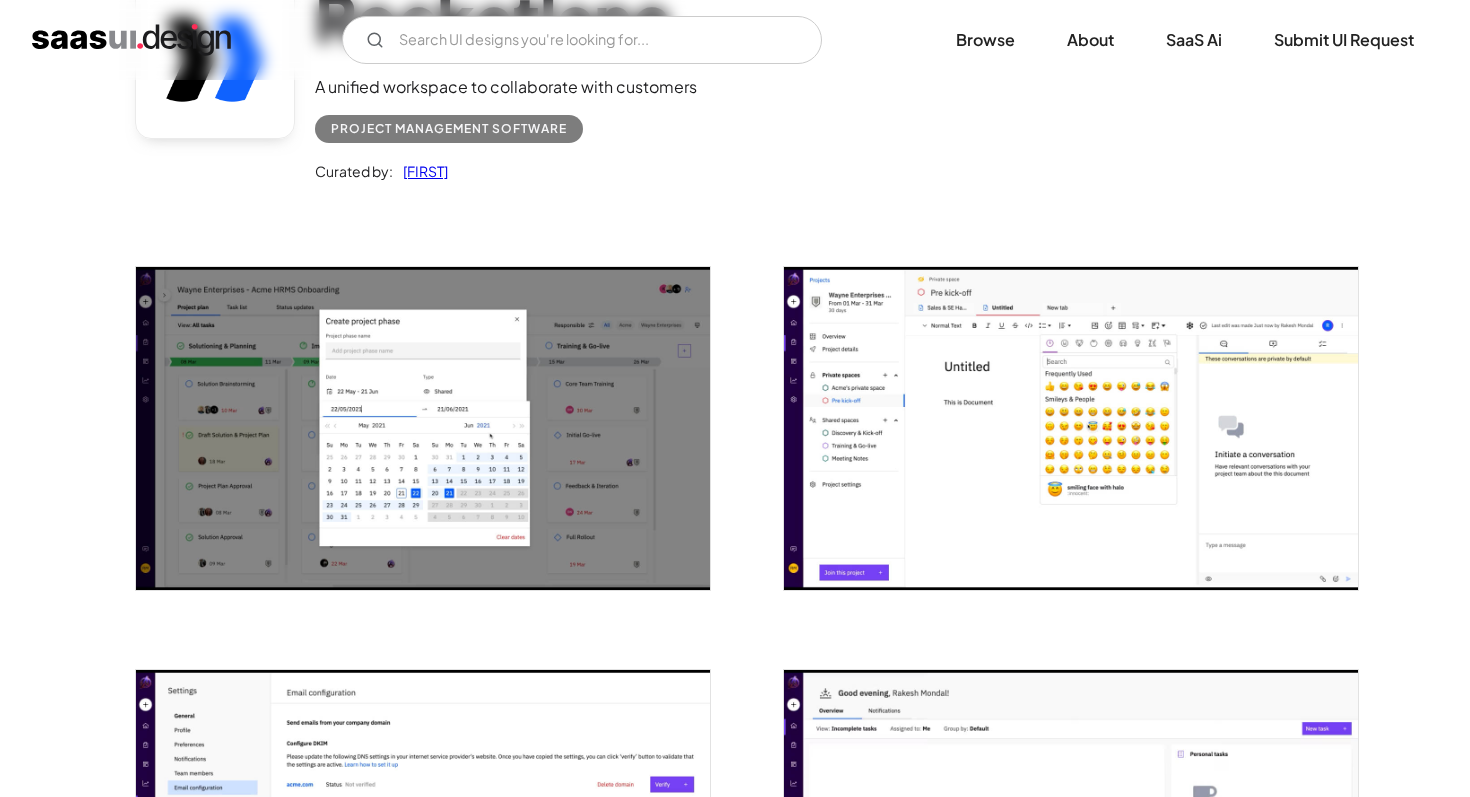 click at bounding box center [423, 428] 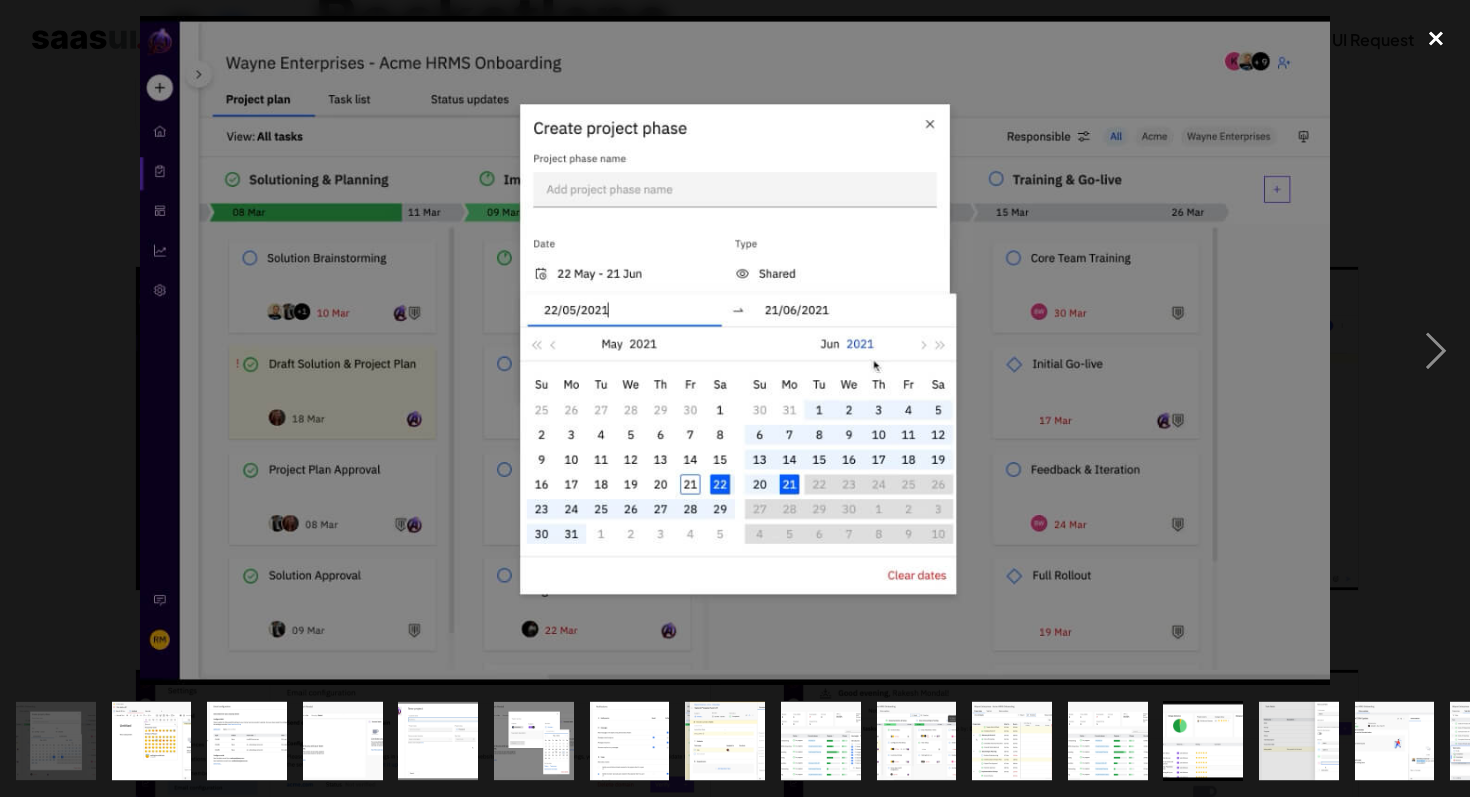 click at bounding box center [1436, 38] 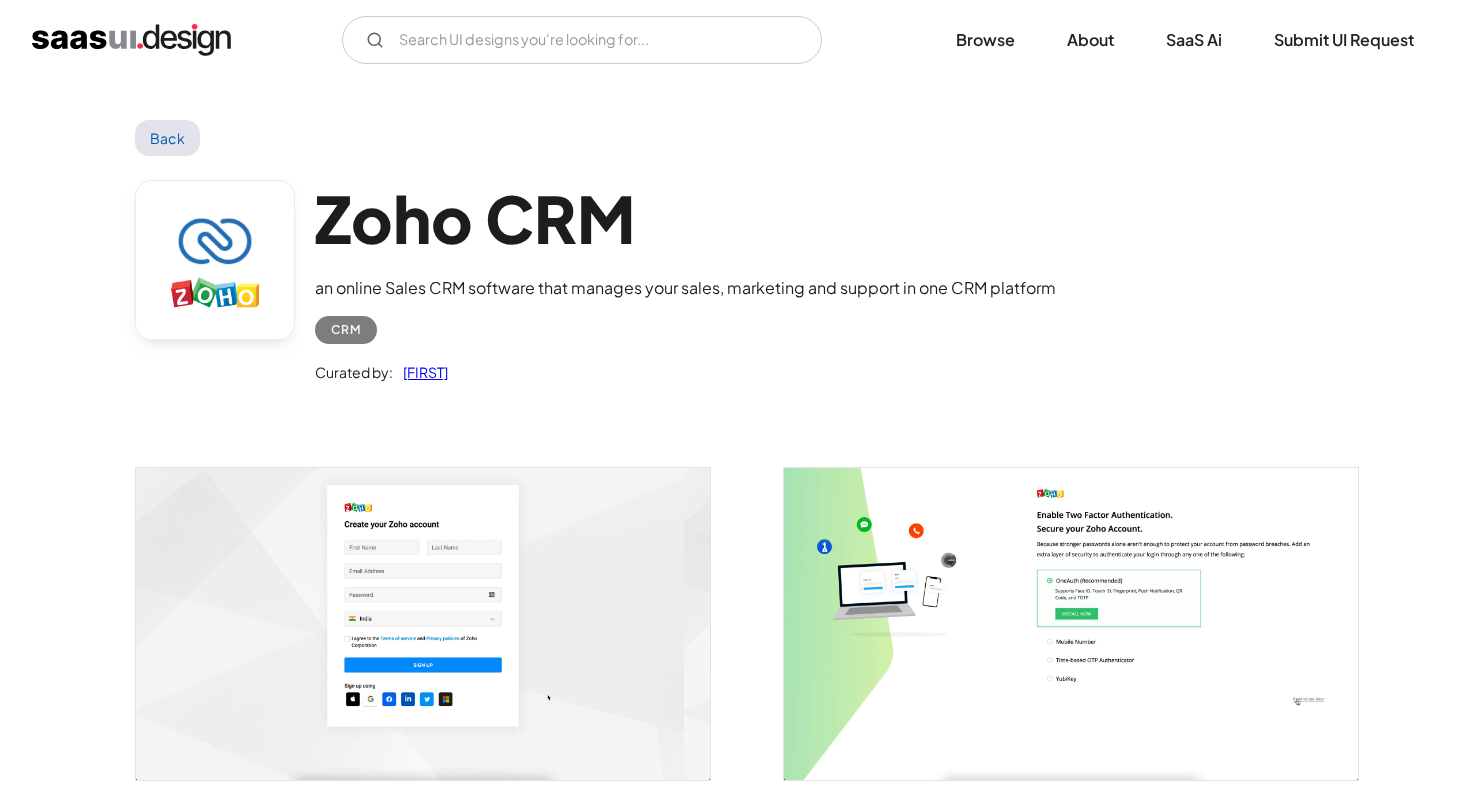 scroll, scrollTop: 0, scrollLeft: 0, axis: both 